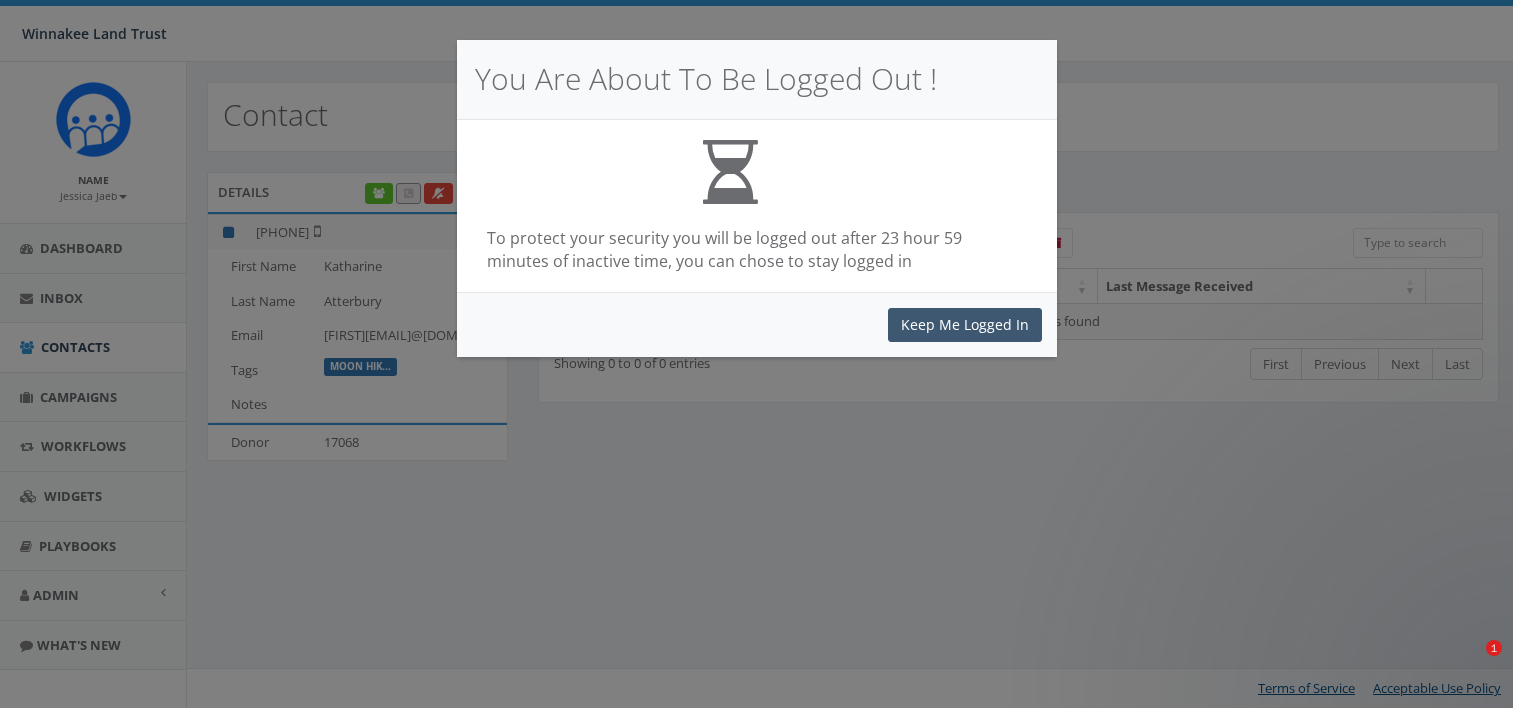 scroll, scrollTop: 0, scrollLeft: 0, axis: both 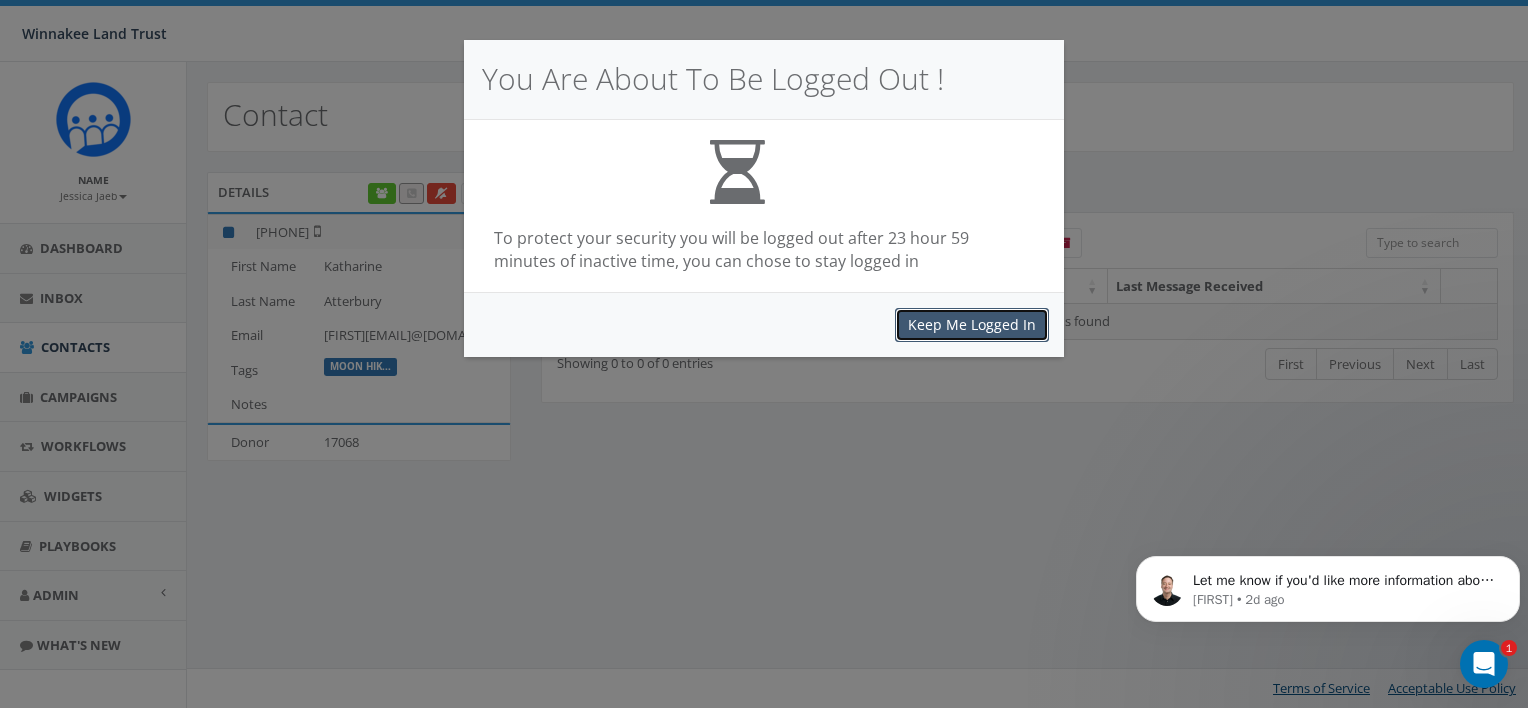 click on "Keep Me Logged In" at bounding box center [972, 325] 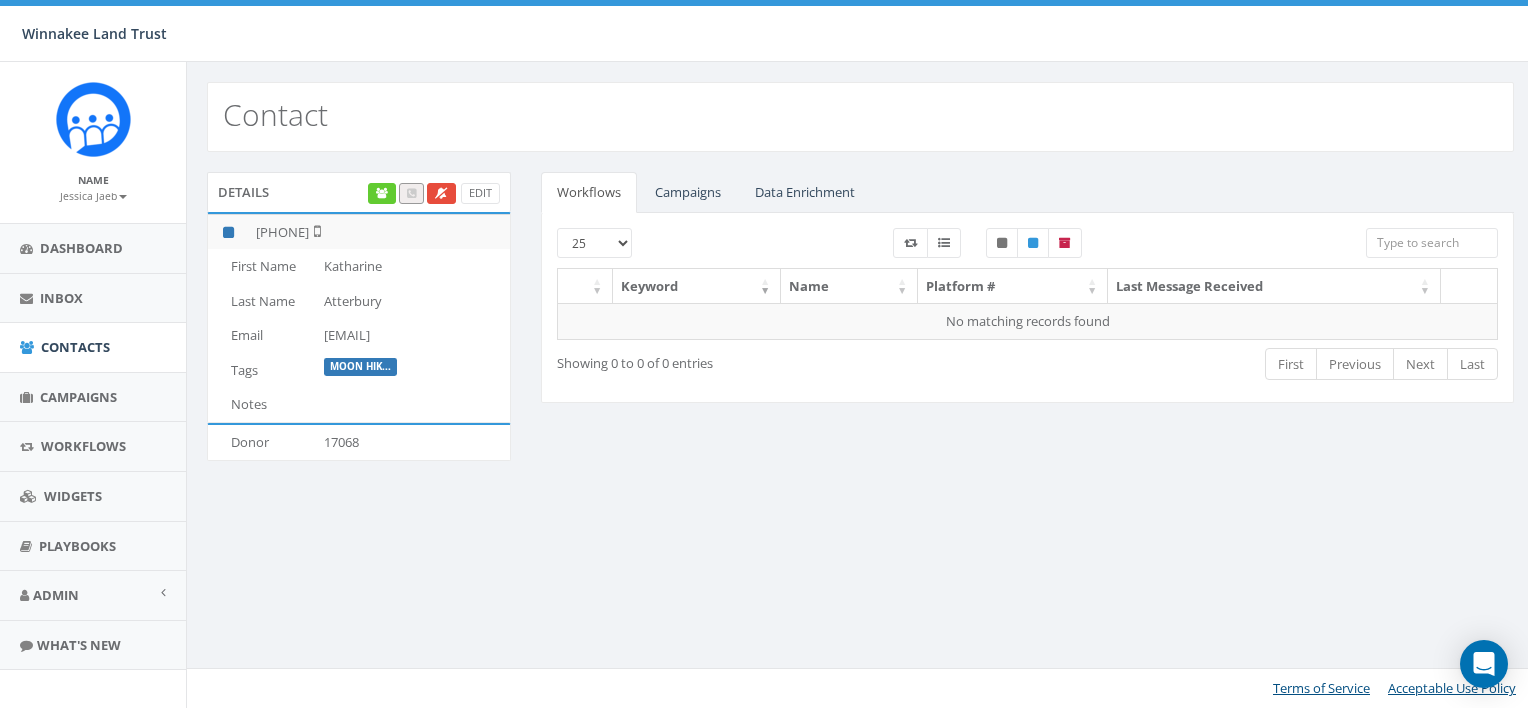 scroll, scrollTop: 0, scrollLeft: 0, axis: both 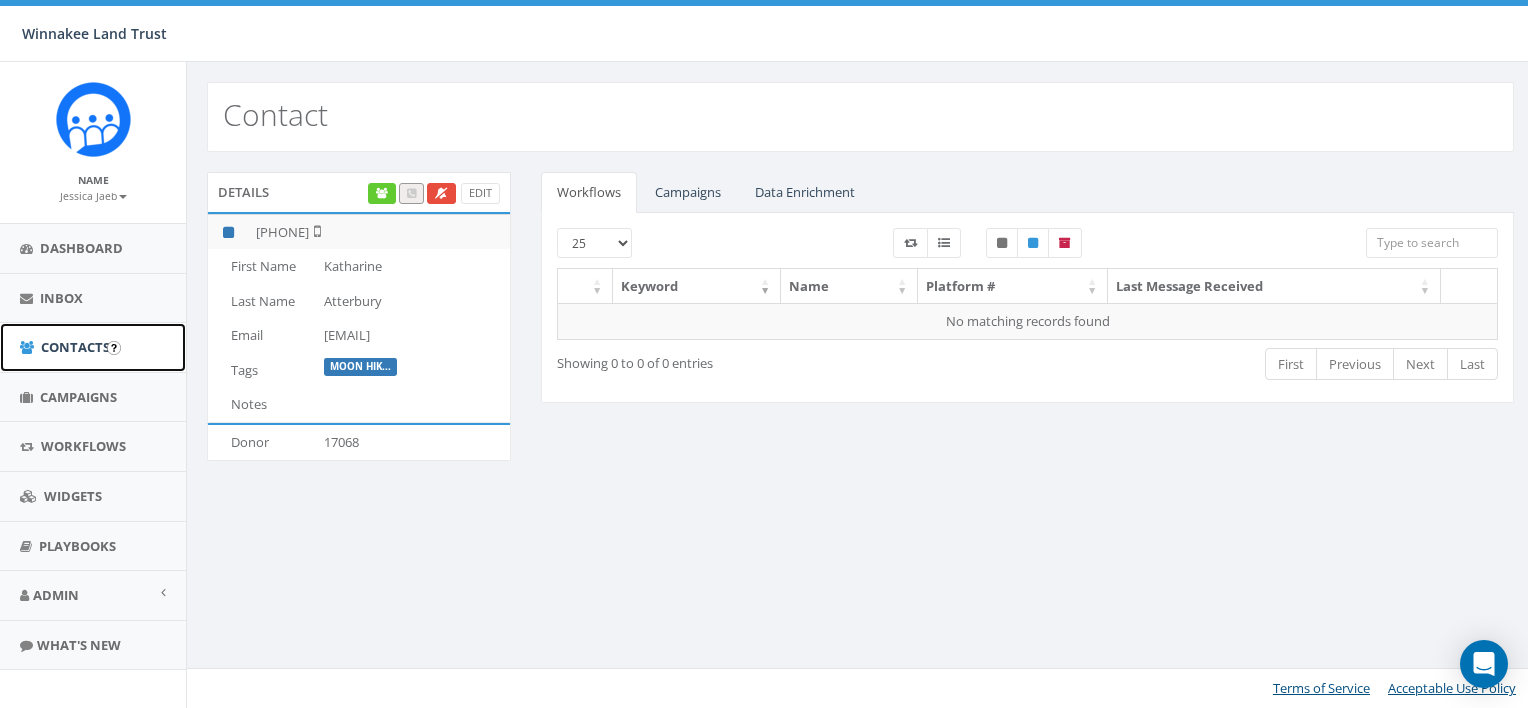 click on "Contacts" at bounding box center (75, 347) 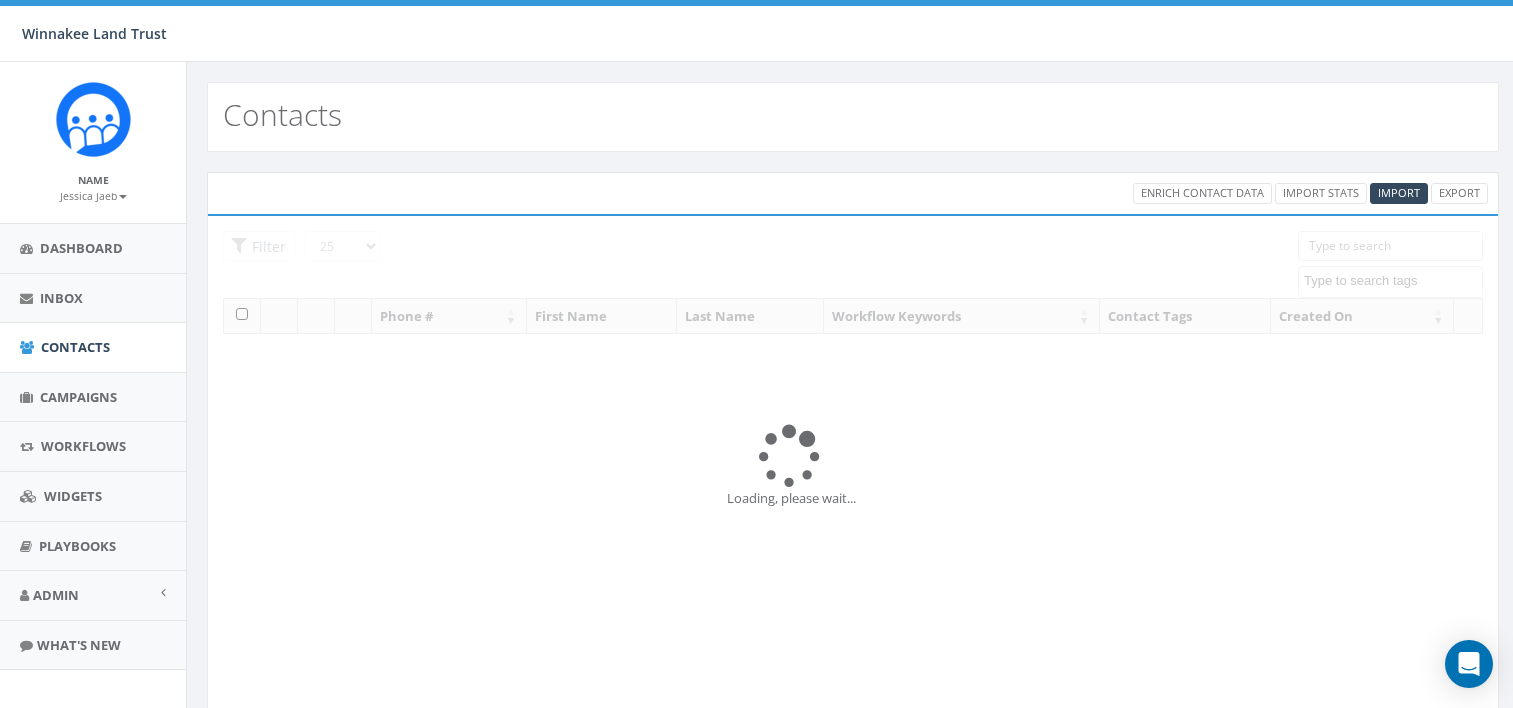 select 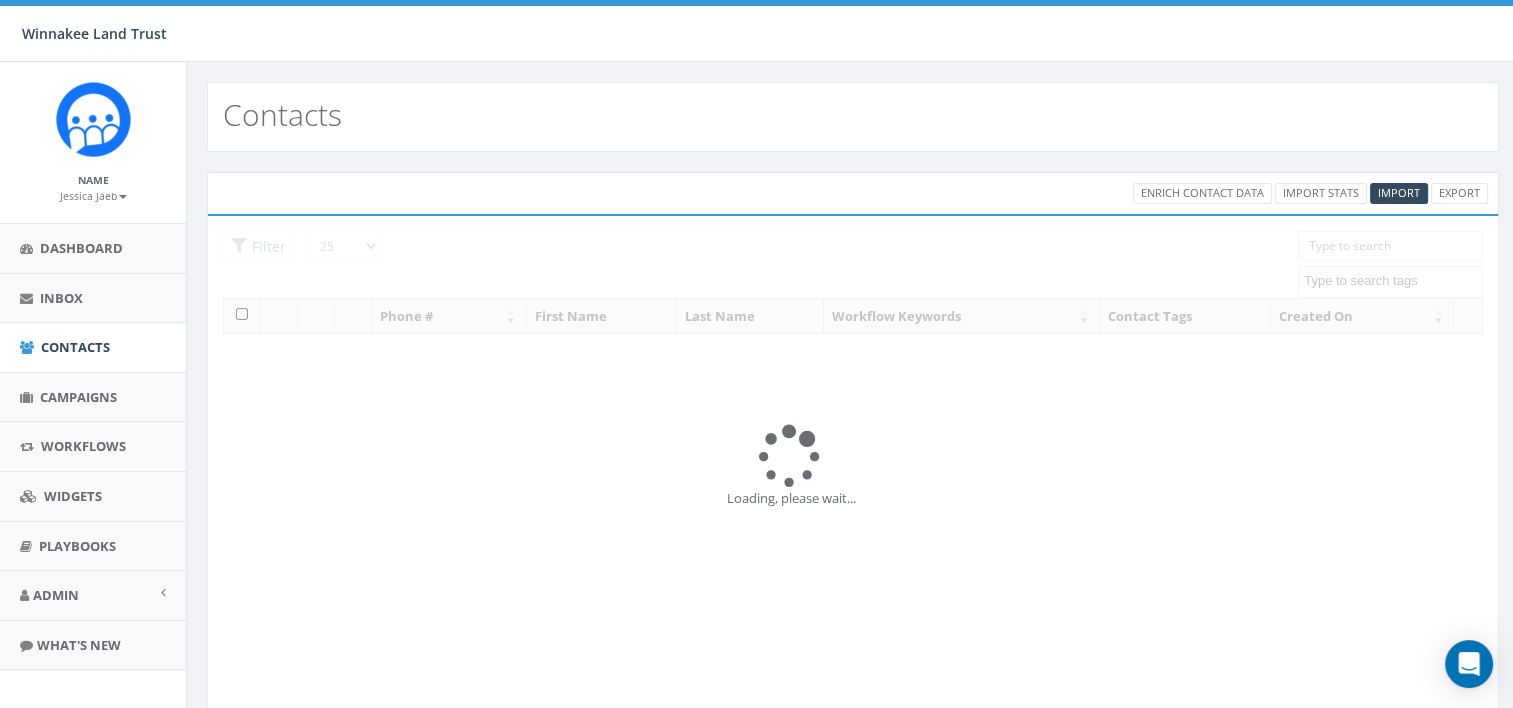 scroll, scrollTop: 0, scrollLeft: 0, axis: both 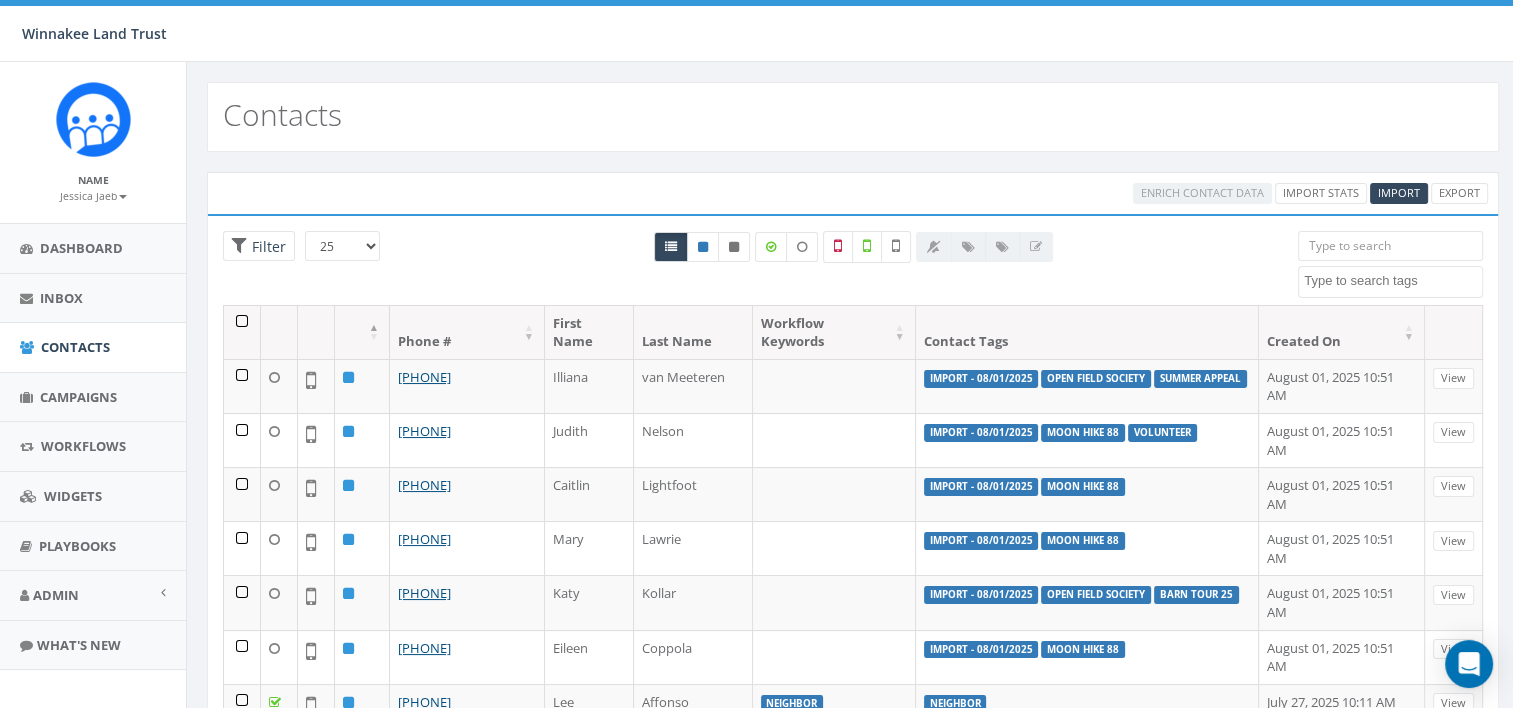 click at bounding box center [1390, 246] 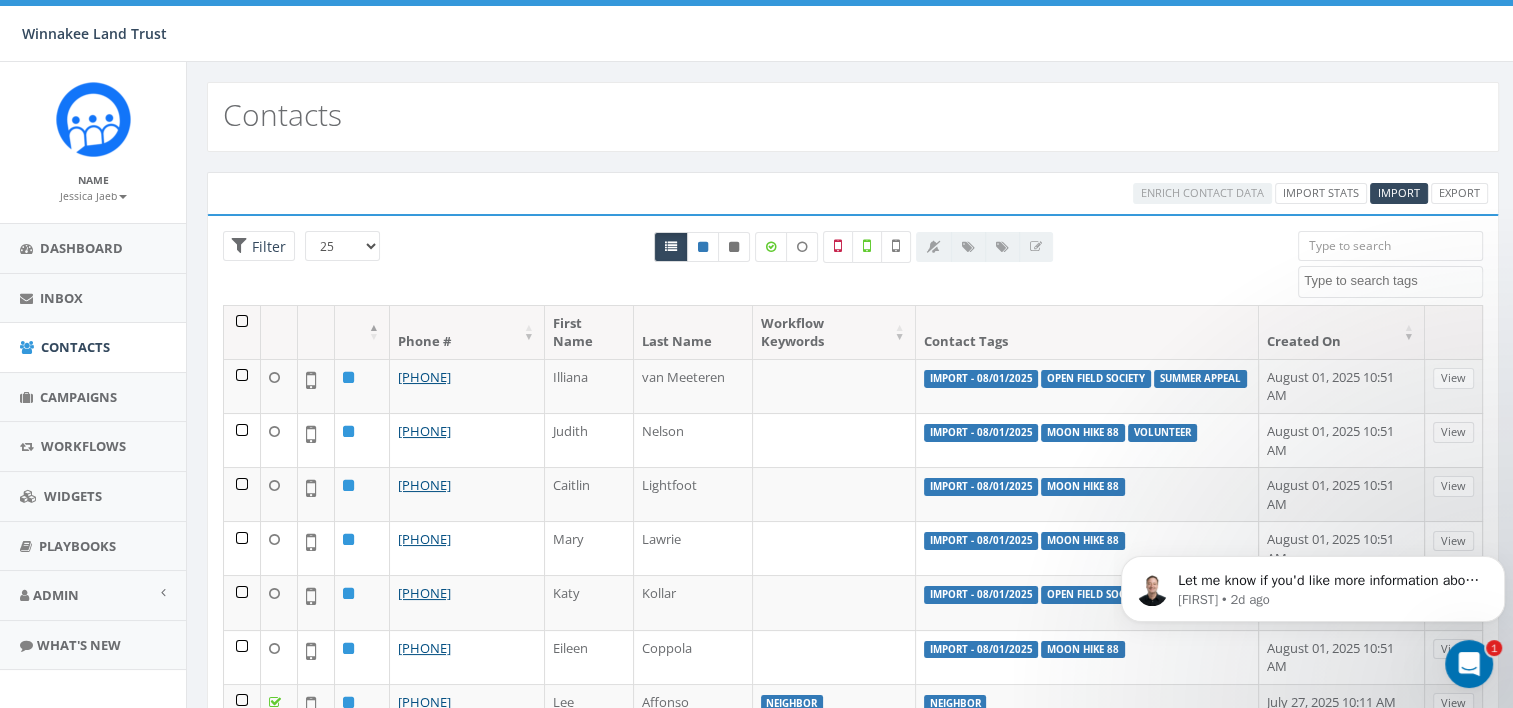 scroll, scrollTop: 0, scrollLeft: 0, axis: both 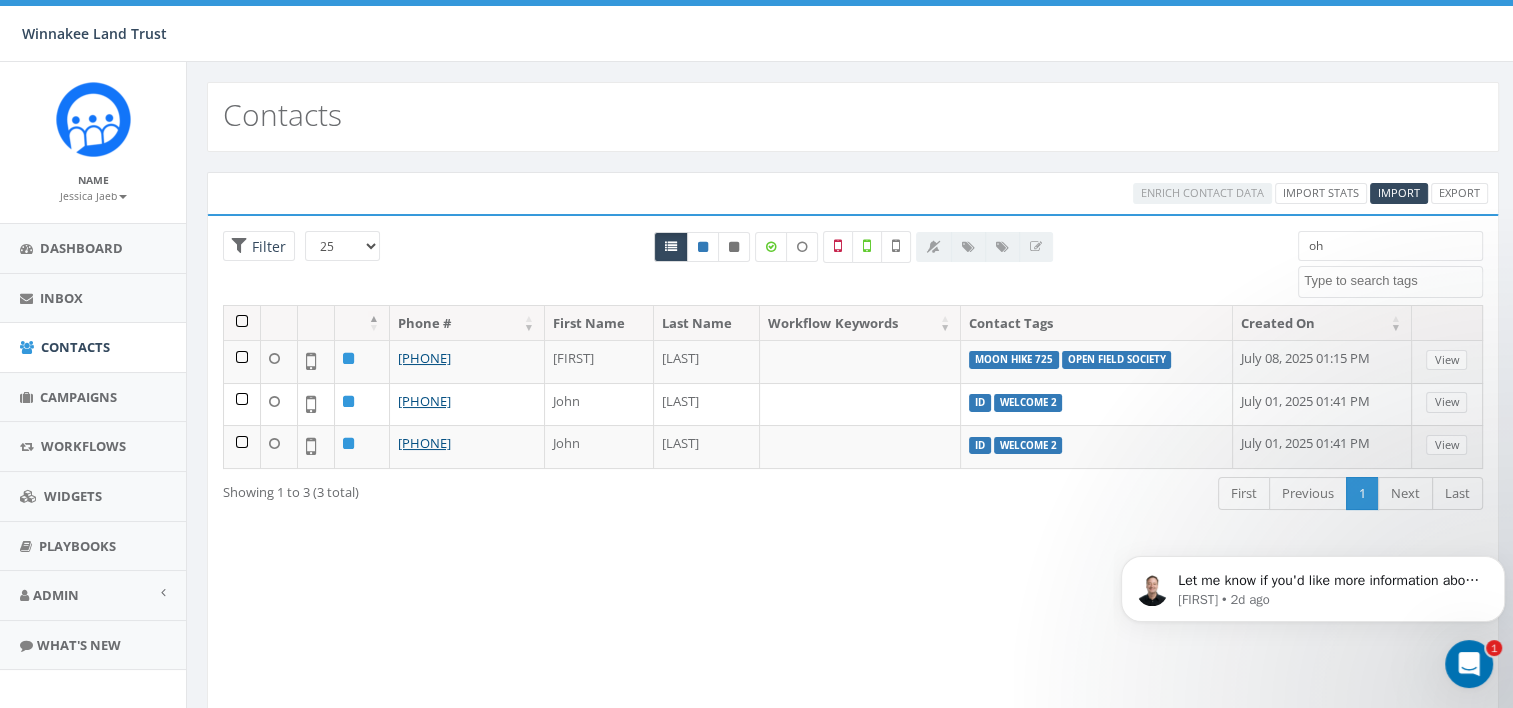 type on "o" 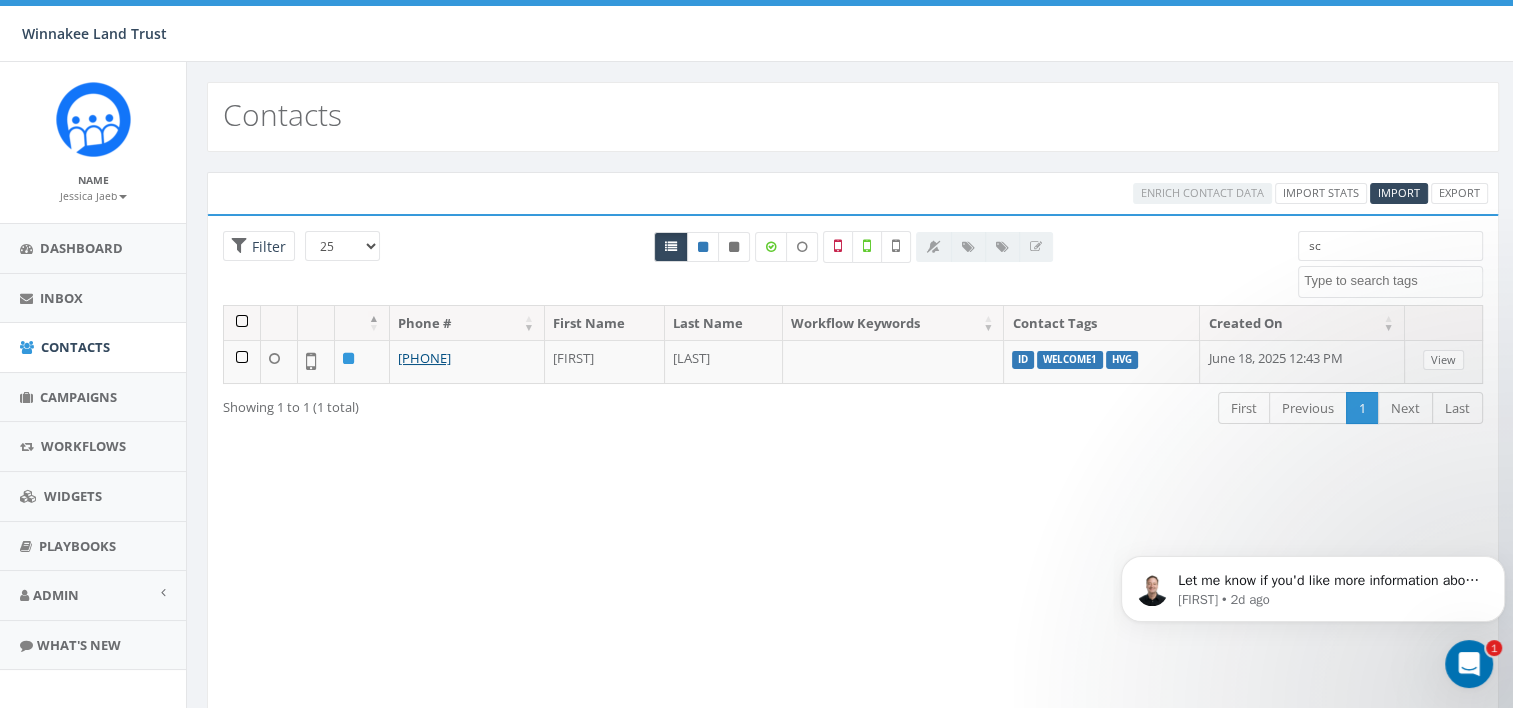 type on "s" 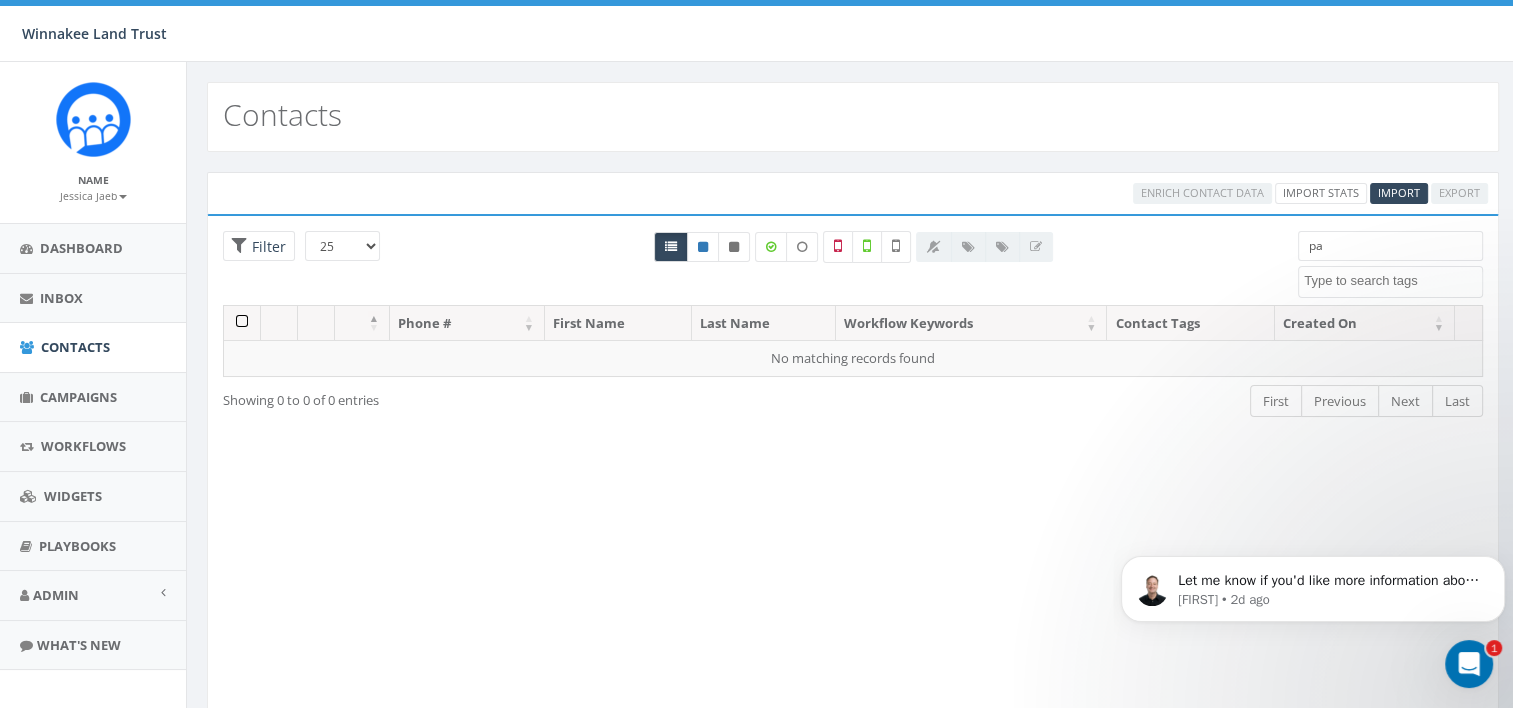 type on "p" 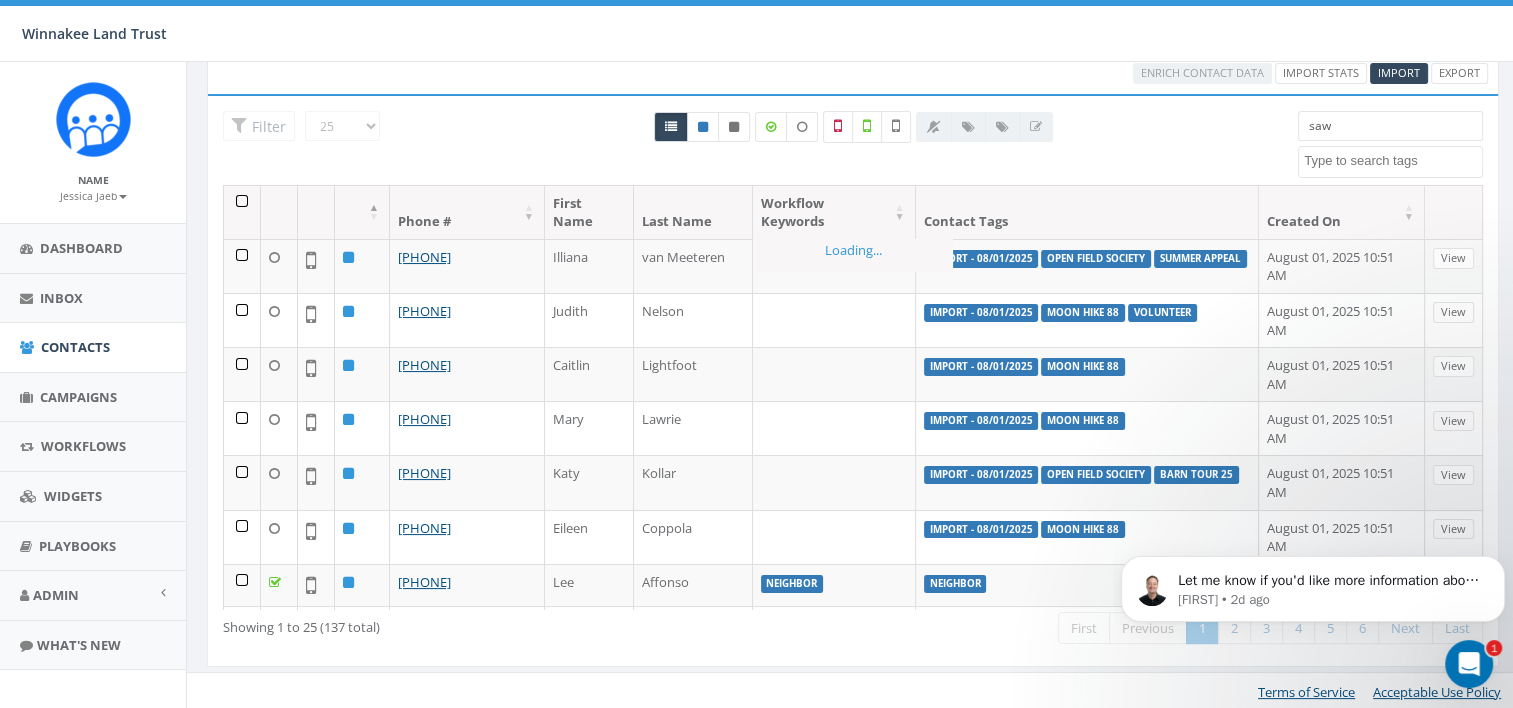 scroll, scrollTop: 66, scrollLeft: 0, axis: vertical 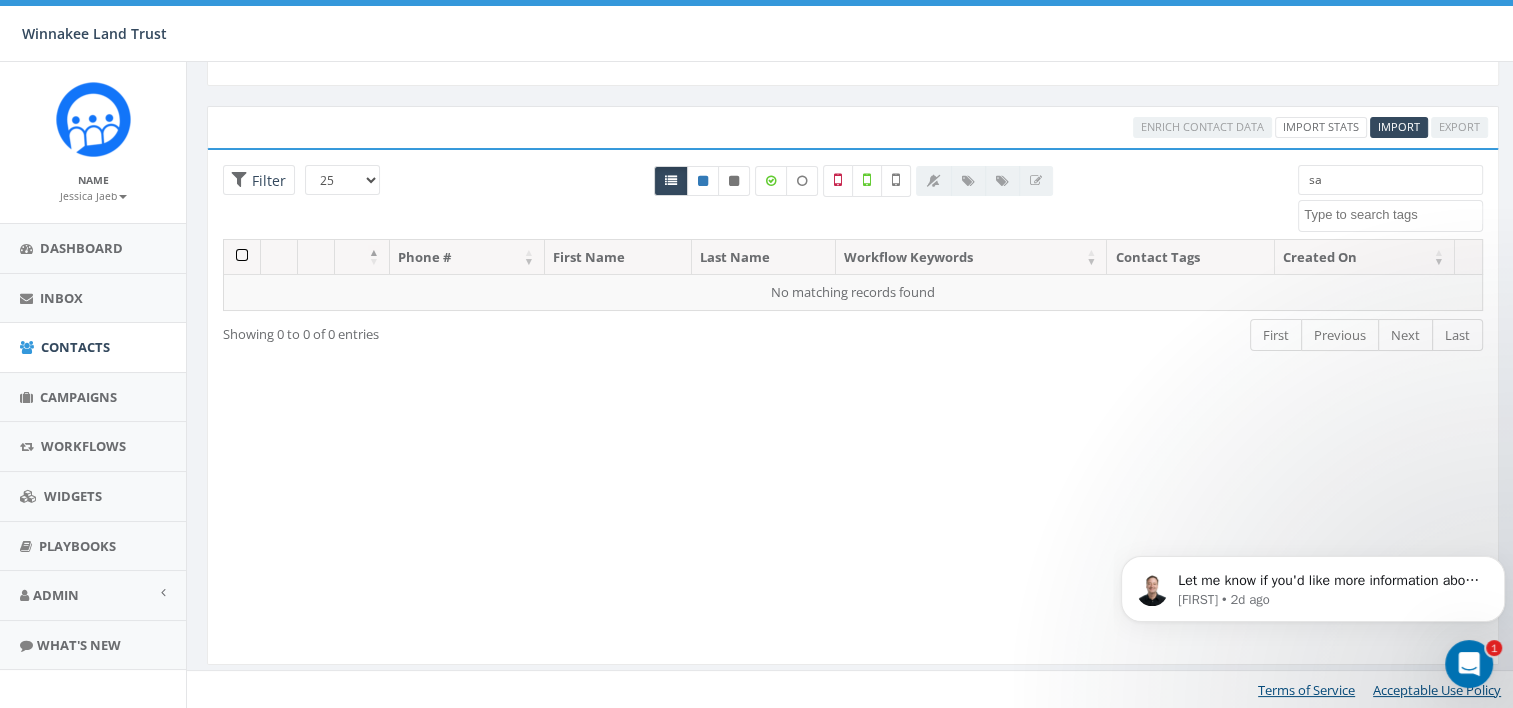 type on "s" 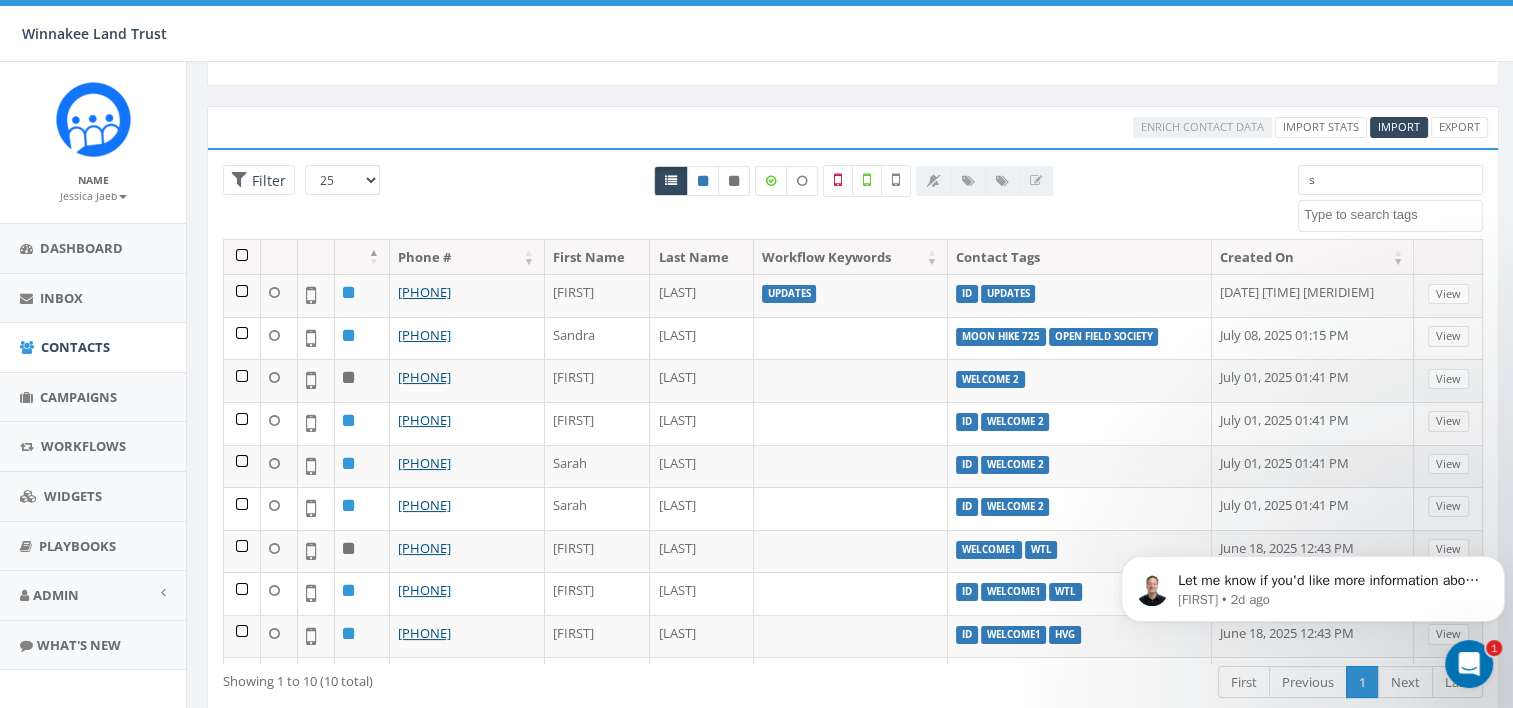 scroll, scrollTop: 120, scrollLeft: 0, axis: vertical 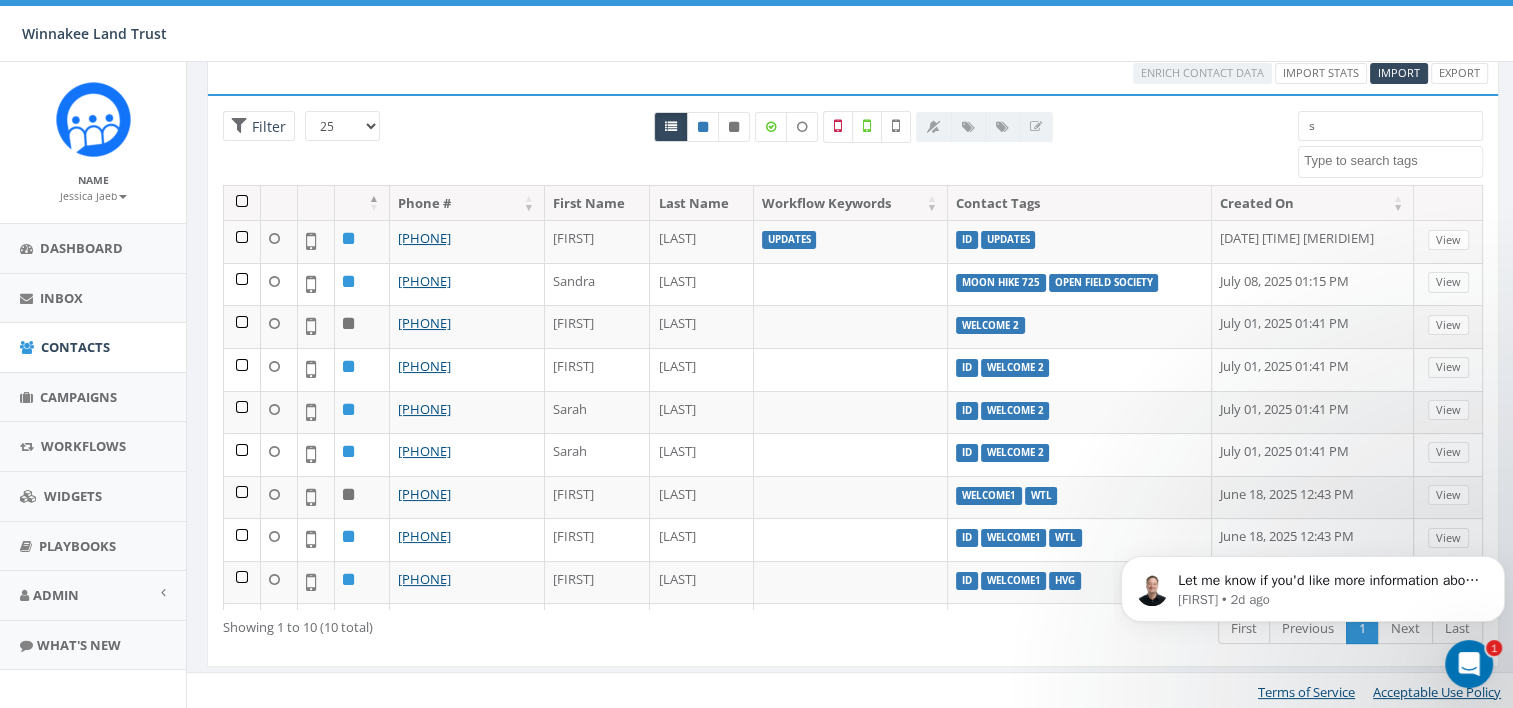 type 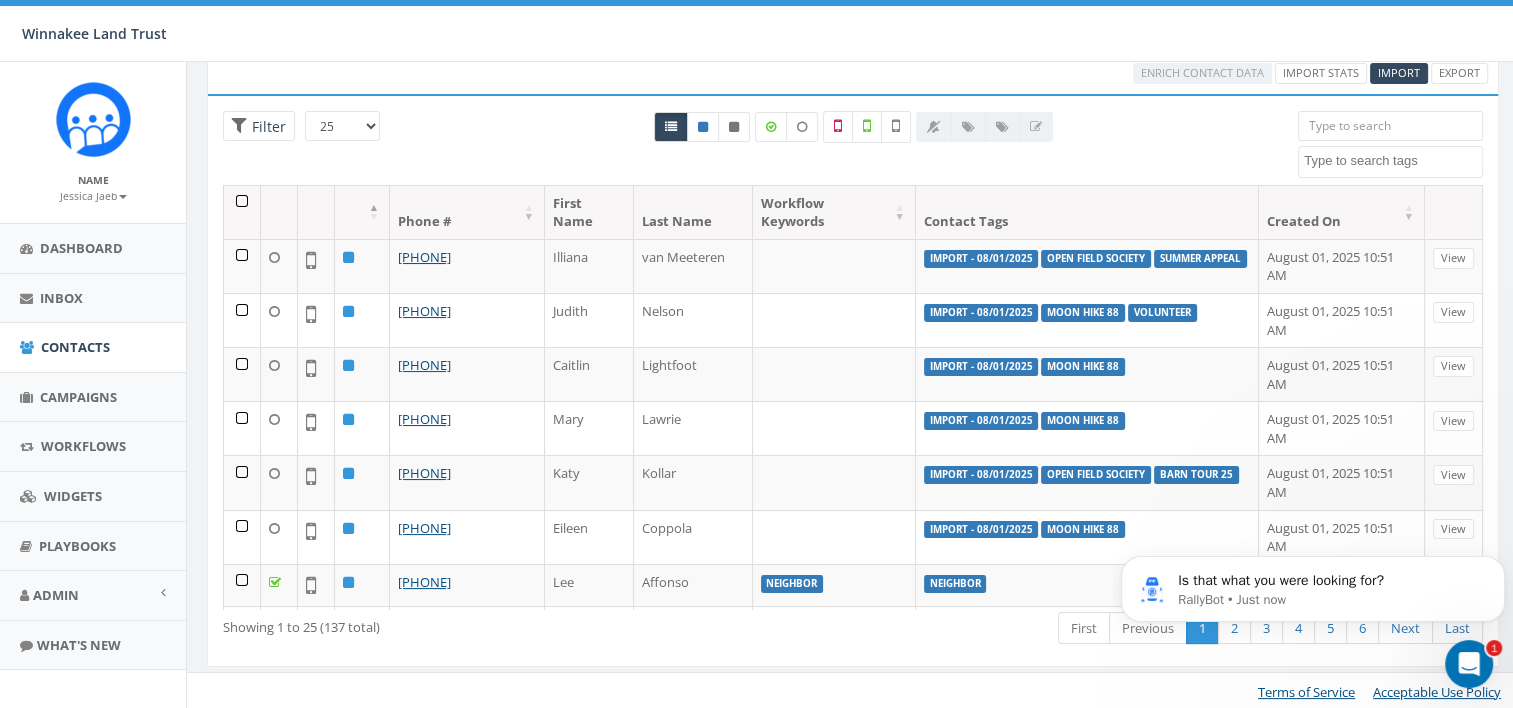 scroll, scrollTop: 0, scrollLeft: 0, axis: both 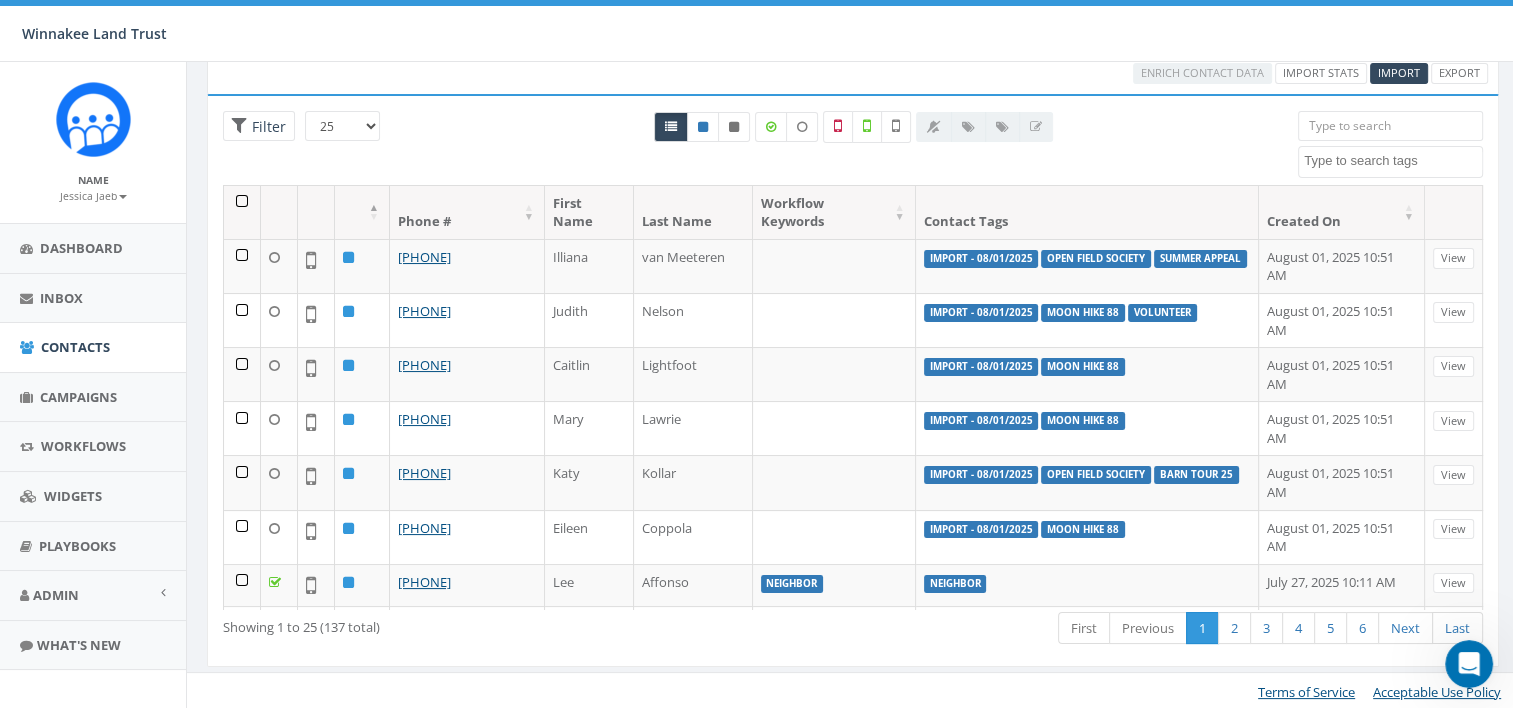 click at bounding box center (1469, 664) 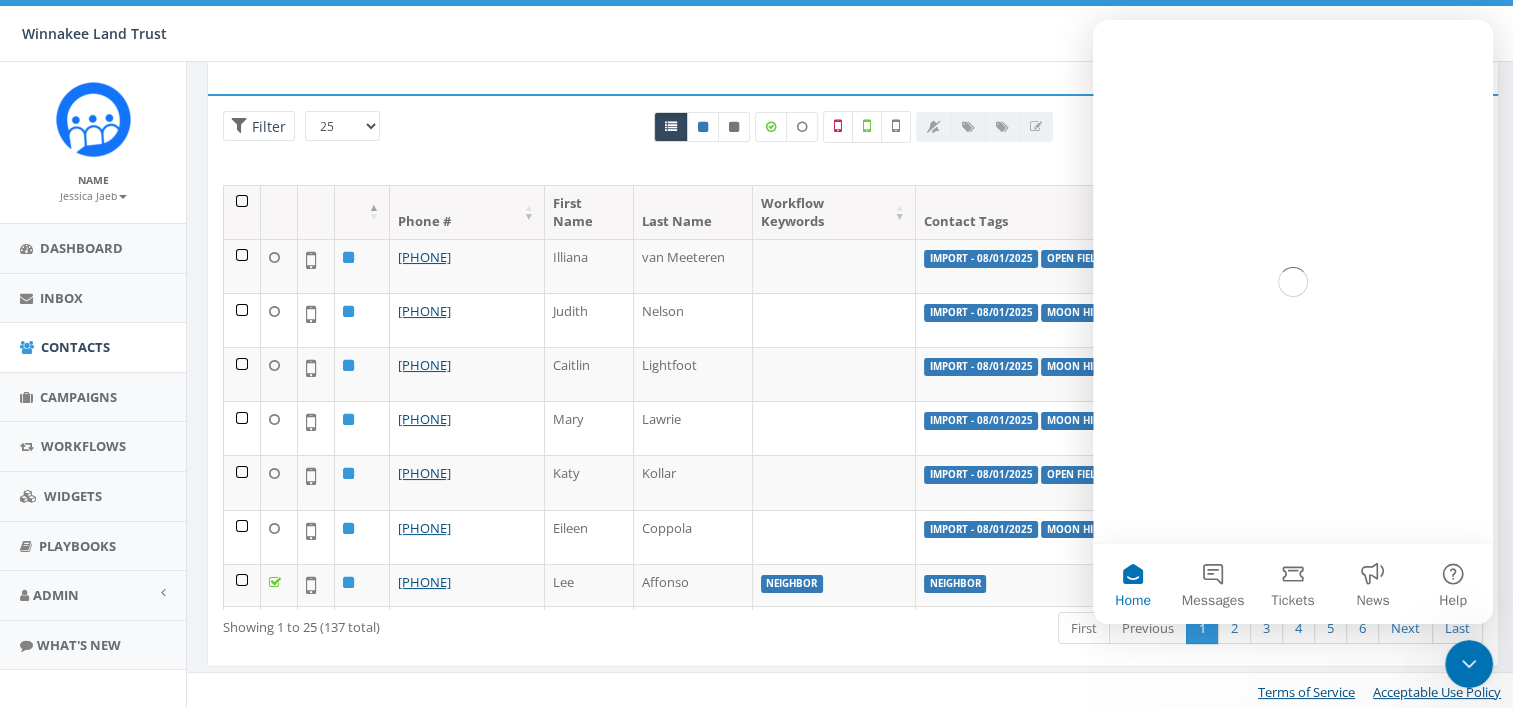 scroll, scrollTop: 0, scrollLeft: 0, axis: both 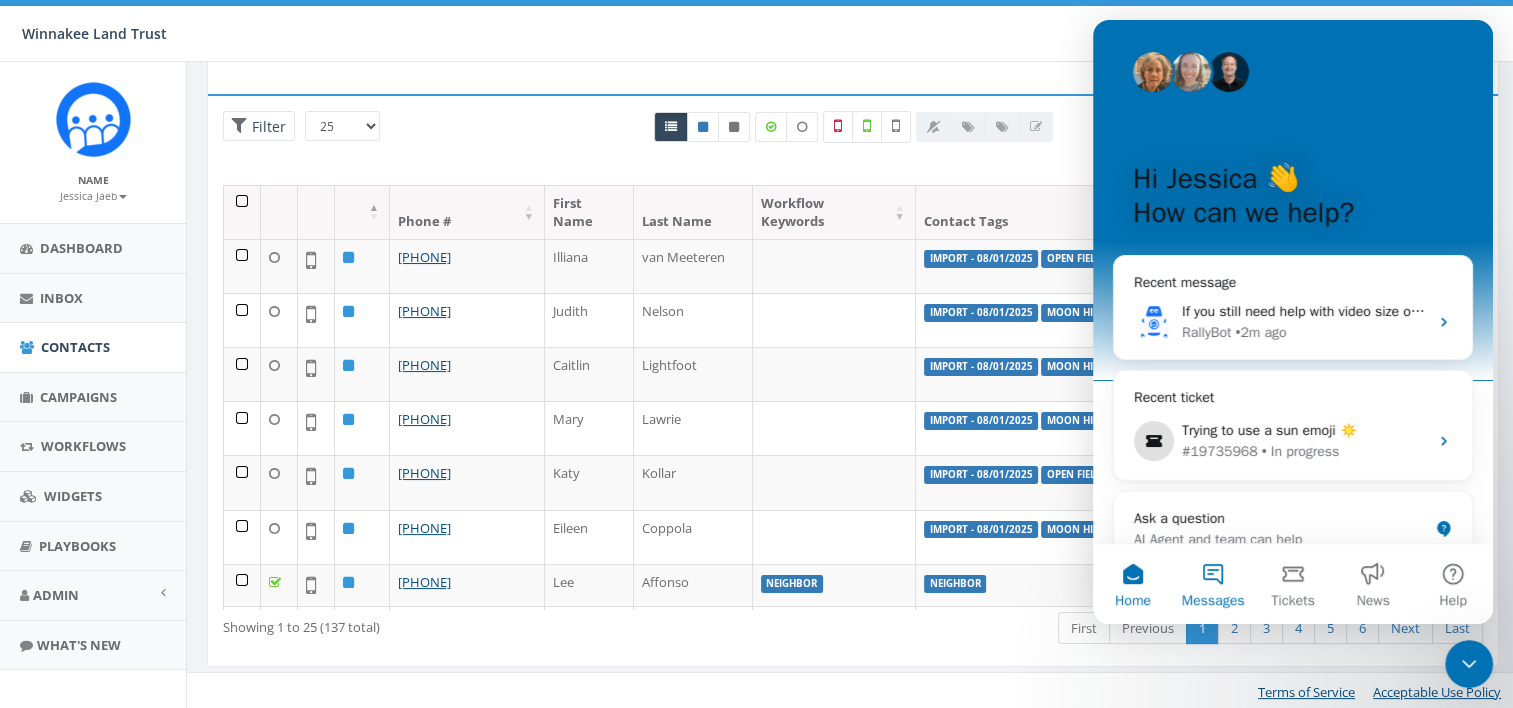 click on "Messages" at bounding box center (1213, 601) 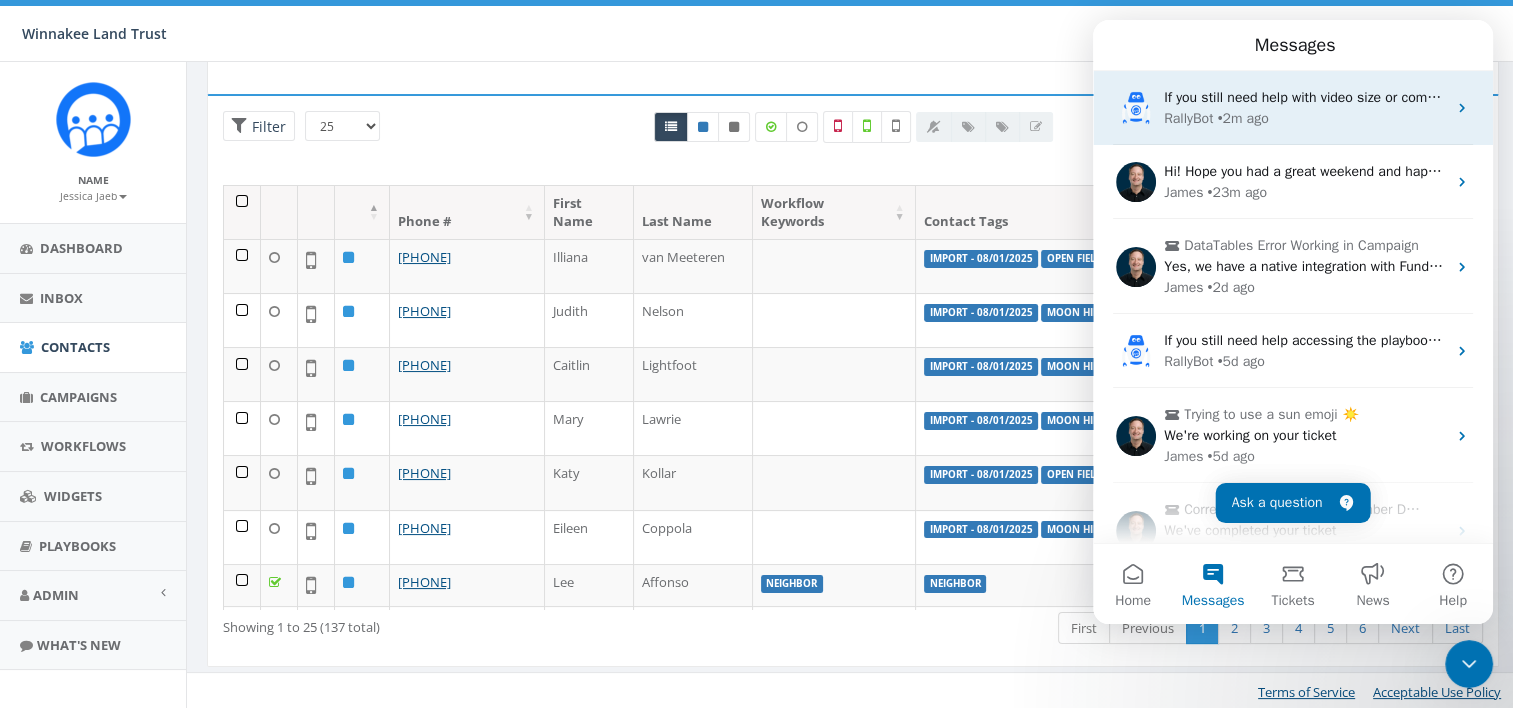 click on "If you still need help with video size or compression for your text campaign, I'm happy to assist! Would you like to share more about the video you're working with or any challenges you're facing?" at bounding box center (1757, 97) 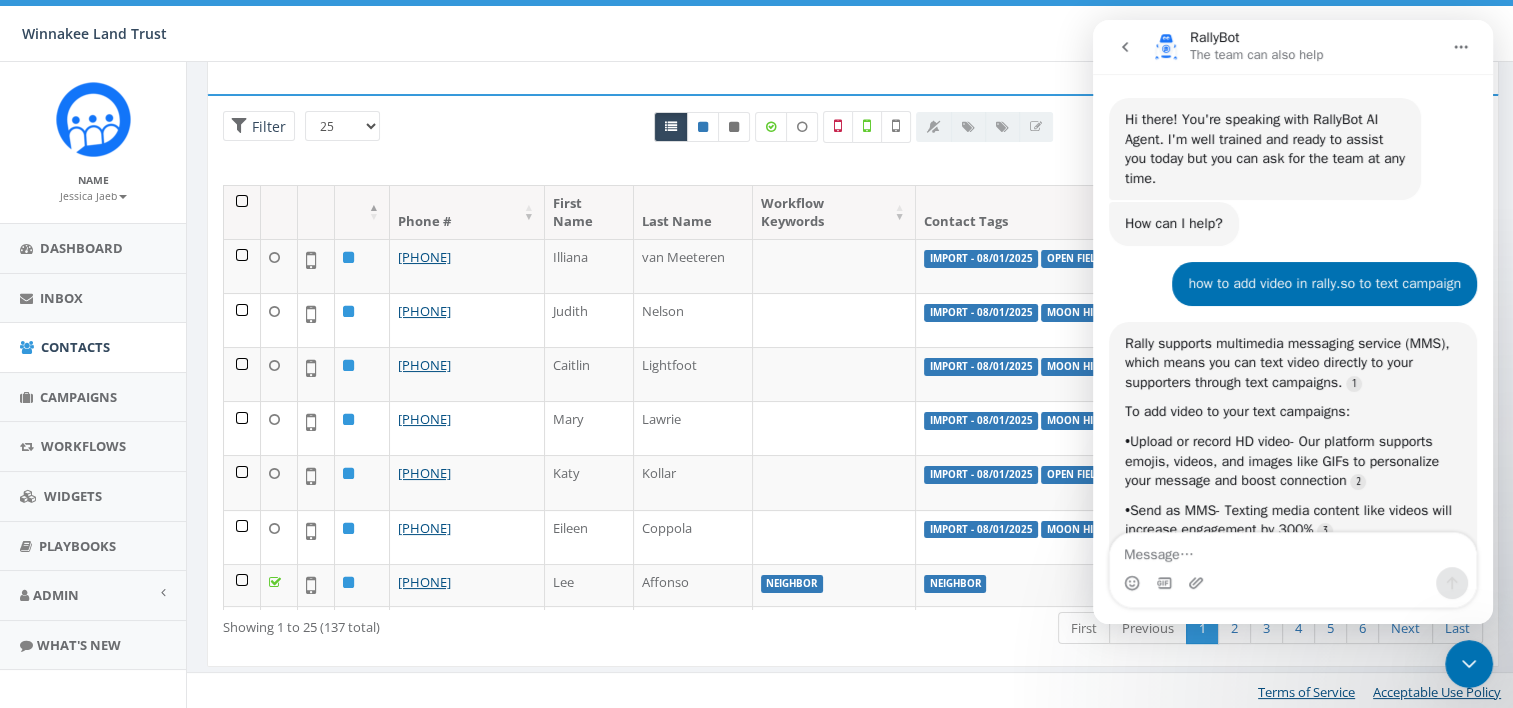 scroll, scrollTop: 3, scrollLeft: 0, axis: vertical 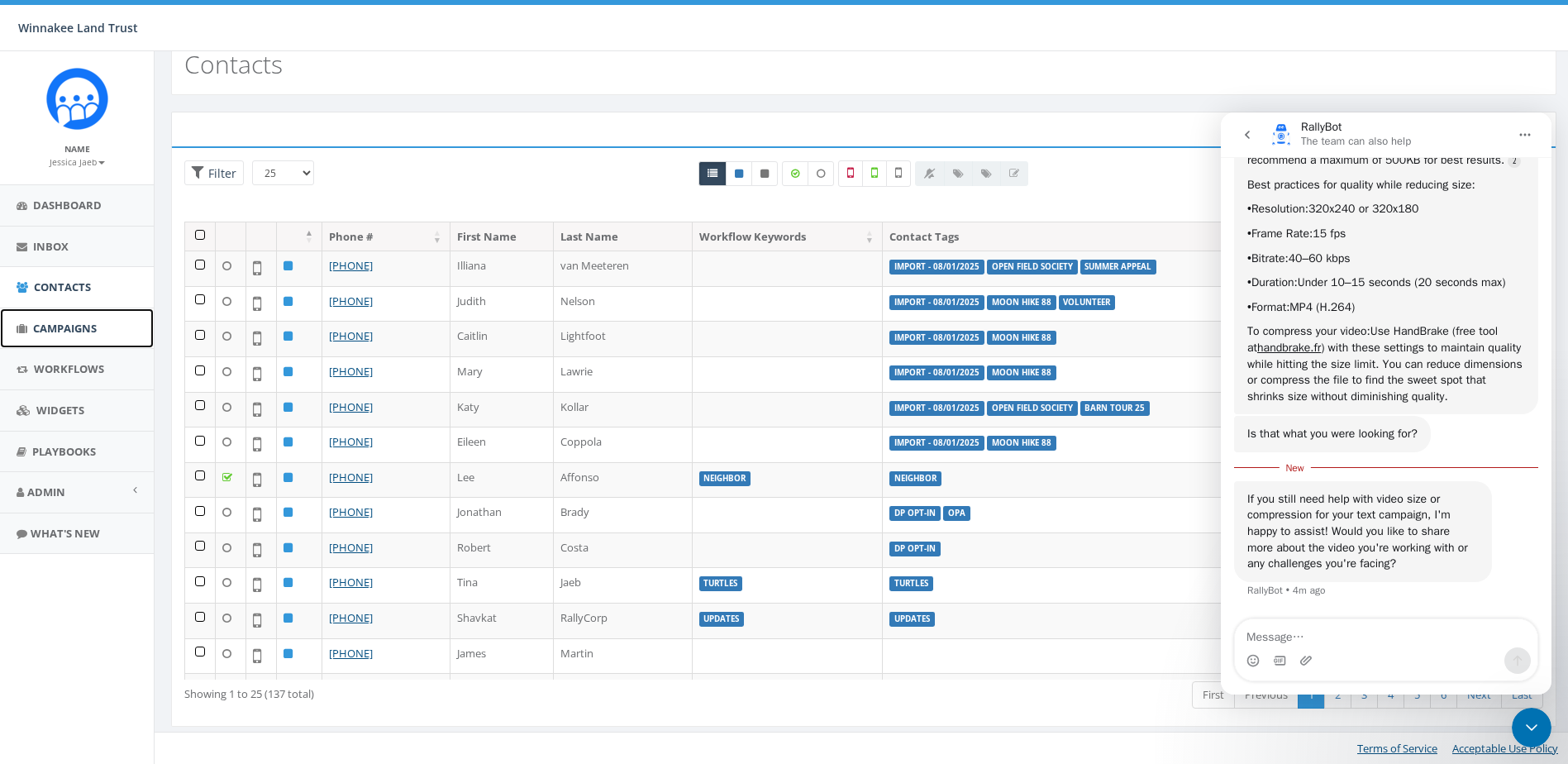 click on "Campaigns" at bounding box center [64, 328] 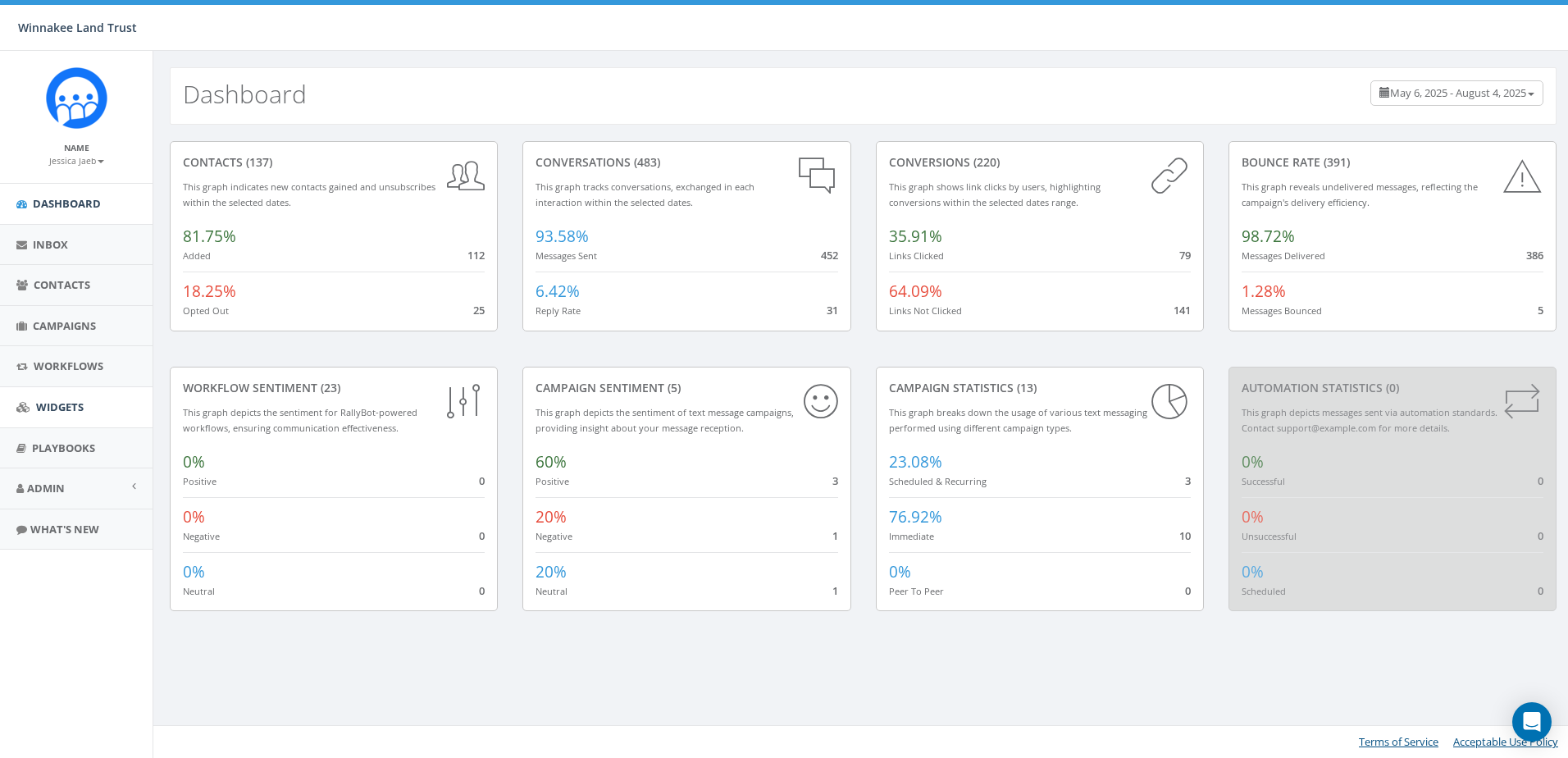 scroll, scrollTop: 0, scrollLeft: 0, axis: both 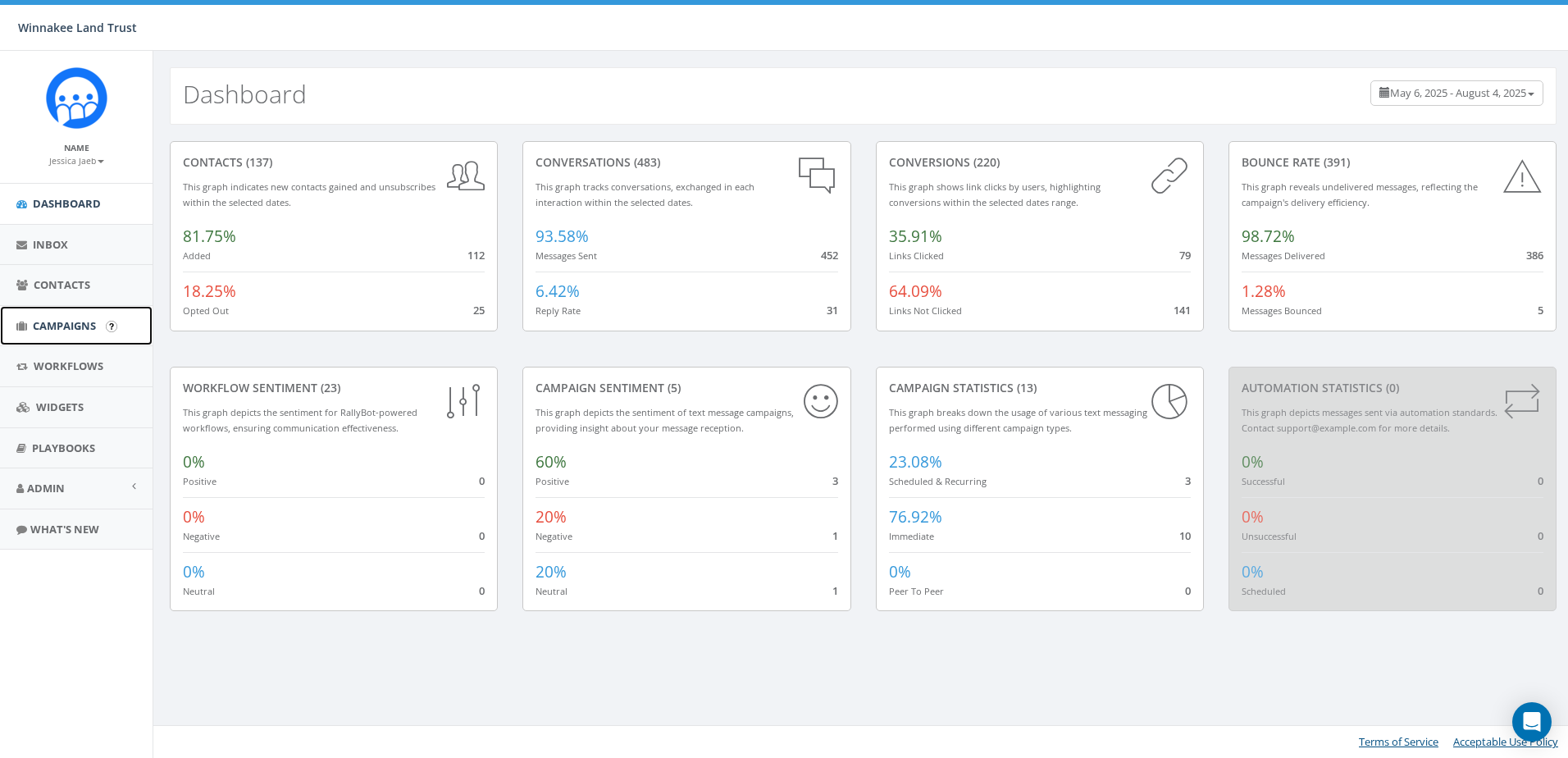 click on "Campaigns" at bounding box center [64, 326] 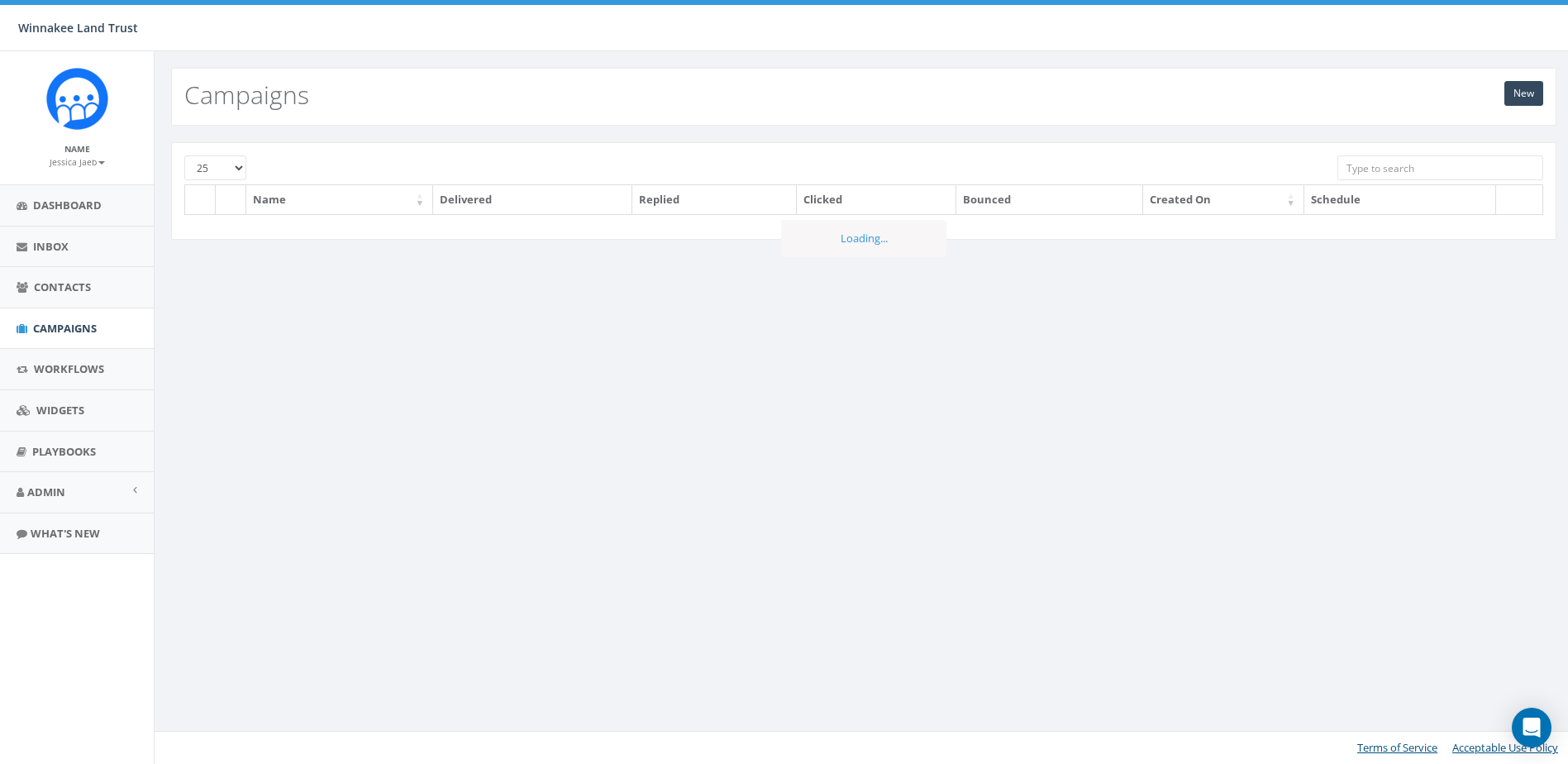 scroll, scrollTop: 0, scrollLeft: 0, axis: both 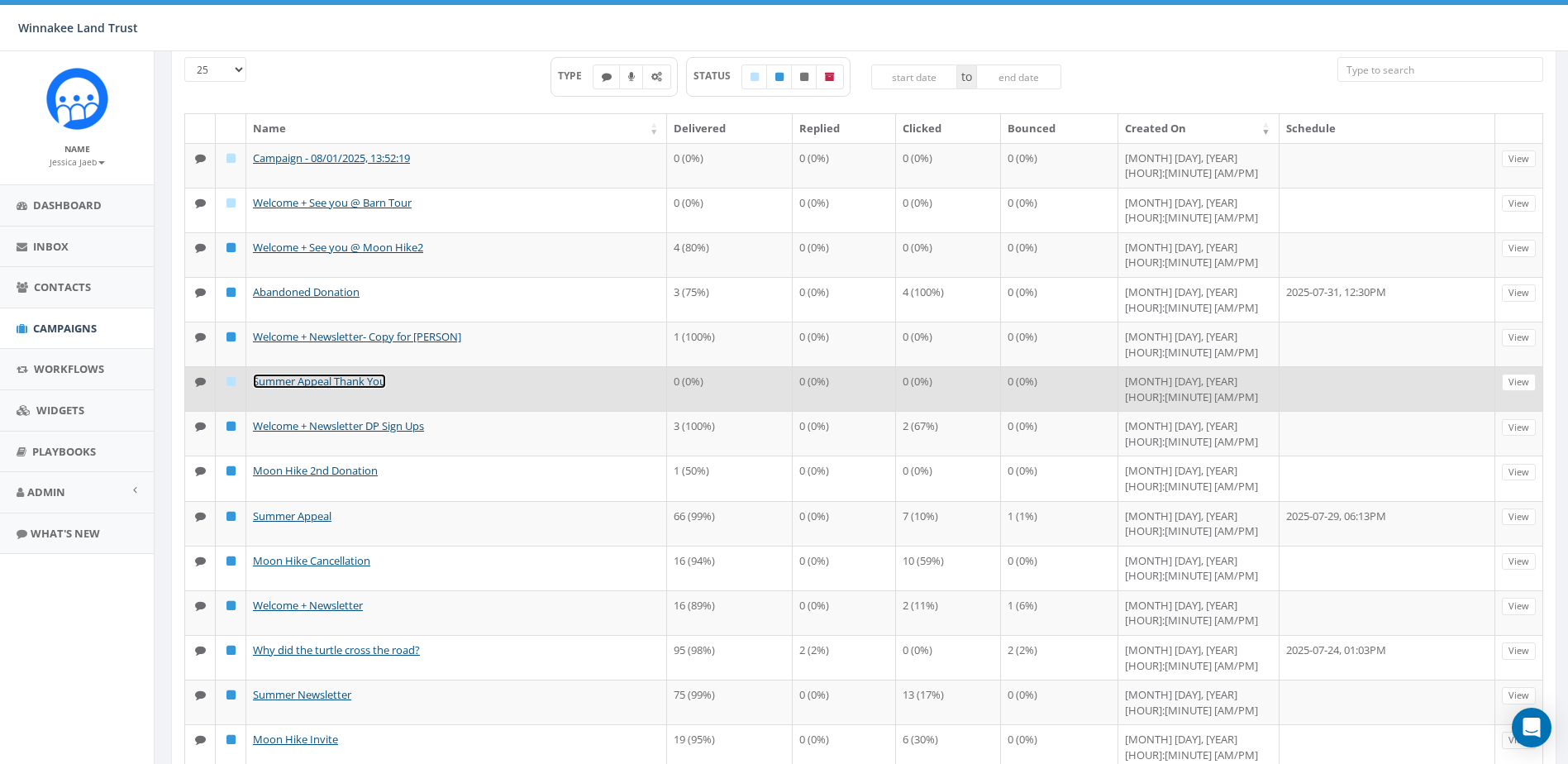 click on "Summer Appeal Thank You" at bounding box center (319, 381) 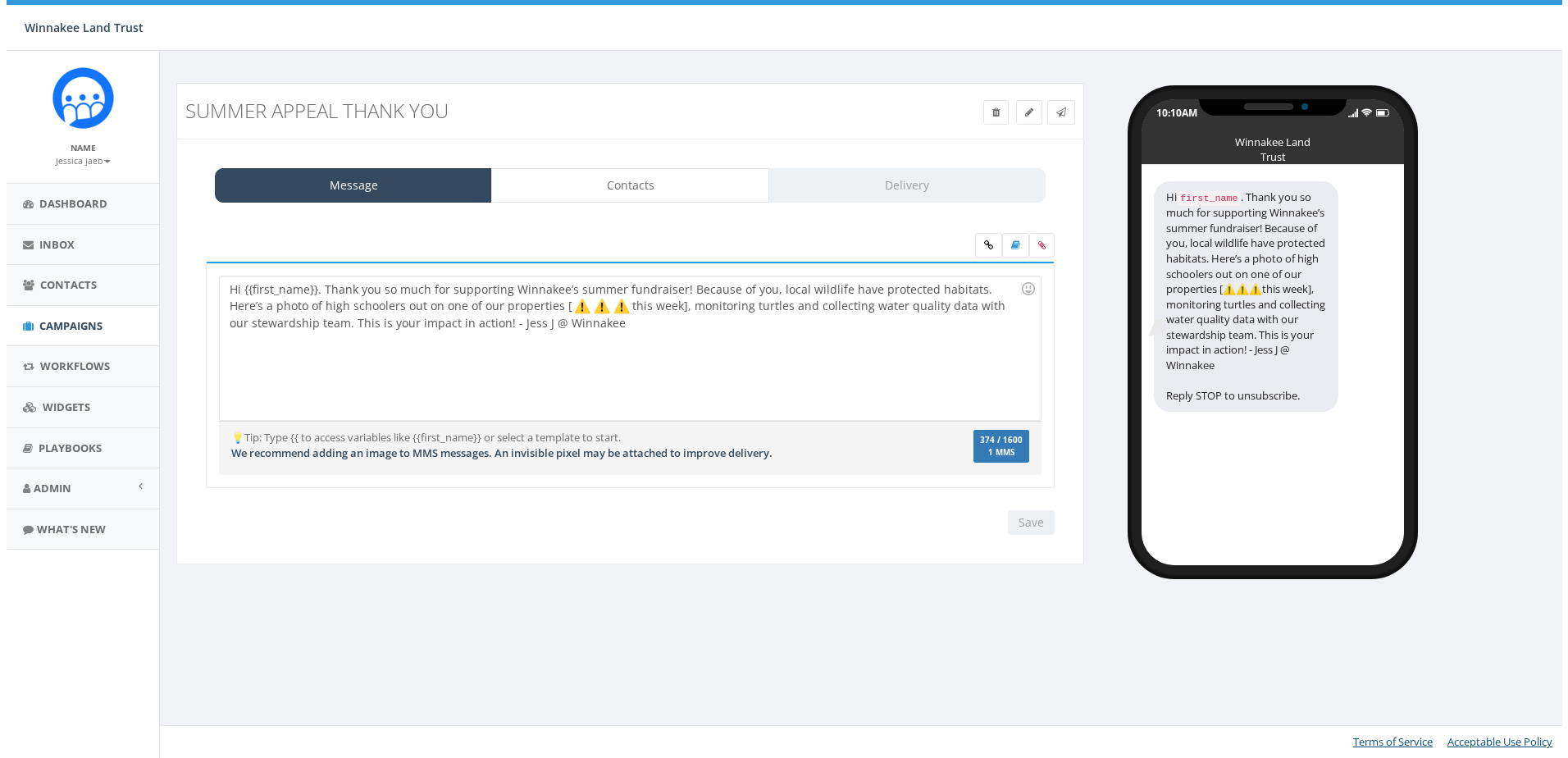 scroll, scrollTop: 0, scrollLeft: 0, axis: both 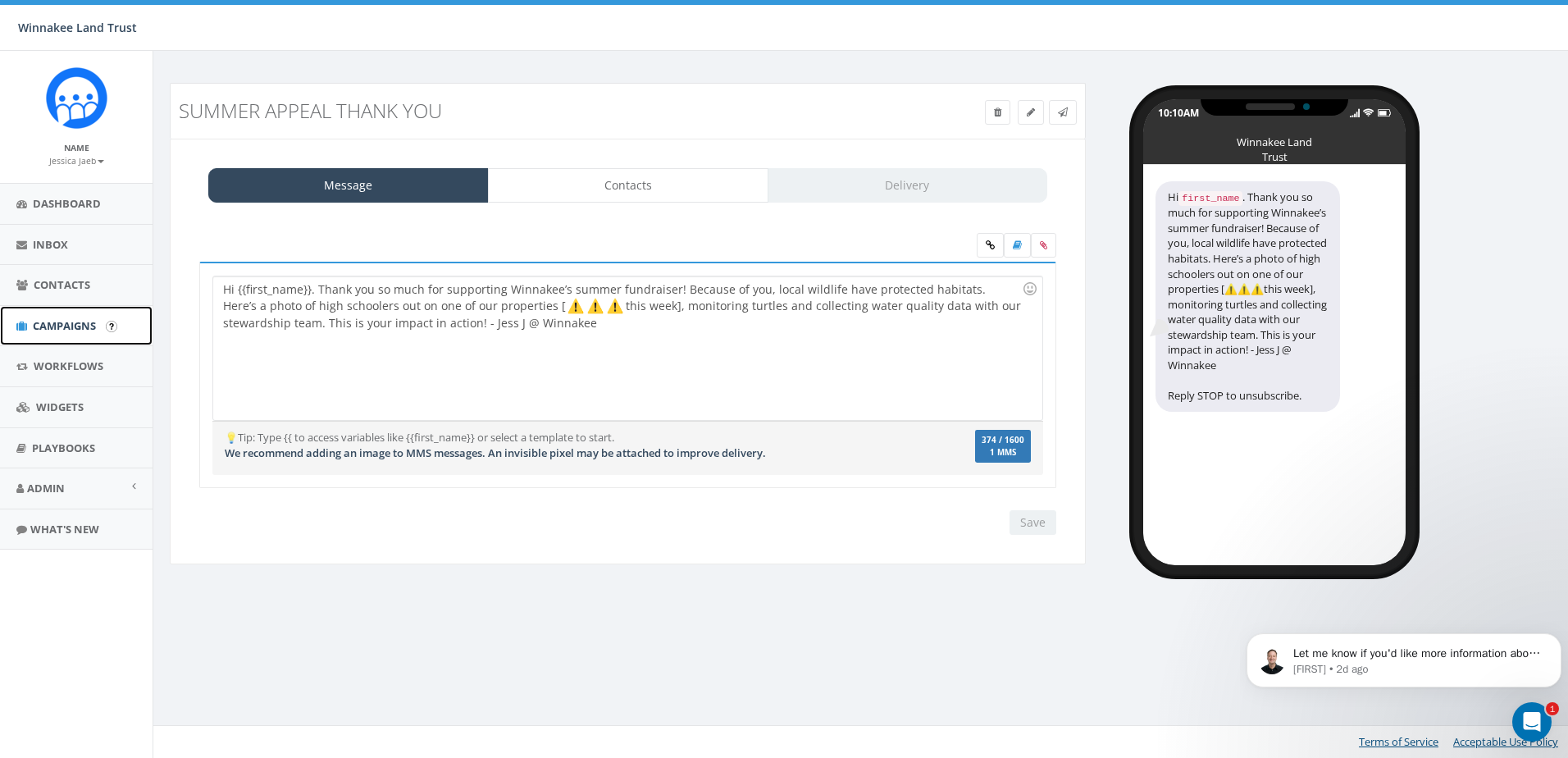 click on "Campaigns" at bounding box center [64, 326] 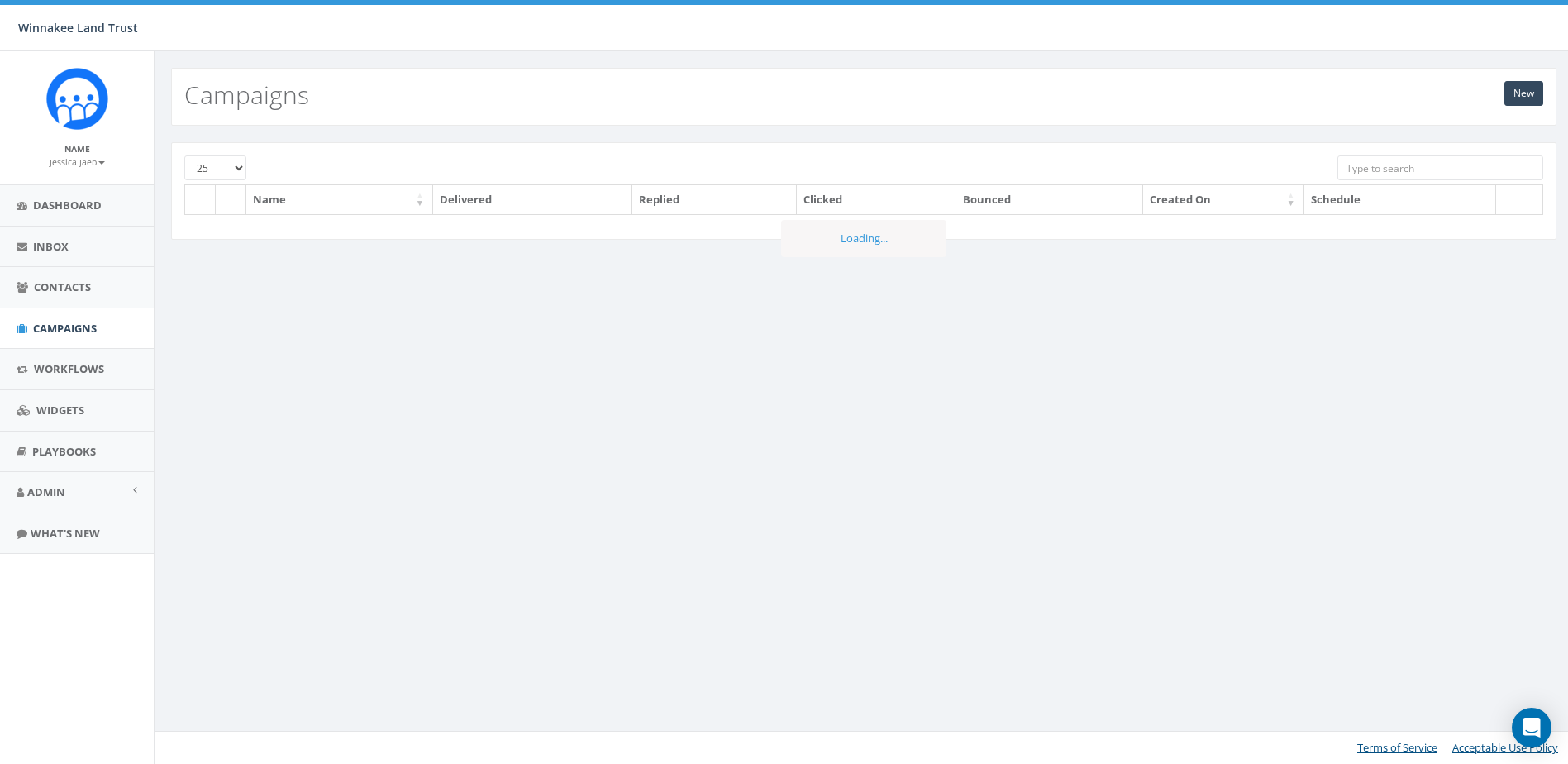 scroll, scrollTop: 0, scrollLeft: 0, axis: both 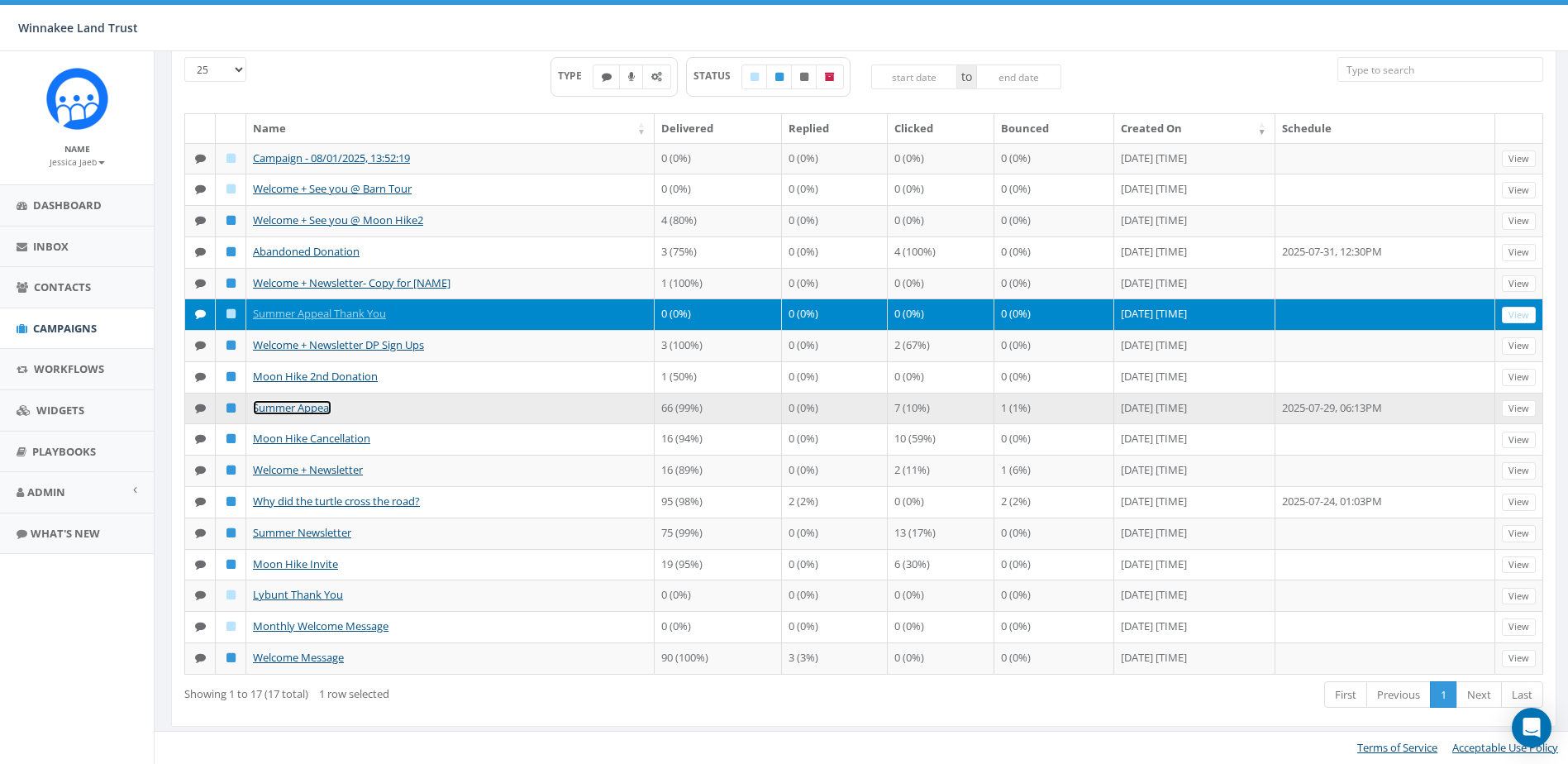 click on "Summer Appeal" at bounding box center [292, 408] 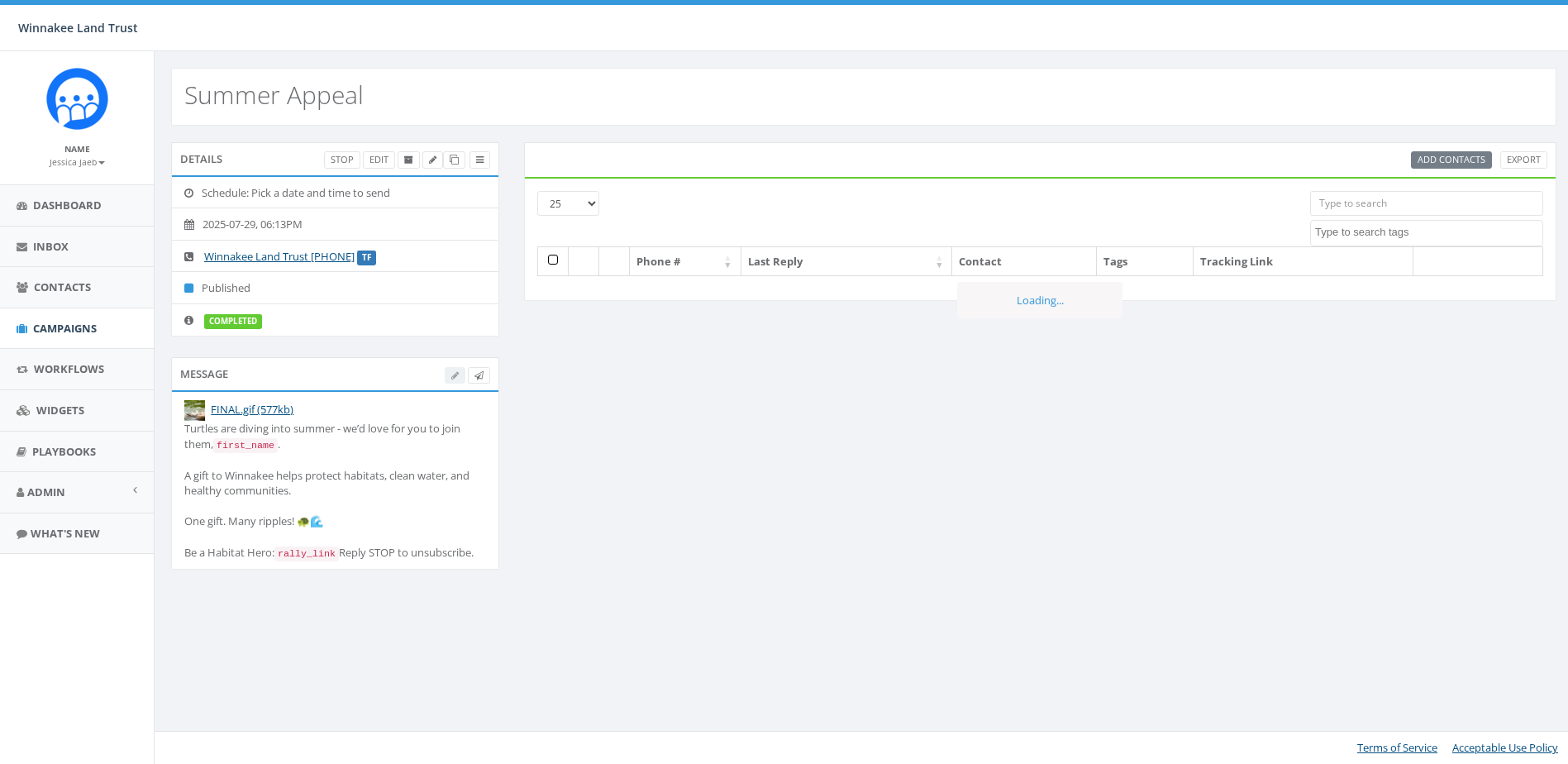 select 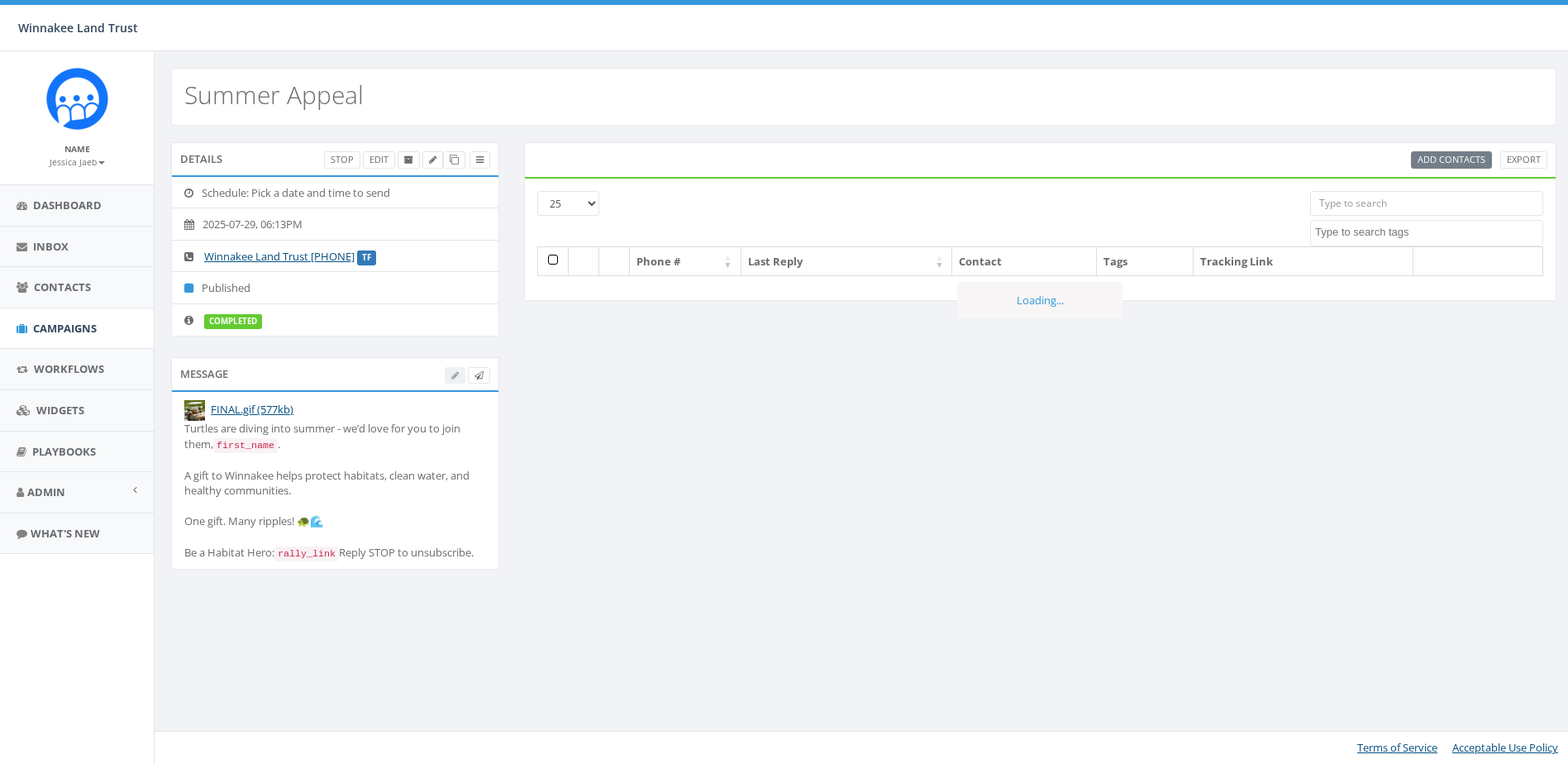 scroll, scrollTop: 0, scrollLeft: 0, axis: both 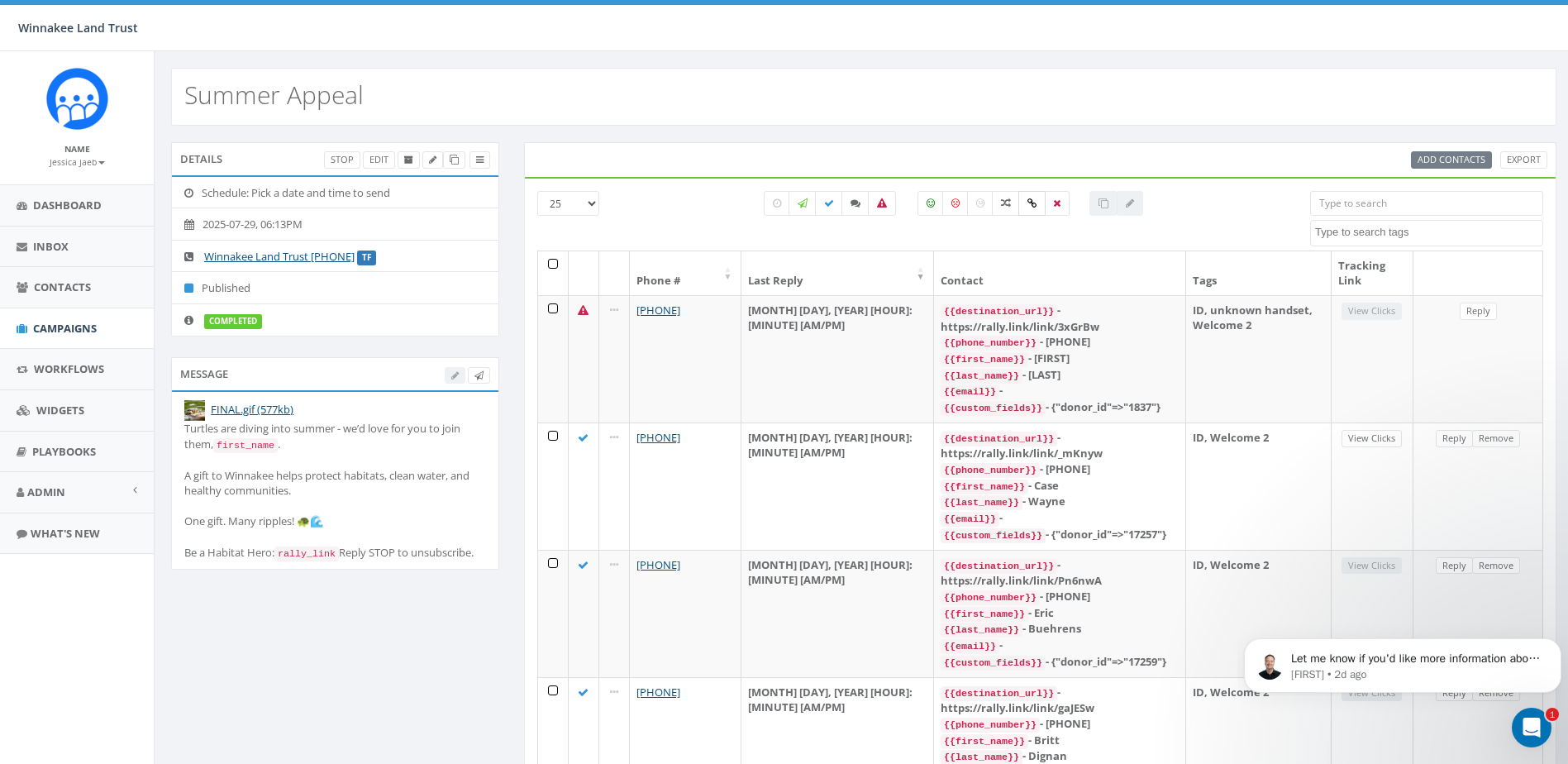 click at bounding box center (1032, 203) 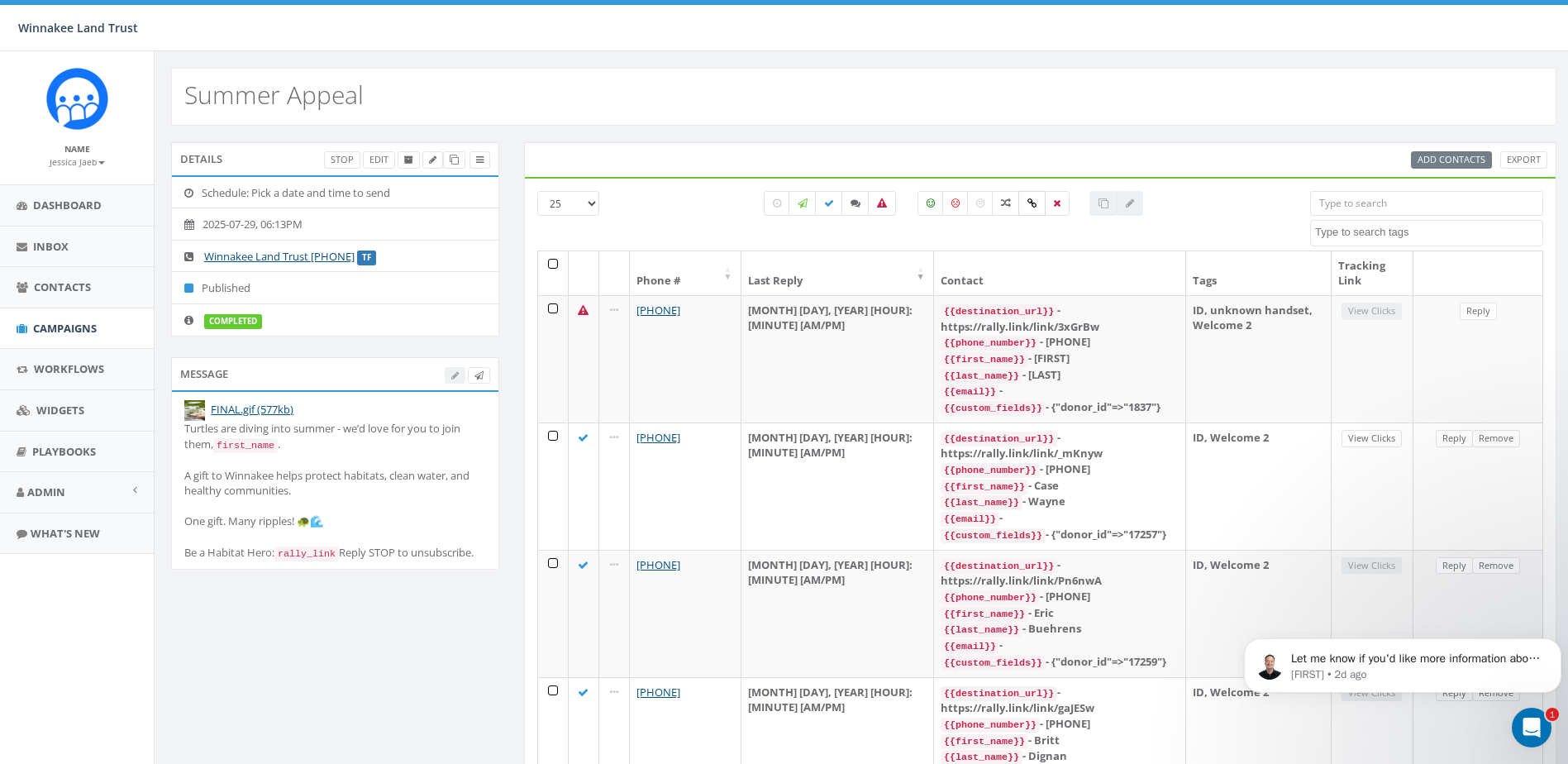 checkbox on "true" 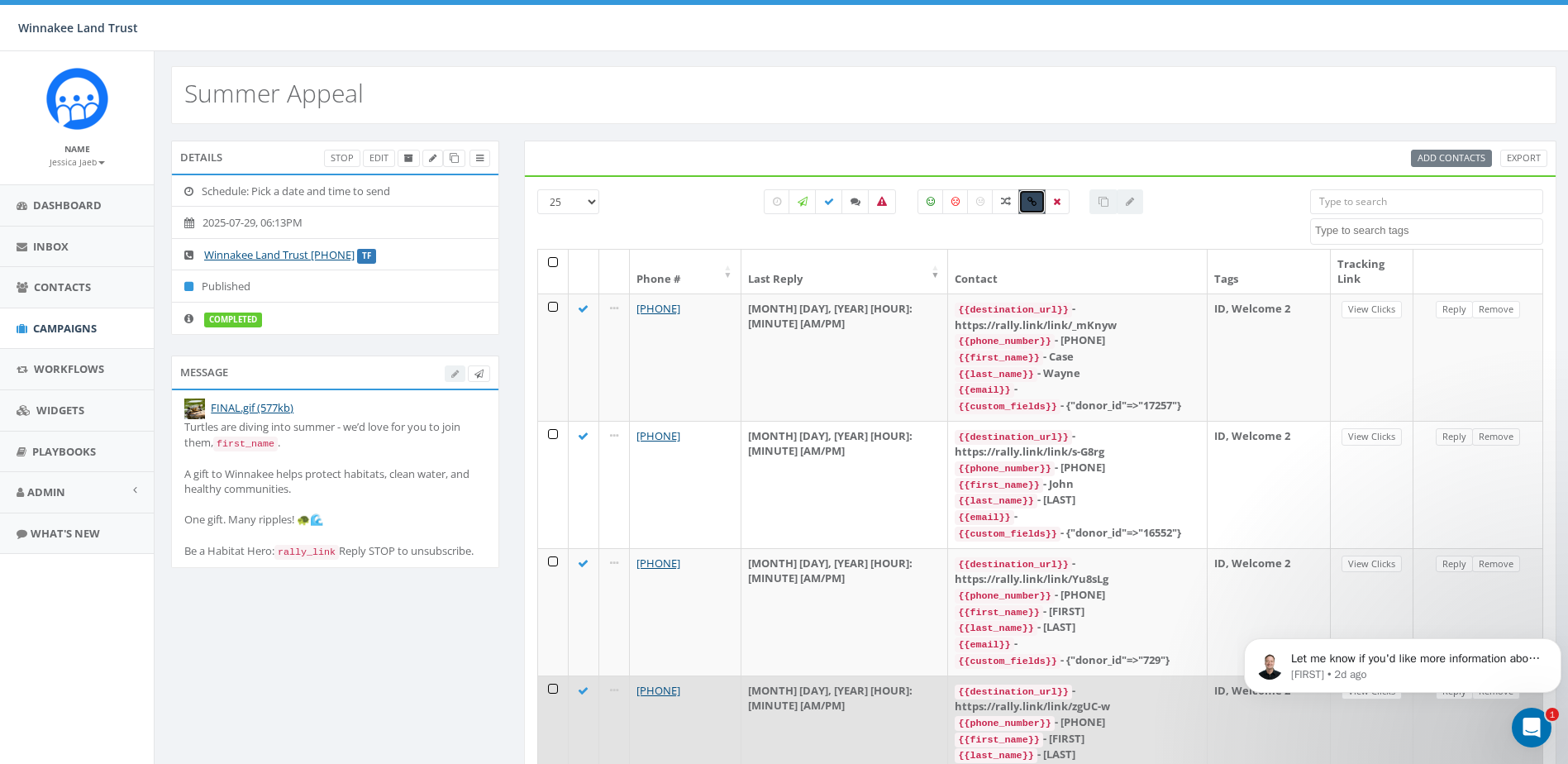 scroll, scrollTop: 0, scrollLeft: 0, axis: both 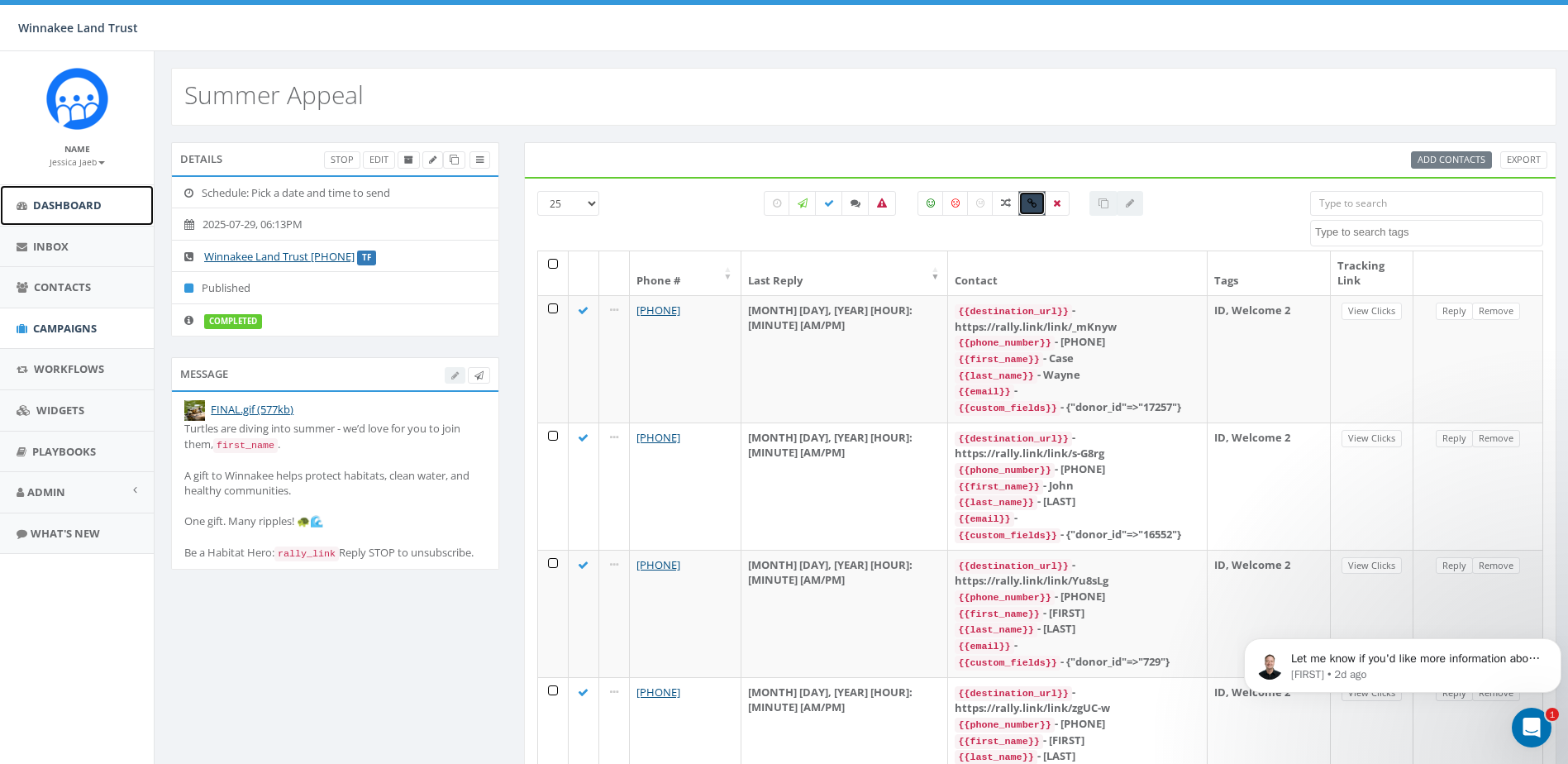 click on "Dashboard" at bounding box center (67, 205) 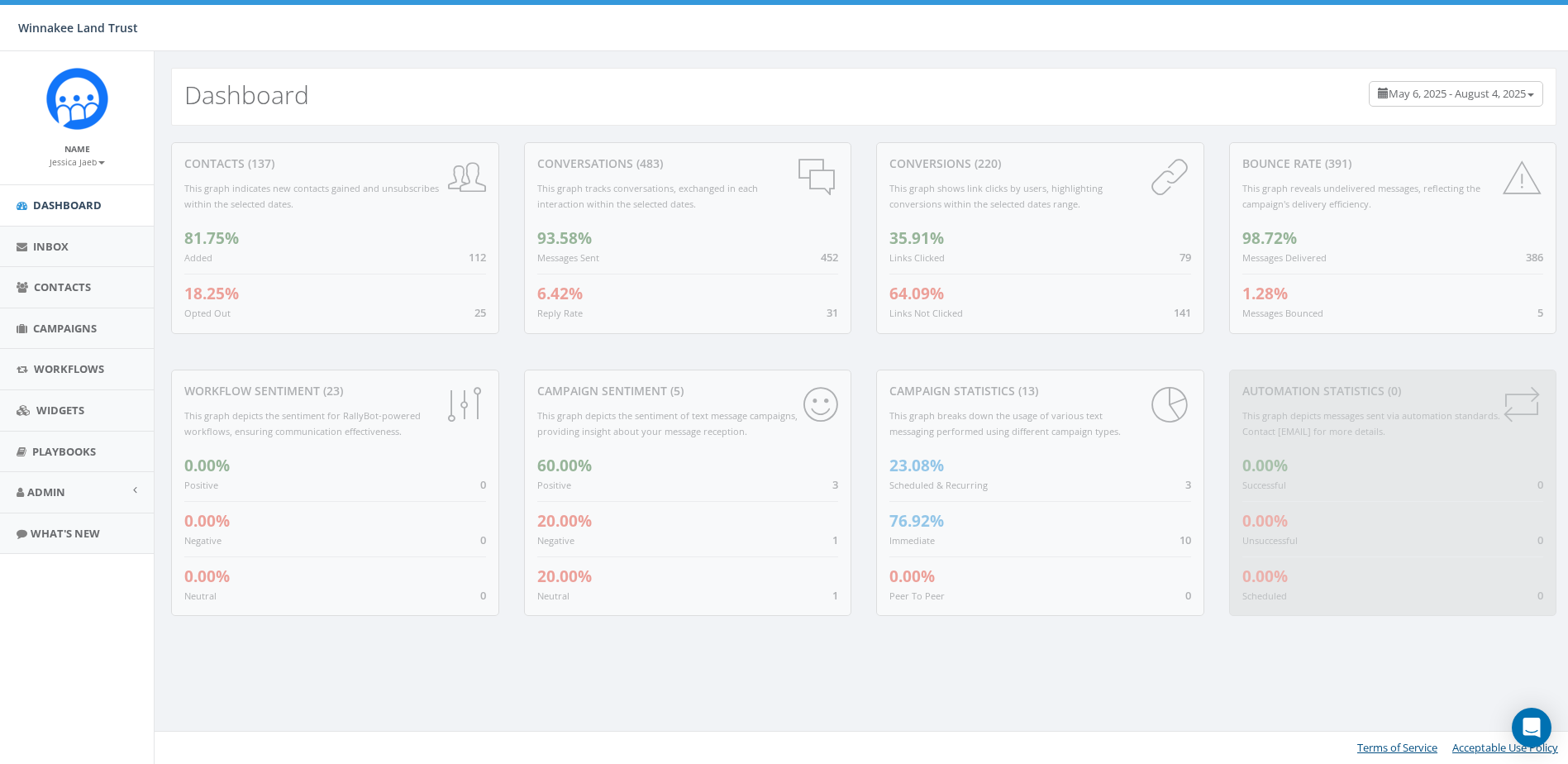 scroll, scrollTop: 0, scrollLeft: 0, axis: both 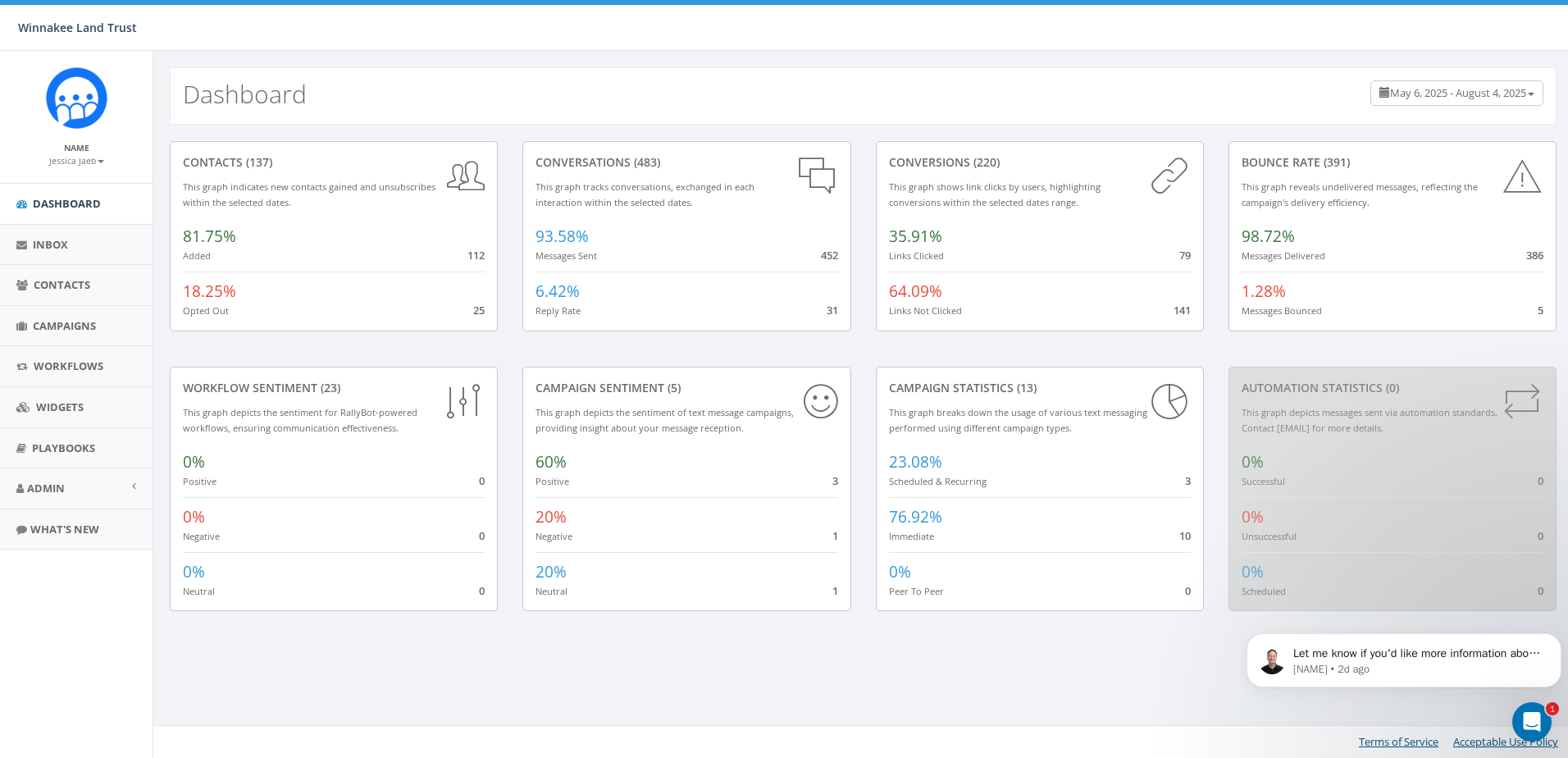 click 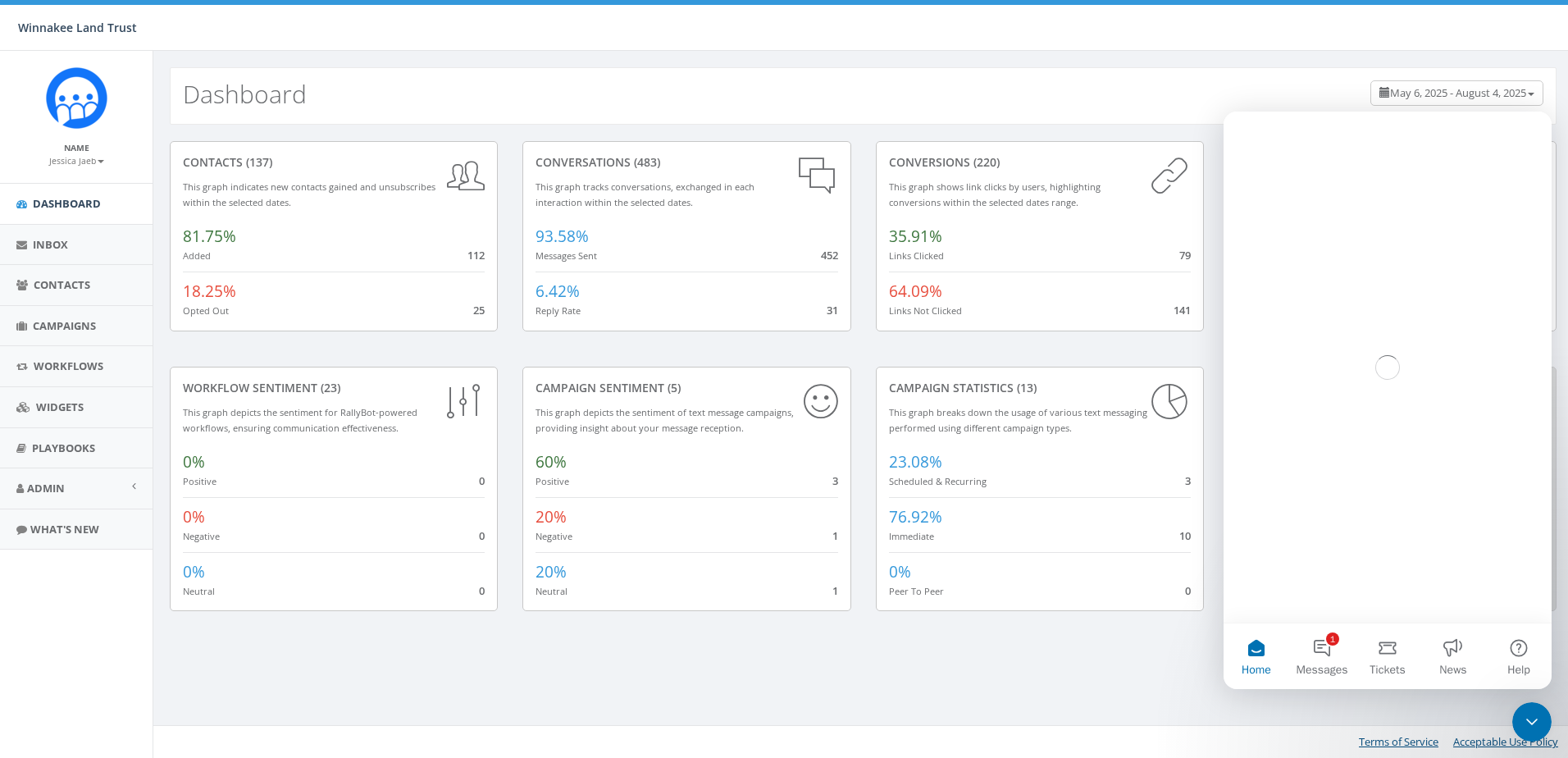 scroll, scrollTop: 0, scrollLeft: 0, axis: both 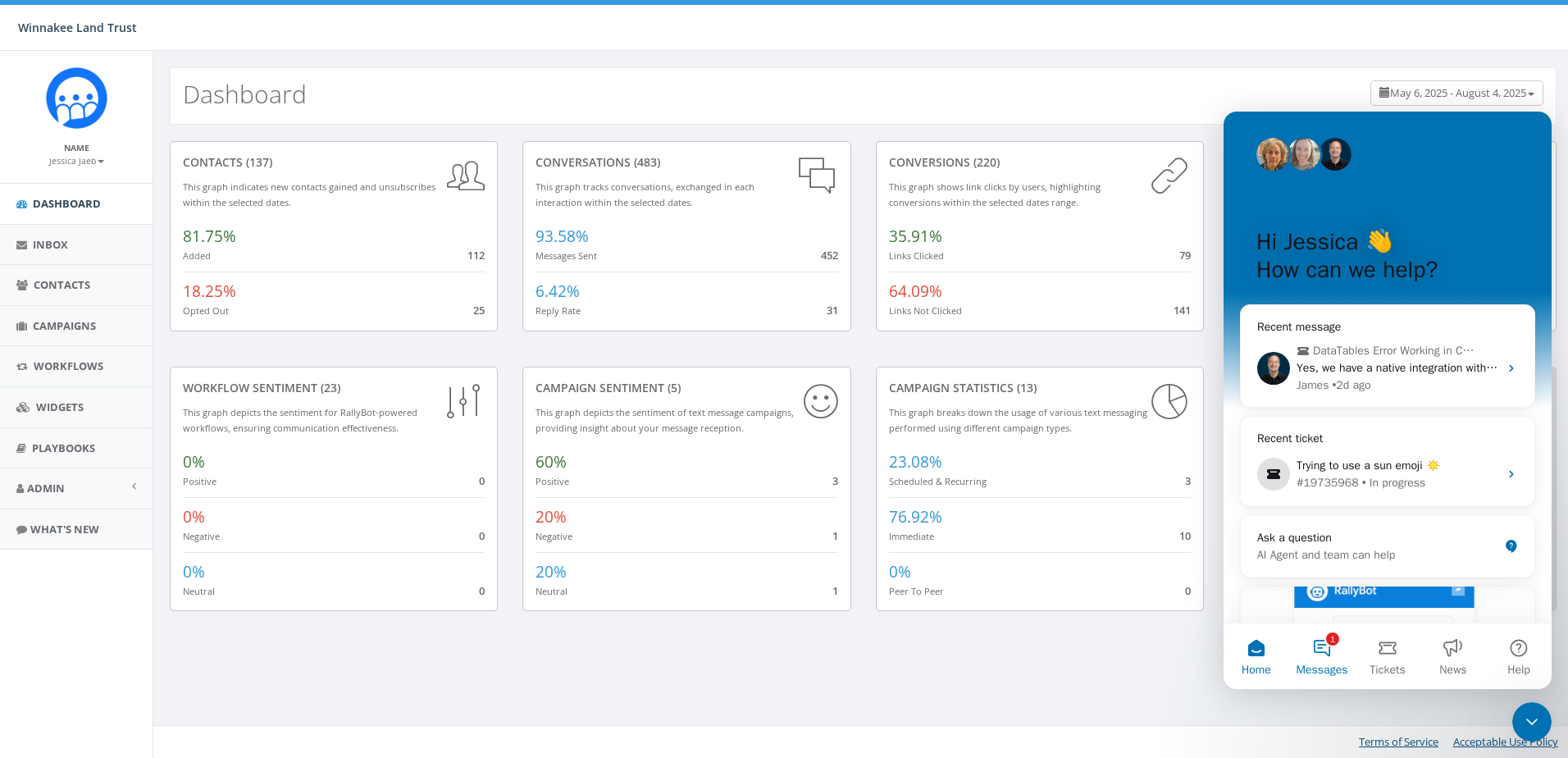 click on "1 Messages" at bounding box center [1322, 656] 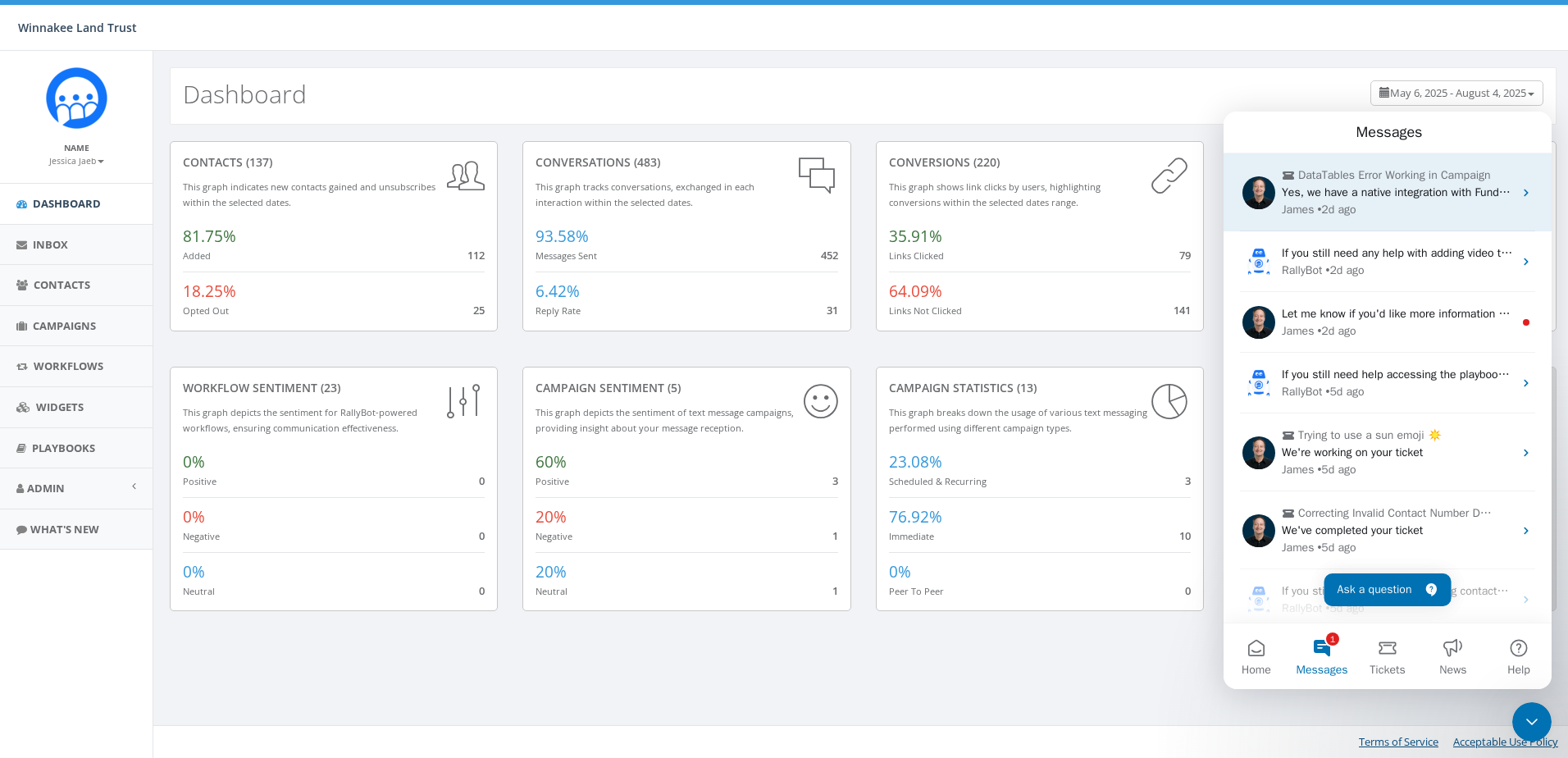 click on "Yes, we have a native integration with Fundraise Up so this will make it MUCH easier  Let me know if/when you move to them" at bounding box center (1596, 192) 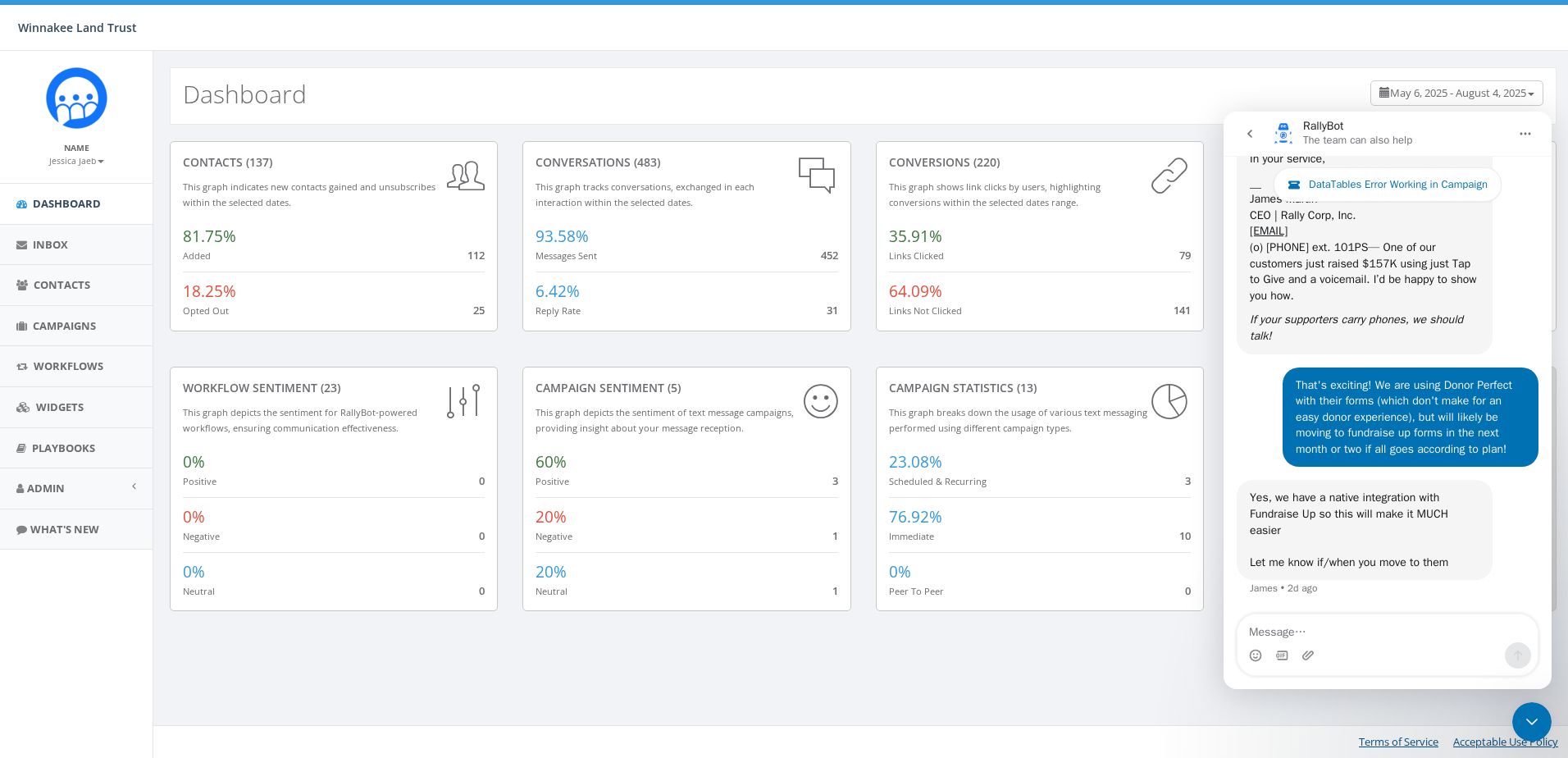 scroll, scrollTop: 2853, scrollLeft: 0, axis: vertical 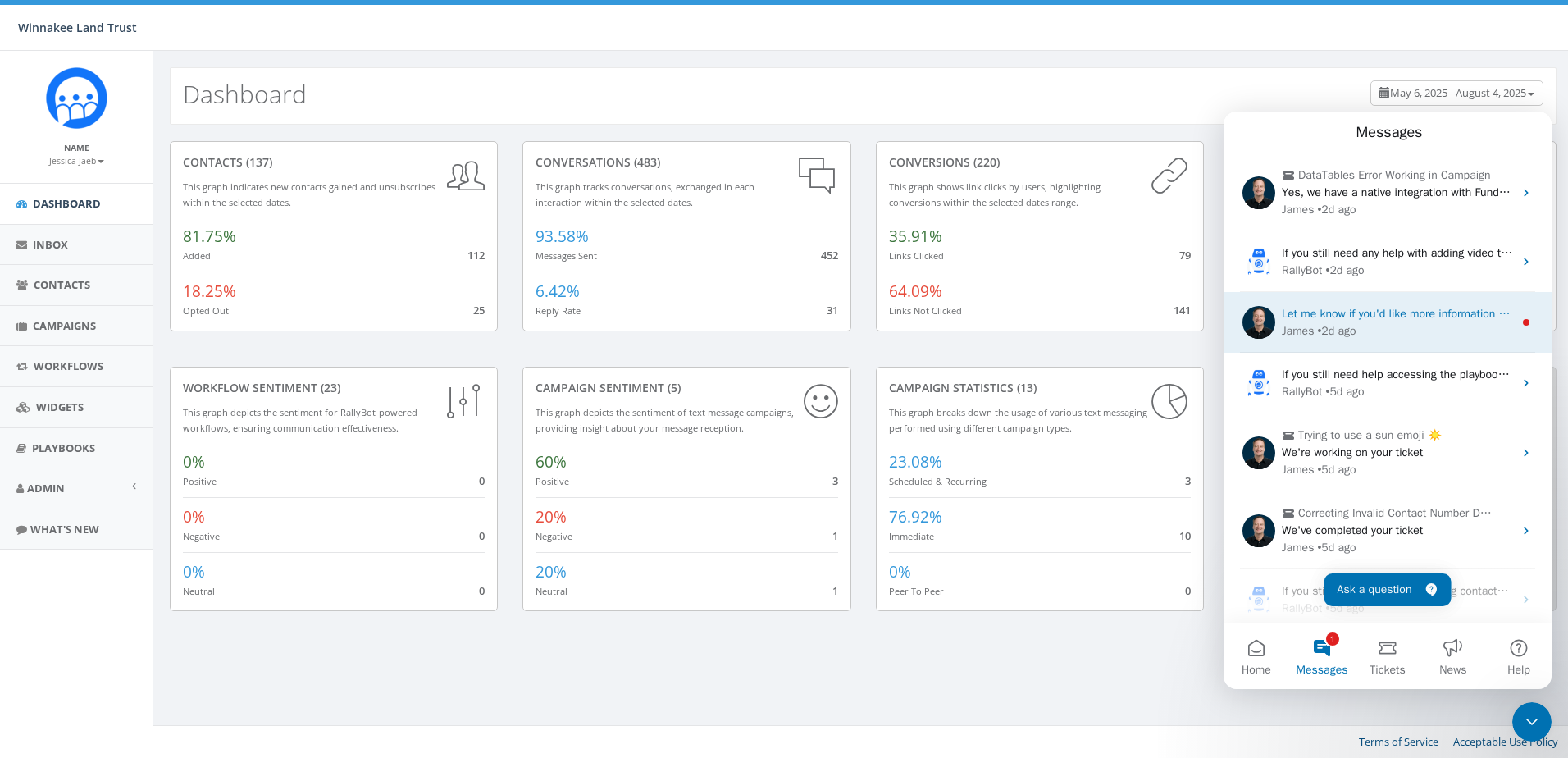 click on "•  2d ago" at bounding box center [1336, 331] 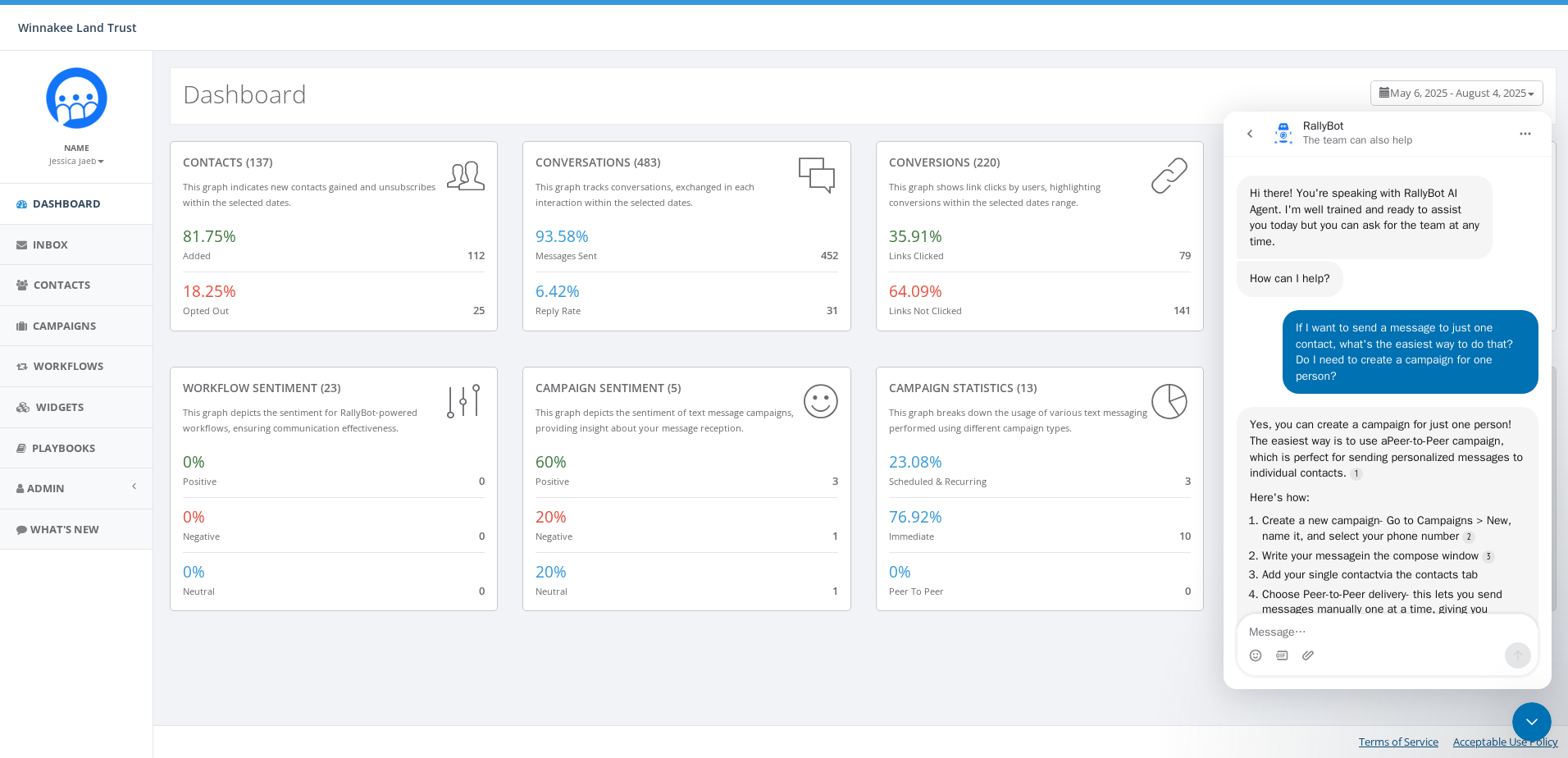 scroll, scrollTop: 2, scrollLeft: 0, axis: vertical 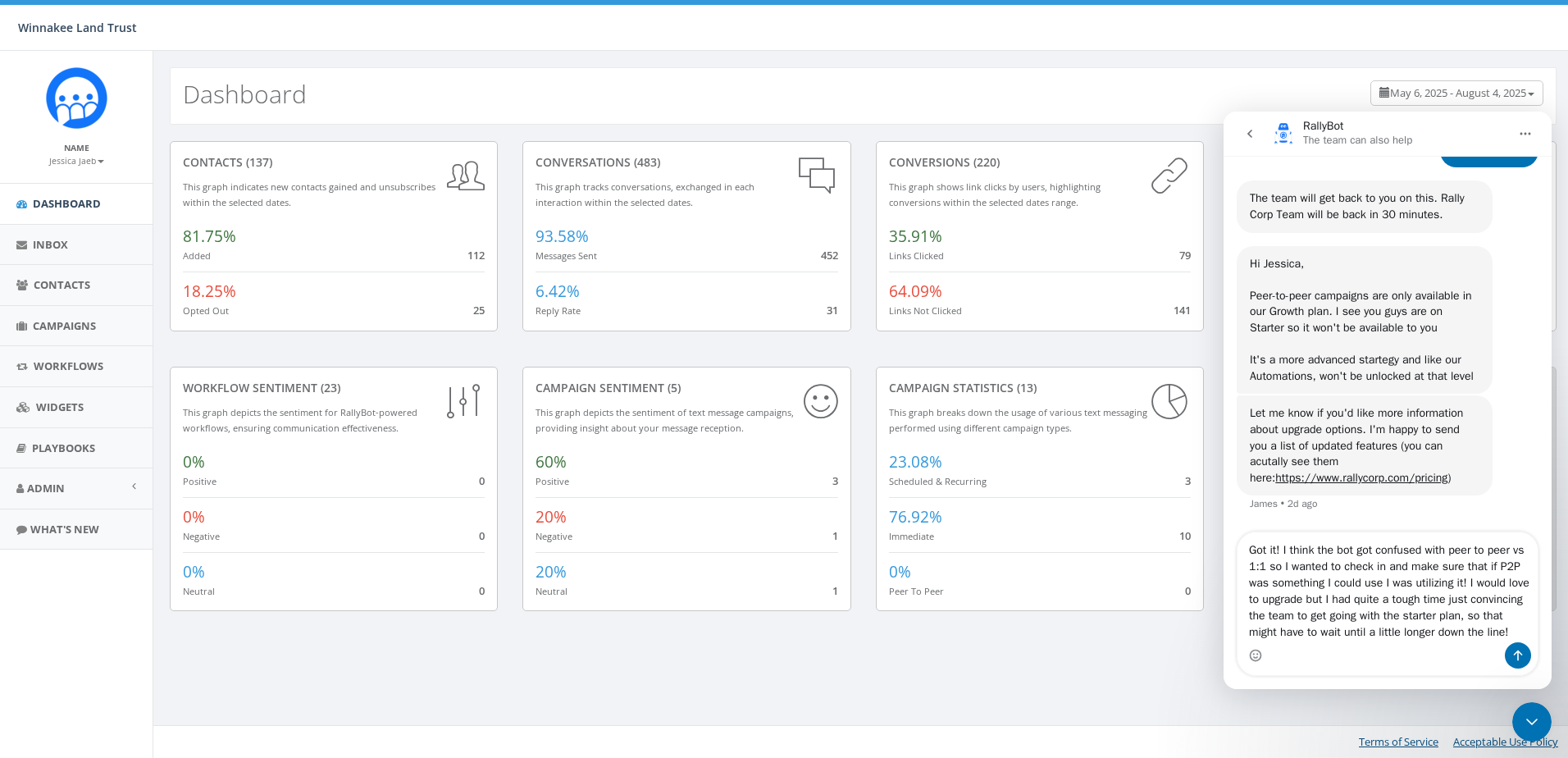 drag, startPoint x: 1325, startPoint y: 602, endPoint x: 1247, endPoint y: 603, distance: 78.00641 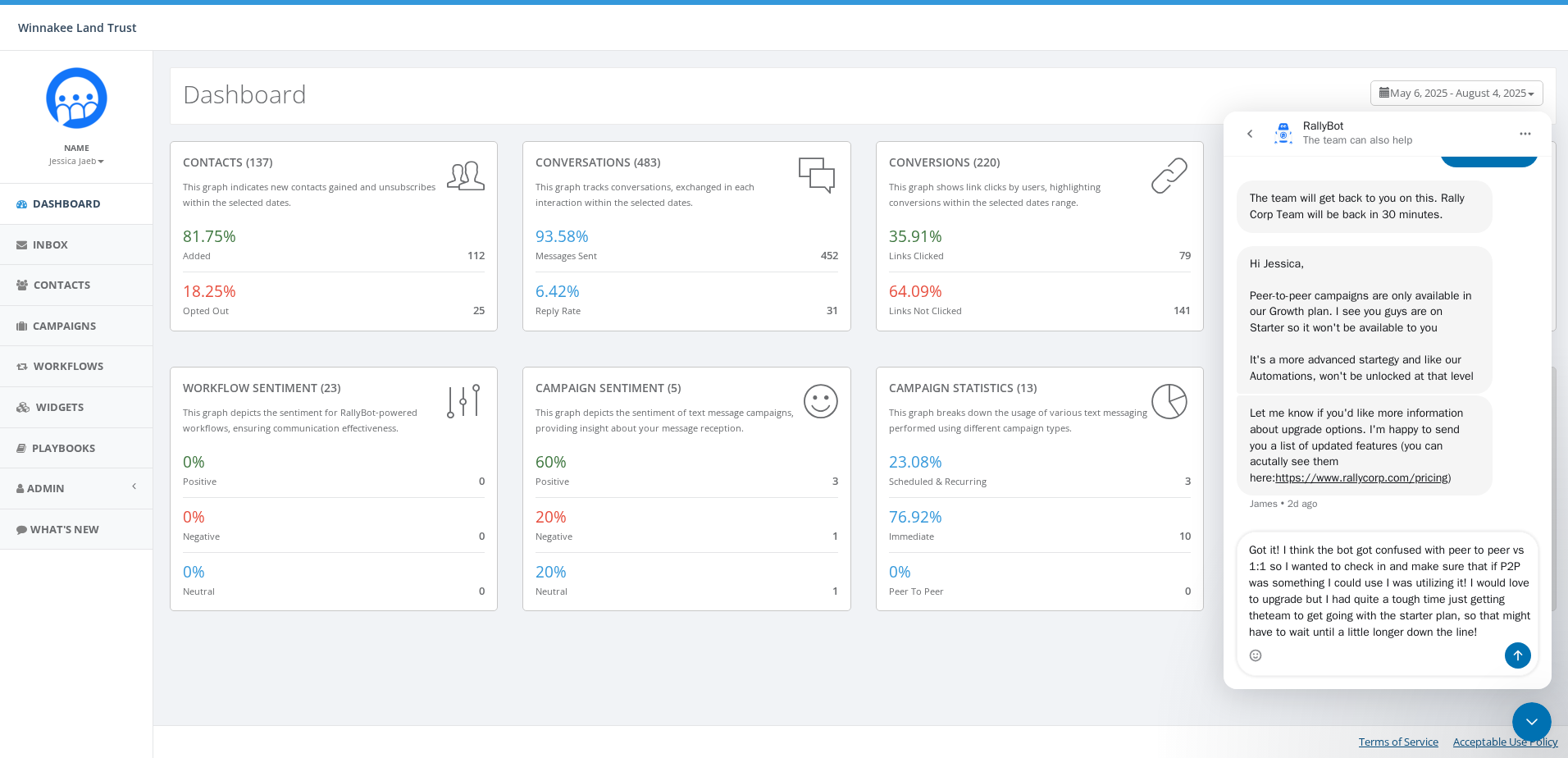 scroll, scrollTop: 5112, scrollLeft: 0, axis: vertical 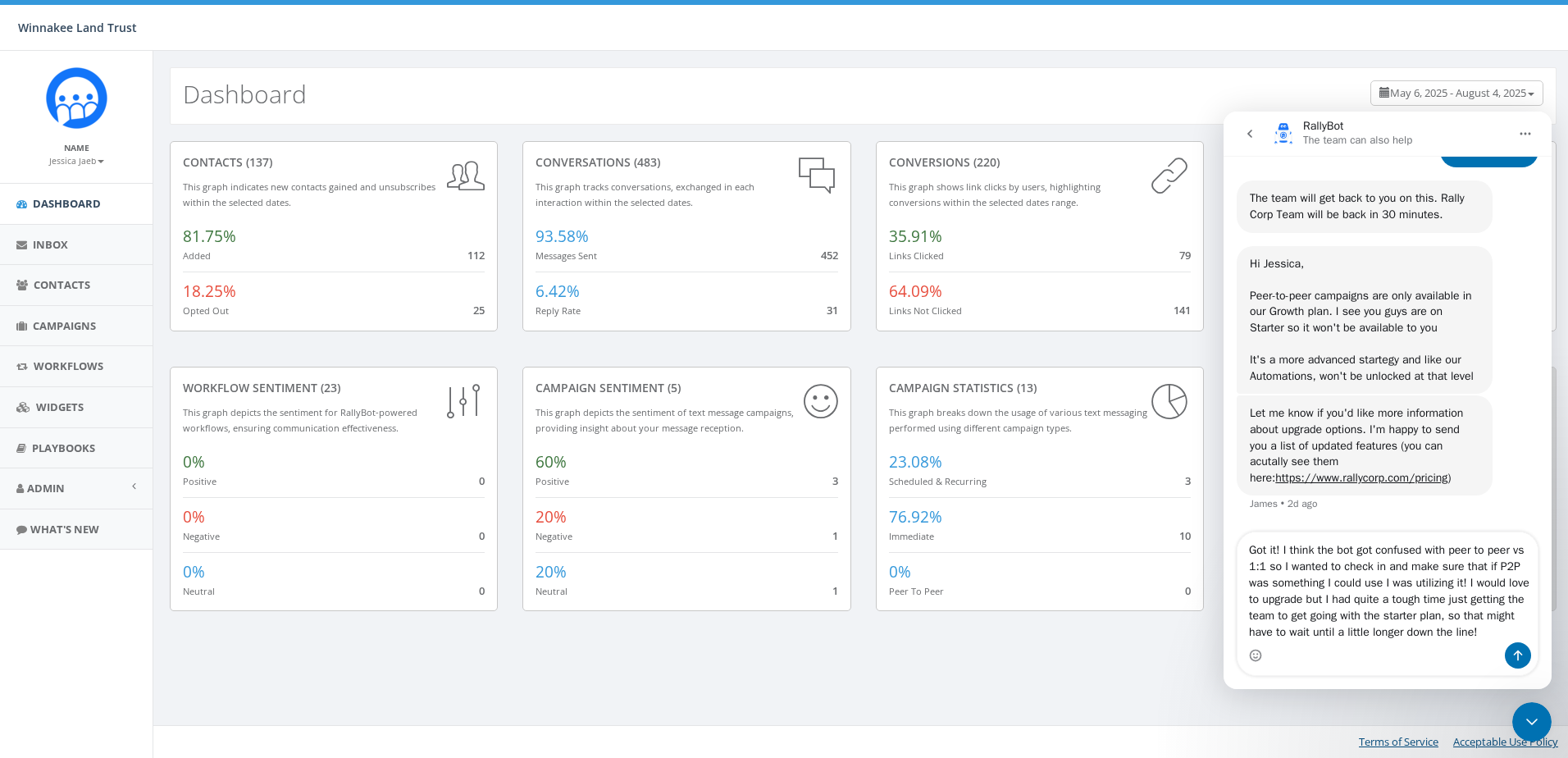 click on "Got it! I think the bot got confused with peer to peer vs 1:1 so I wanted to check in and make sure that if P2P was something I could use I was utilizing it! I would love to upgrade but I had quite a tough time just getting the team to get going with the starter plan, so that might have to wait until a little longer down the line!" at bounding box center [1388, 587] 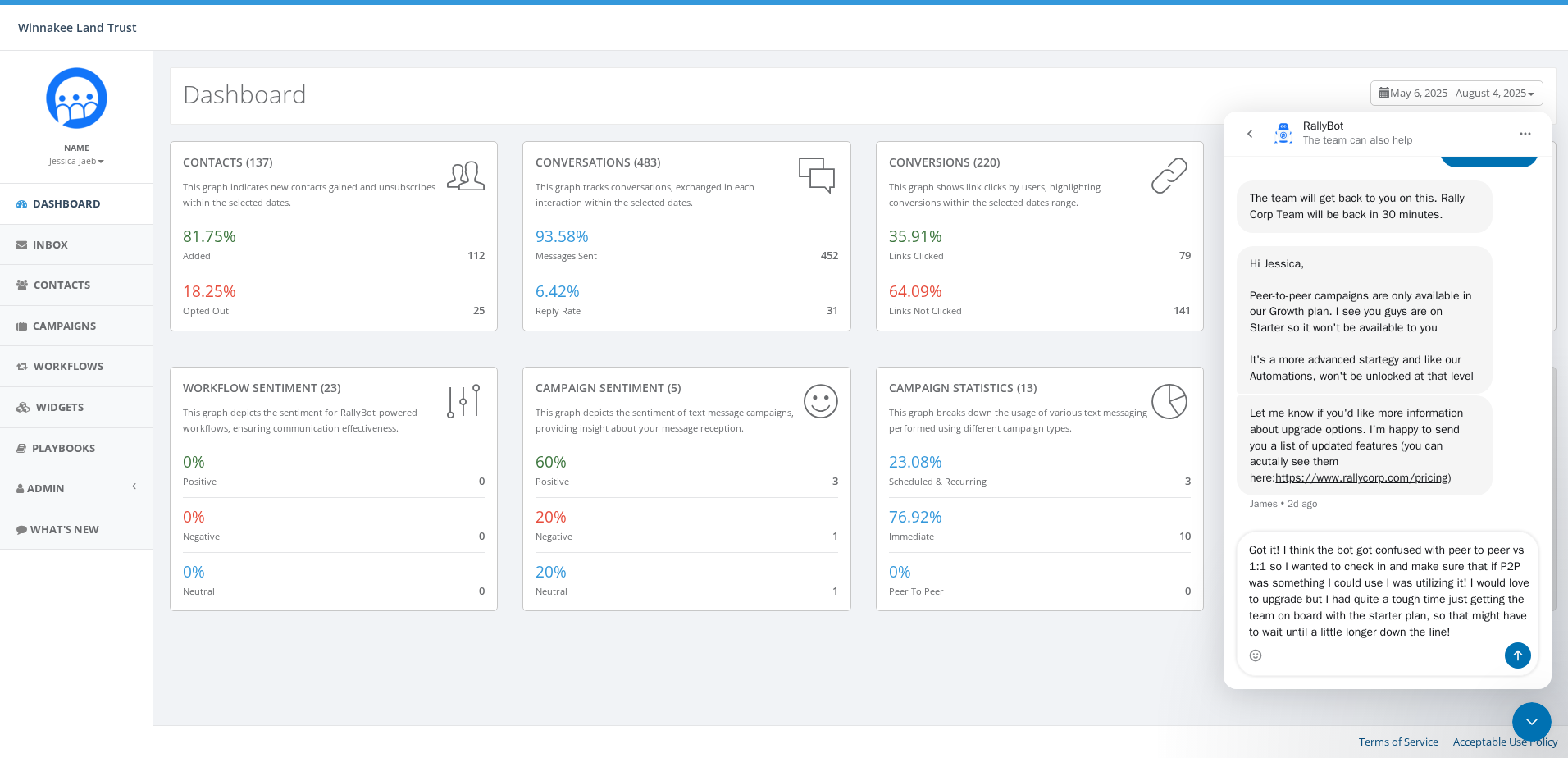 scroll, scrollTop: 5095, scrollLeft: 0, axis: vertical 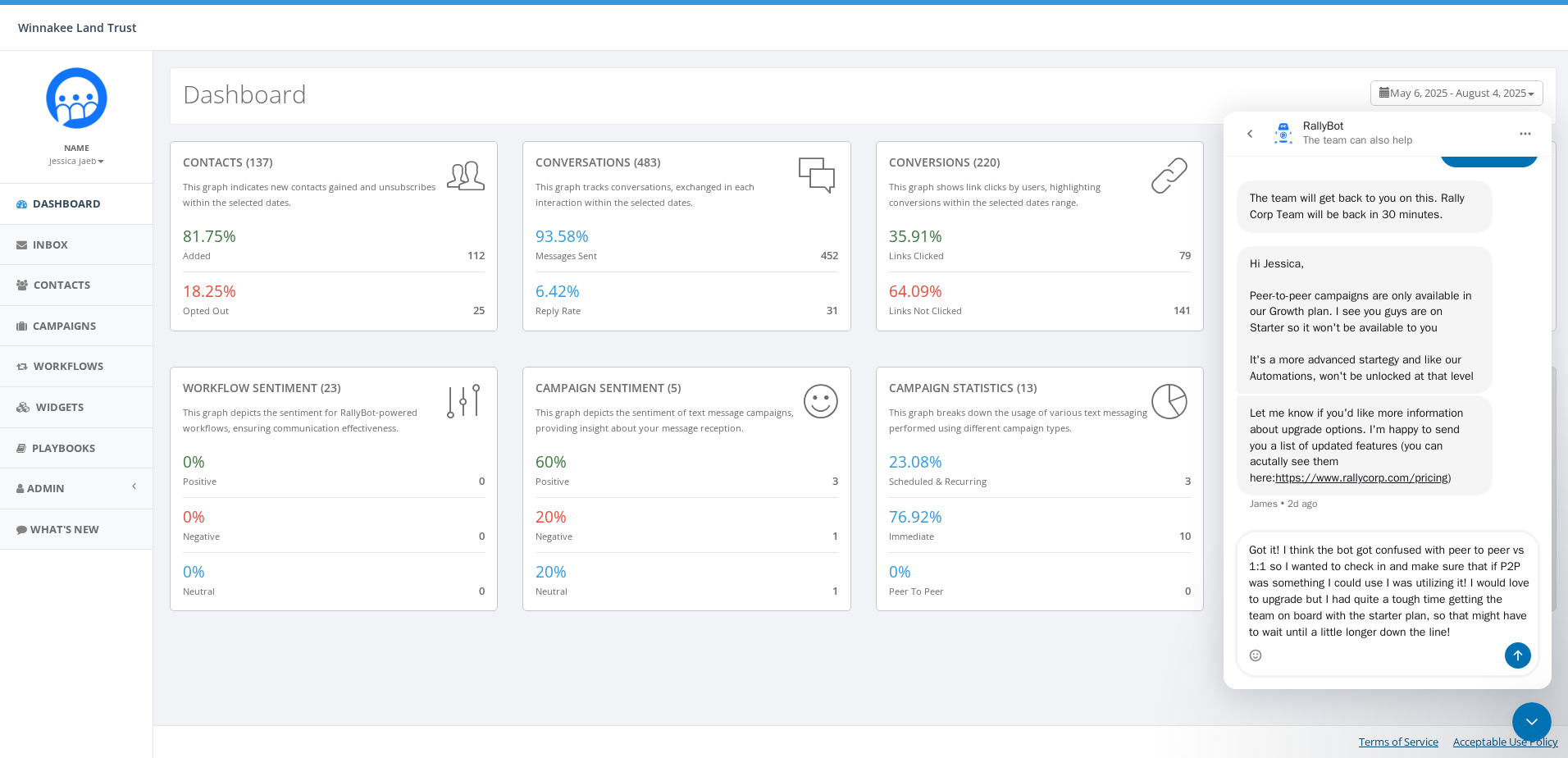click on "Got it! I think the bot got confused with peer to peer vs 1:1 so I wanted to check in and make sure that if P2P was something I could use I was utilizing it! I would love to upgrade but I had quite a tough time getting the team on board with the starter plan, so that might have to wait until a little longer down the line!" at bounding box center [1388, 587] 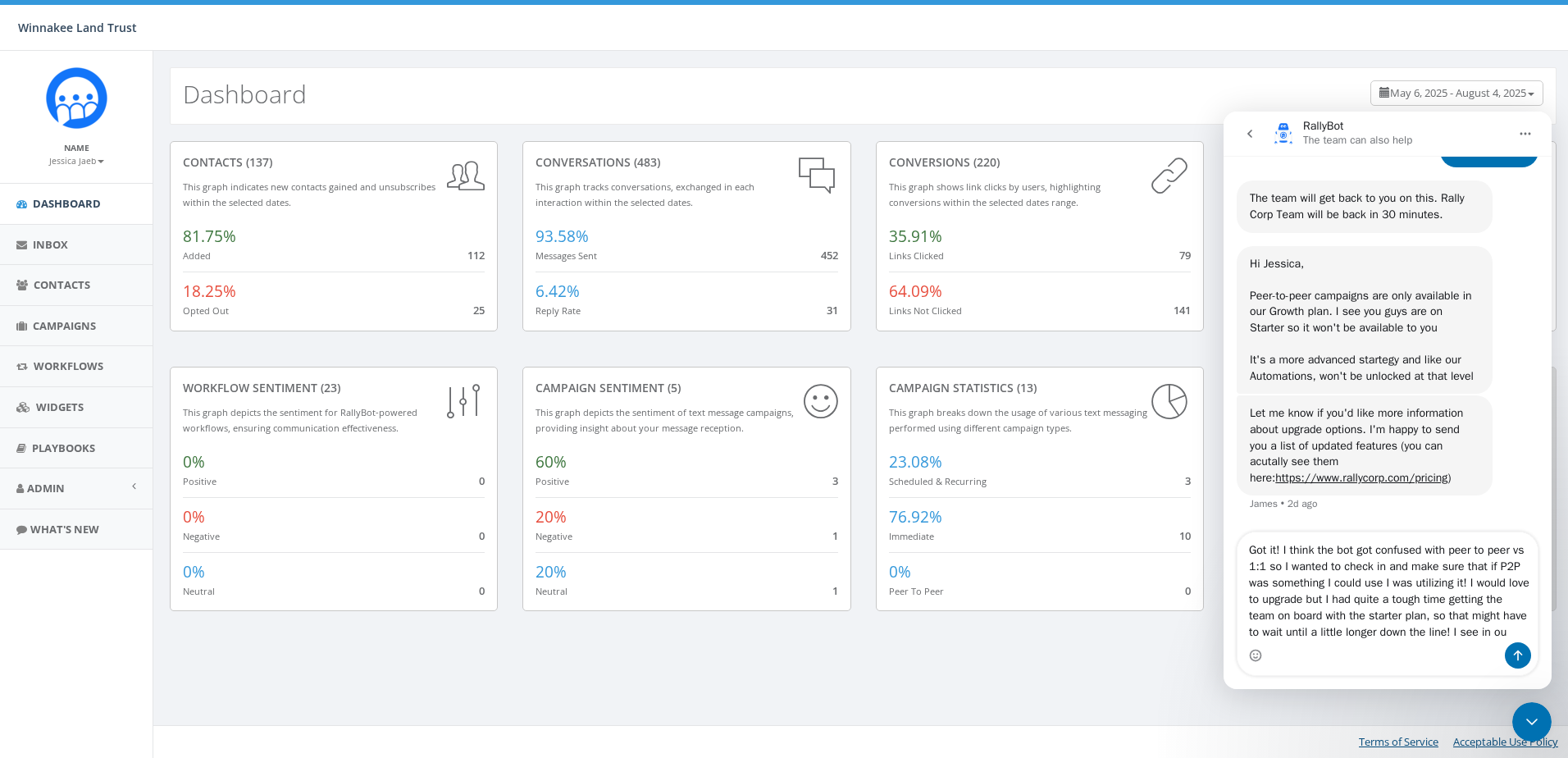 scroll, scrollTop: 5112, scrollLeft: 0, axis: vertical 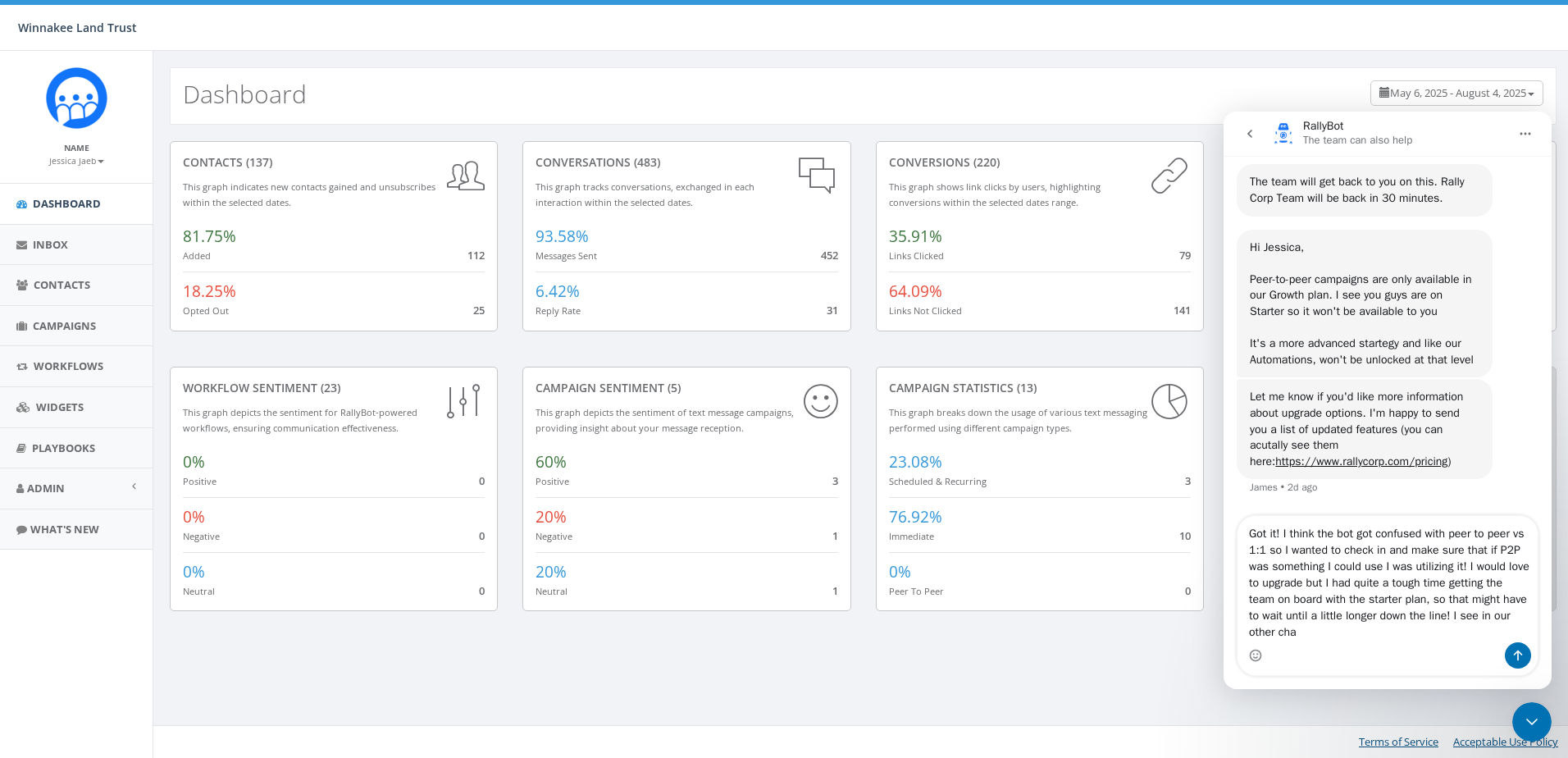 type on "Got it! I think the bot got confused with peer to peer vs 1:1 so I wanted to check in and make sure that if P2P was something I could use I was utilizing it! I would love to upgrade but I had quite a tough time getting the team on board with the starter plan, so that might have to wait until a little longer down the line! I see in our other cha" 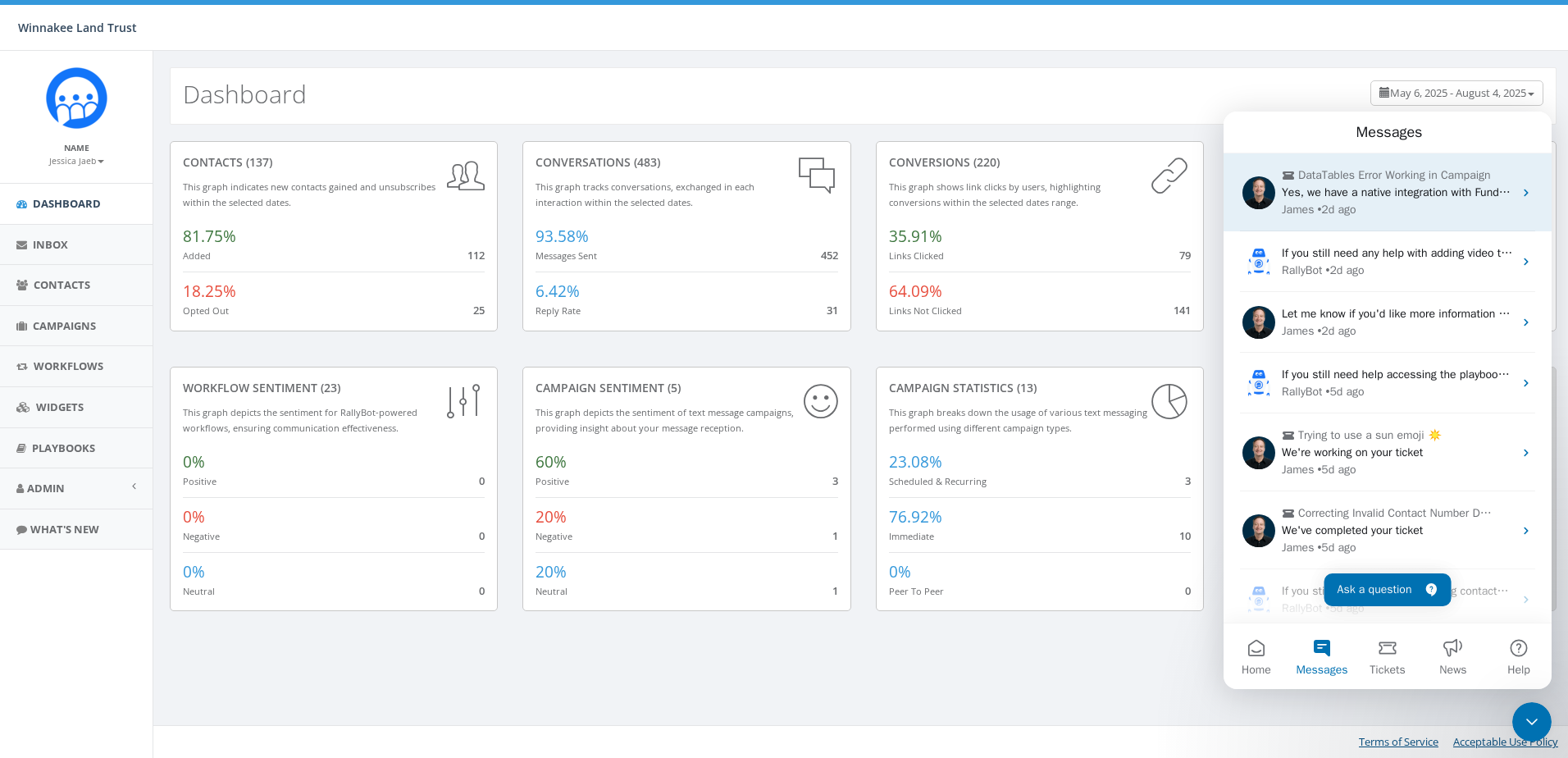click on "James •  2d ago" at bounding box center [1397, 209] 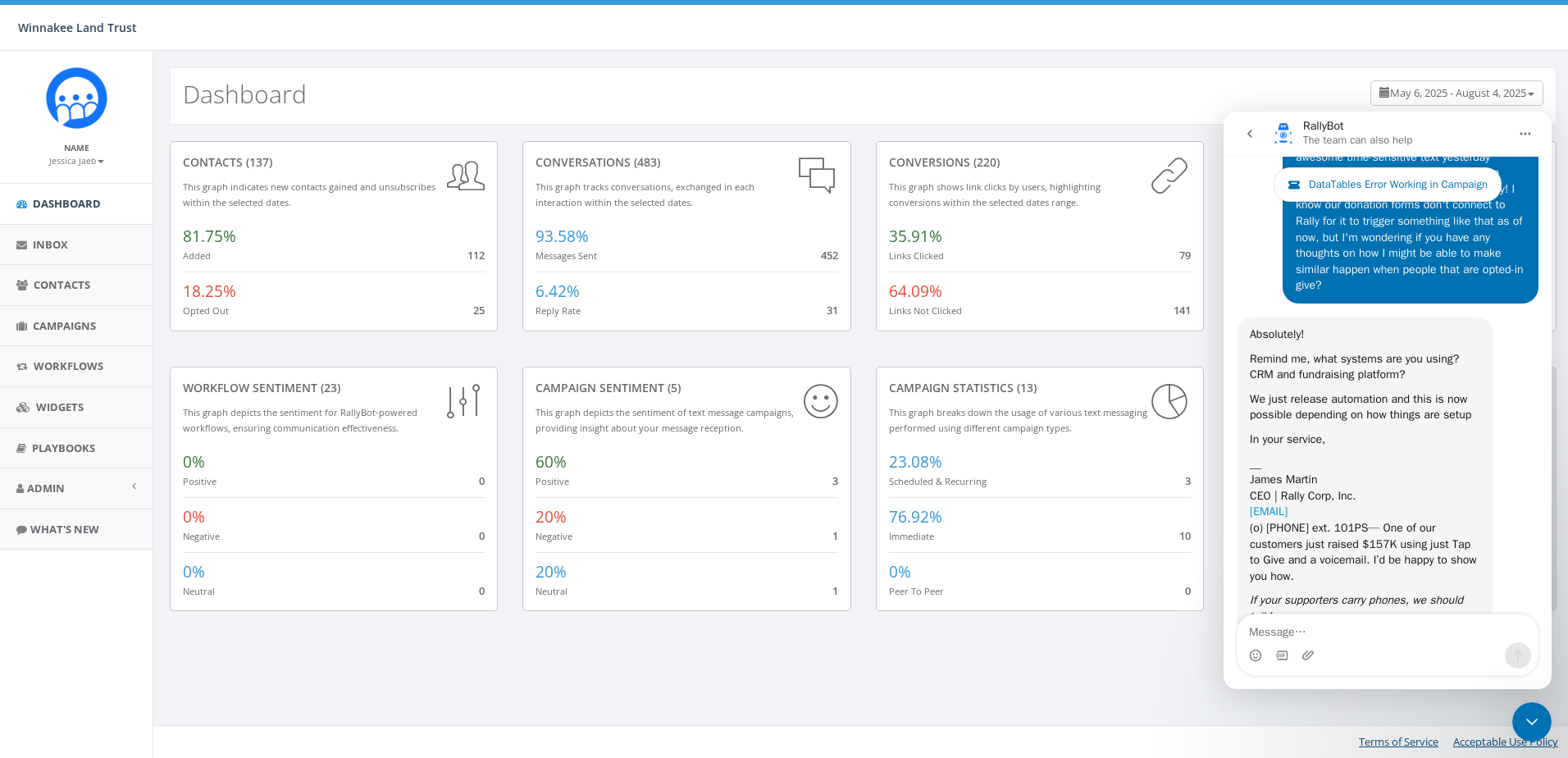 scroll, scrollTop: 2525, scrollLeft: 0, axis: vertical 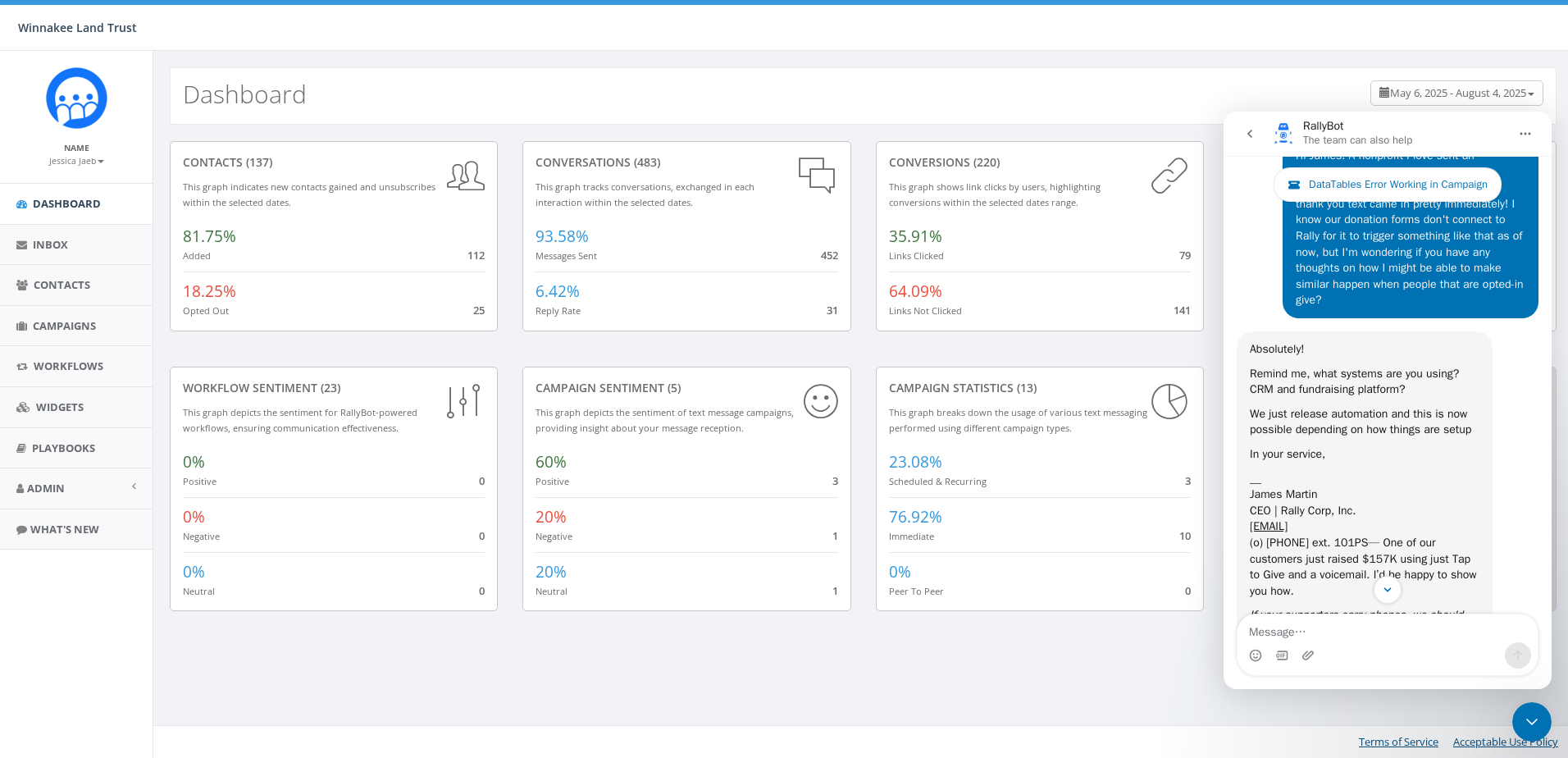 click at bounding box center [1250, 134] 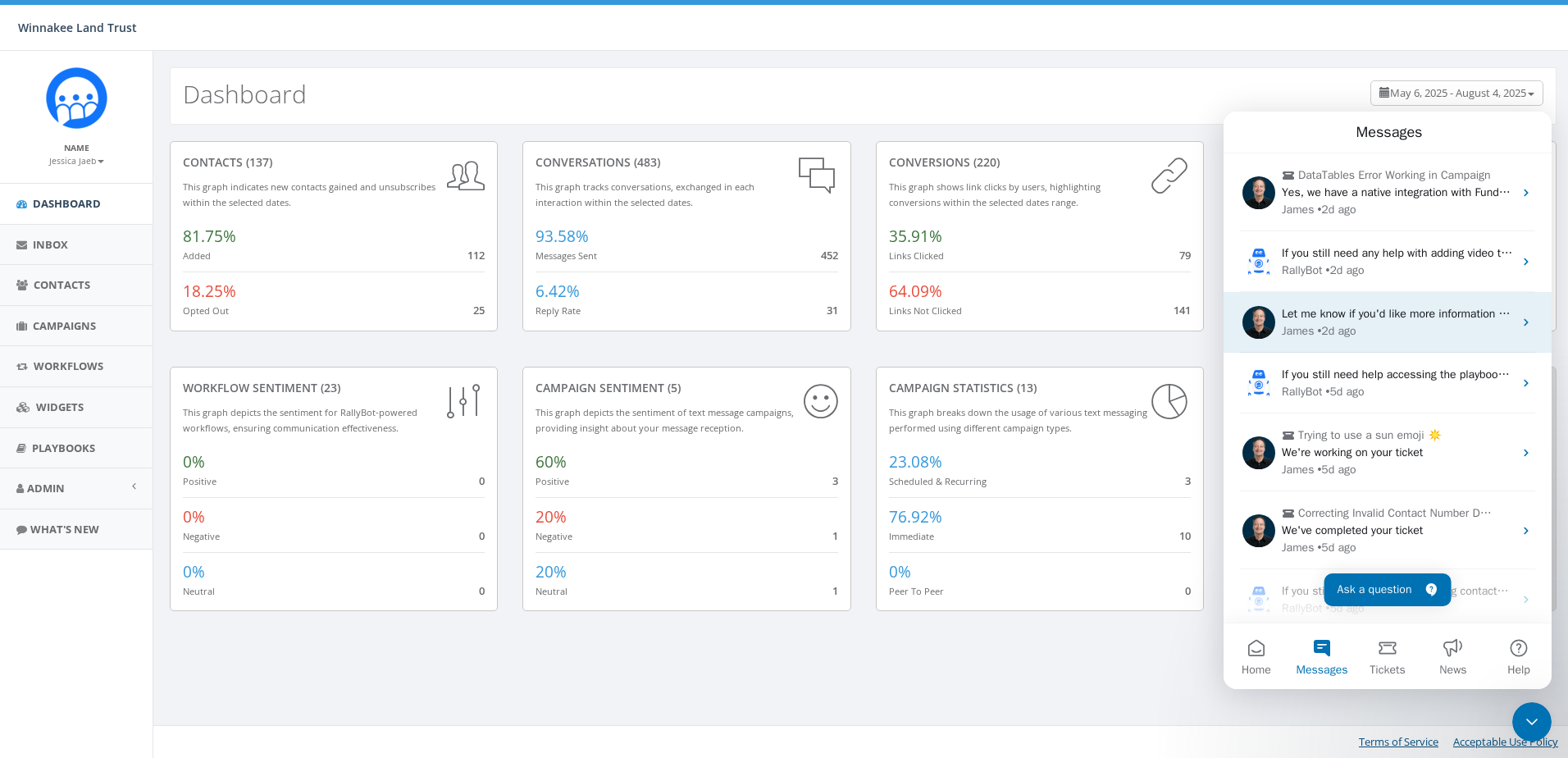 click on "James •  2d ago" at bounding box center [1397, 331] 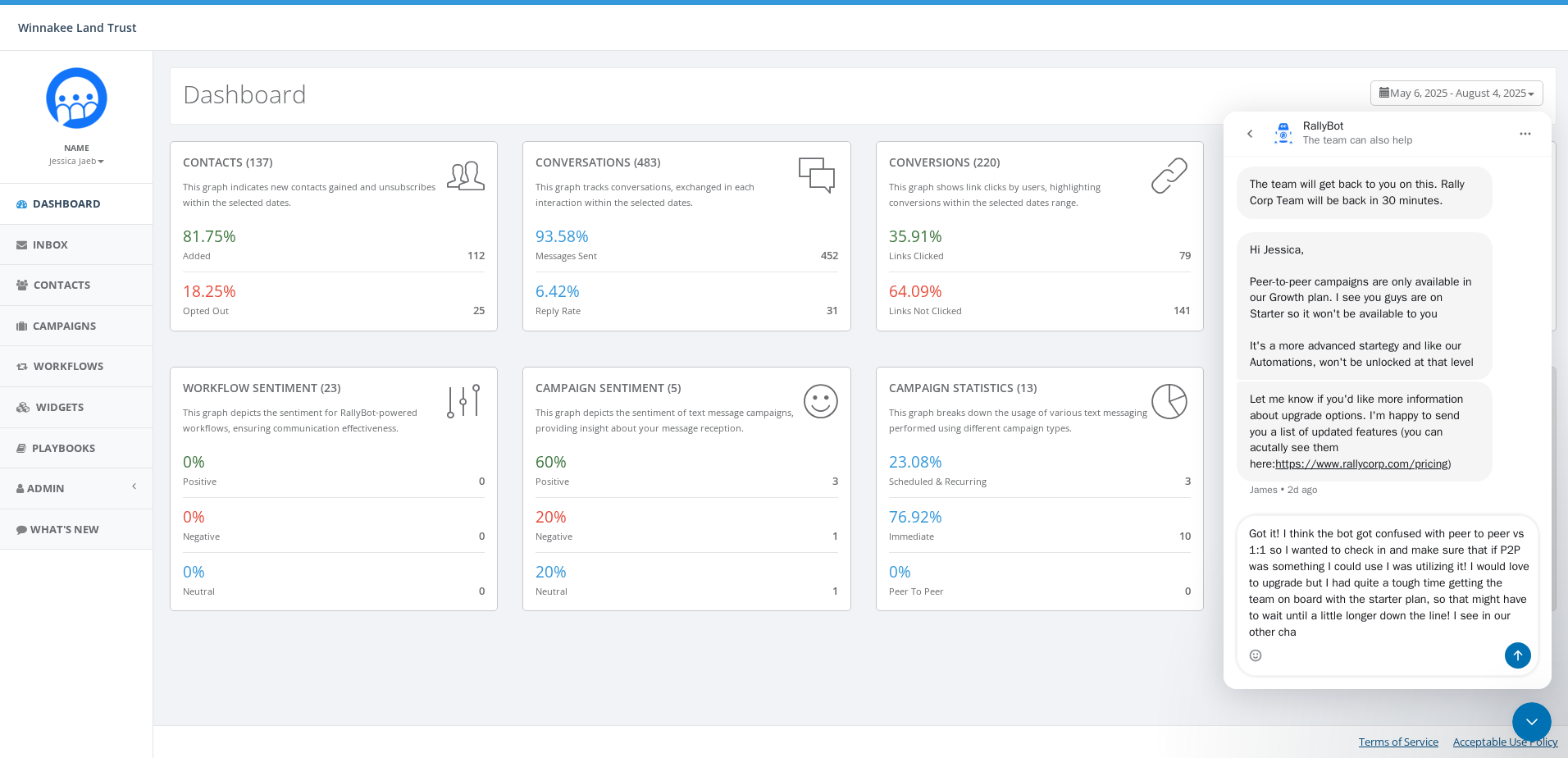 scroll, scrollTop: 5112, scrollLeft: 0, axis: vertical 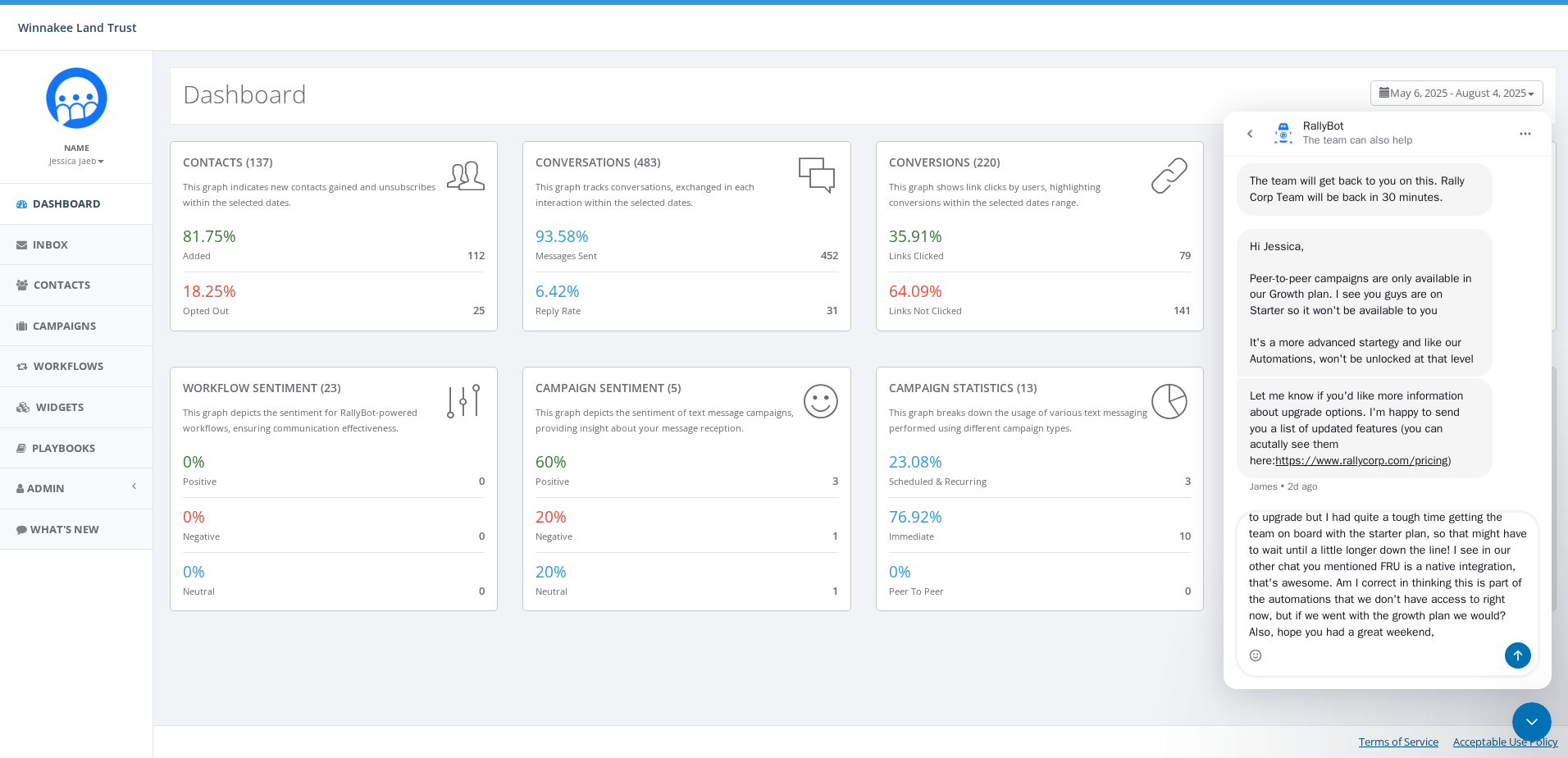 drag, startPoint x: 1389, startPoint y: 642, endPoint x: 1370, endPoint y: 616, distance: 32.20248 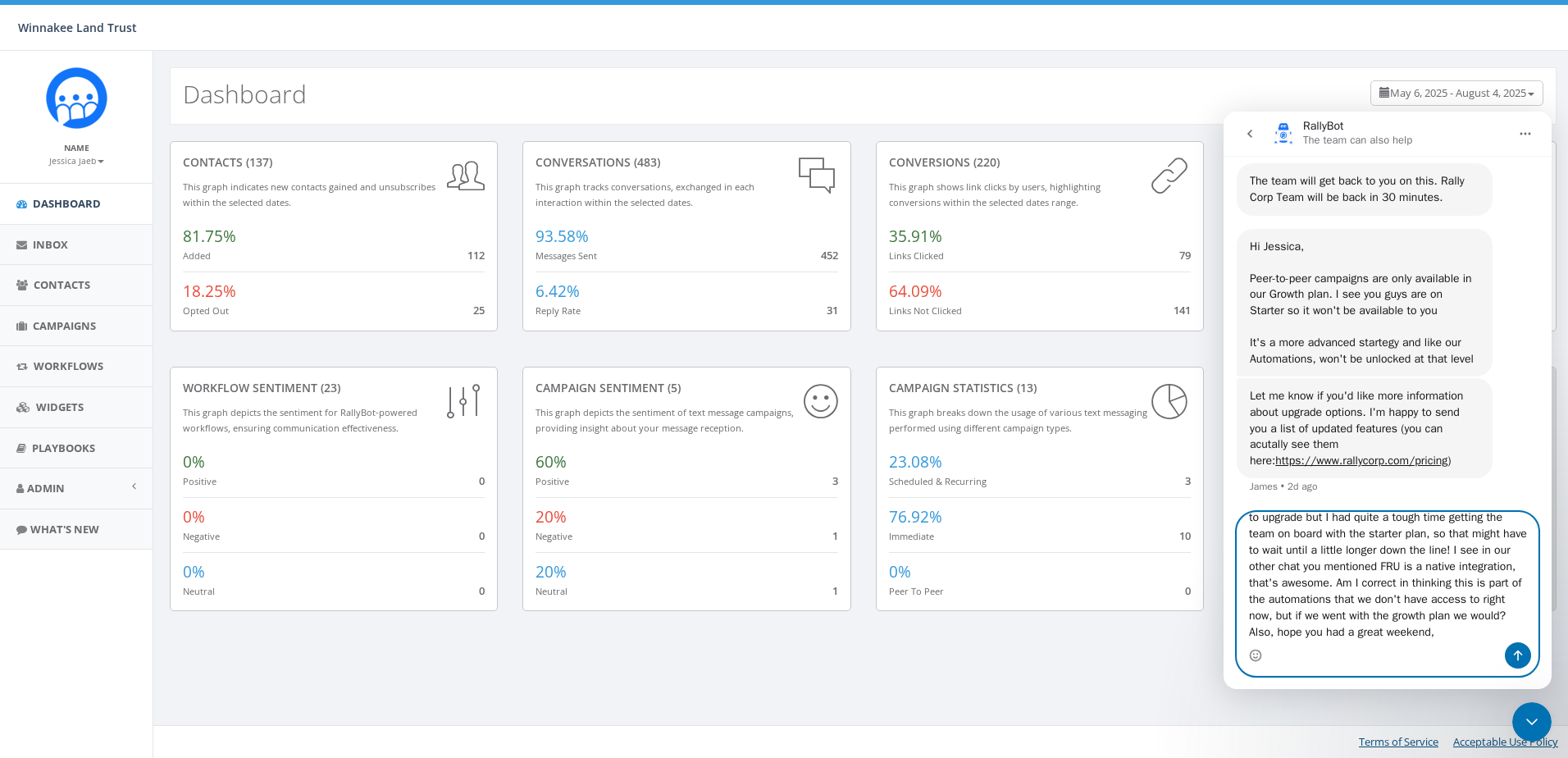 drag, startPoint x: 1370, startPoint y: 616, endPoint x: 1374, endPoint y: 634, distance: 18.43909 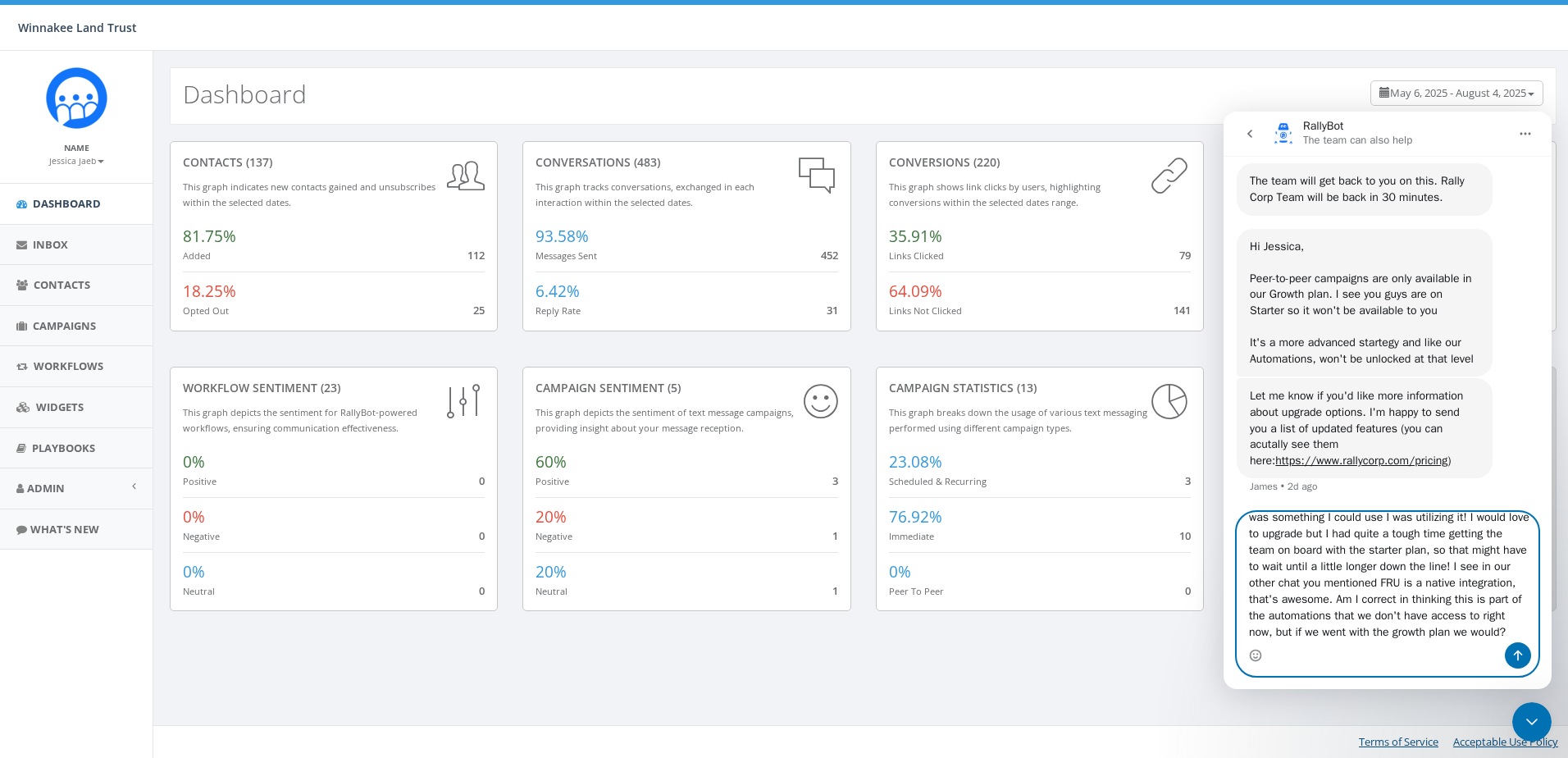 scroll, scrollTop: 0, scrollLeft: 0, axis: both 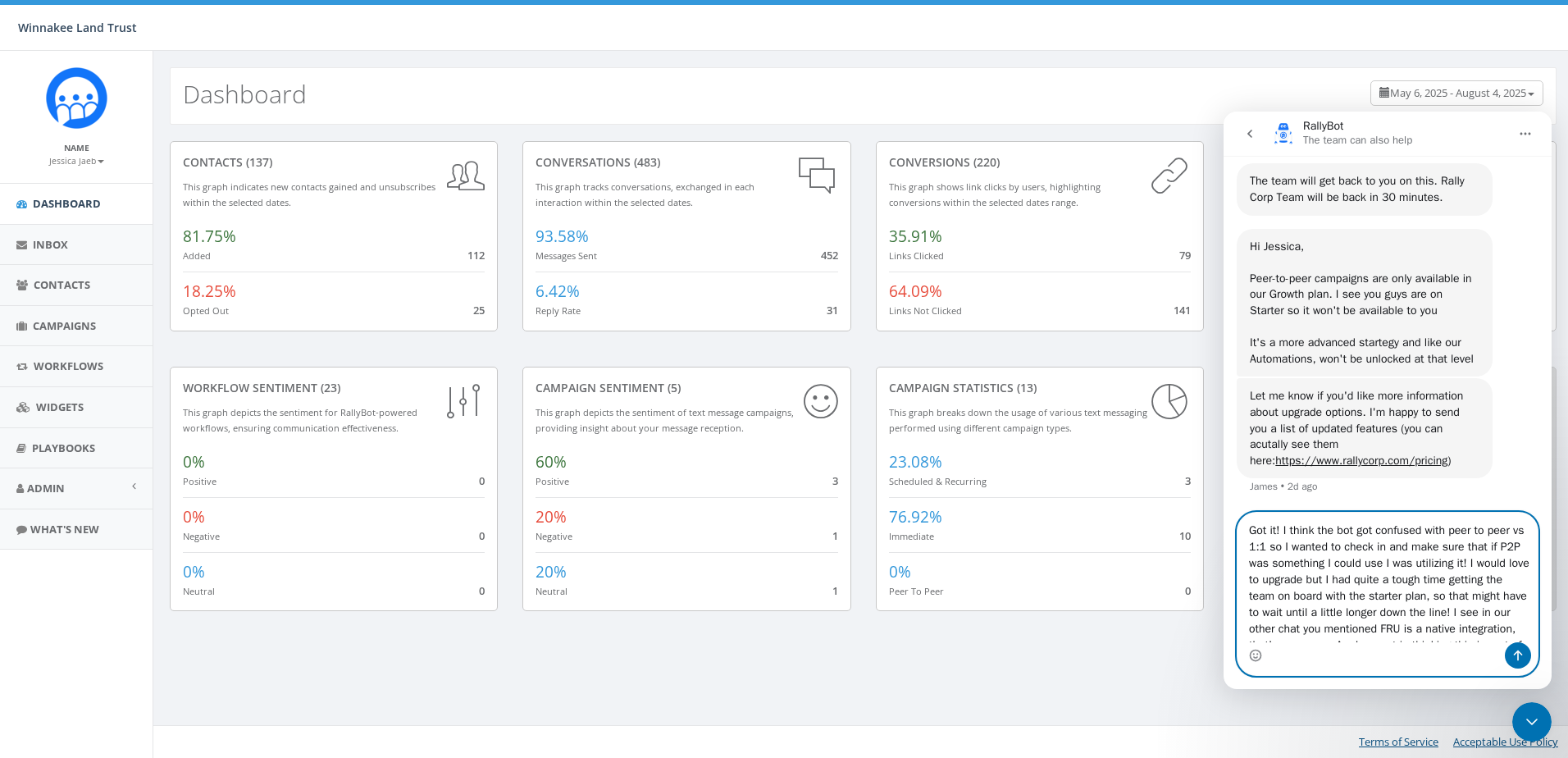 click on "Got it! I think the bot got confused with peer to peer vs 1:1 so I wanted to check in and make sure that if P2P was something I could use I was utilizing it! I would love to upgrade but I had quite a tough time getting the team on board with the starter plan, so that might have to wait until a little longer down the line! I see in our other chat you mentioned FRU is a native integration, that's awesome. Am I correct in thinking this is part of the automations that we don't have access to right now, but if we went with the growth plan we would?" at bounding box center (1388, 578) 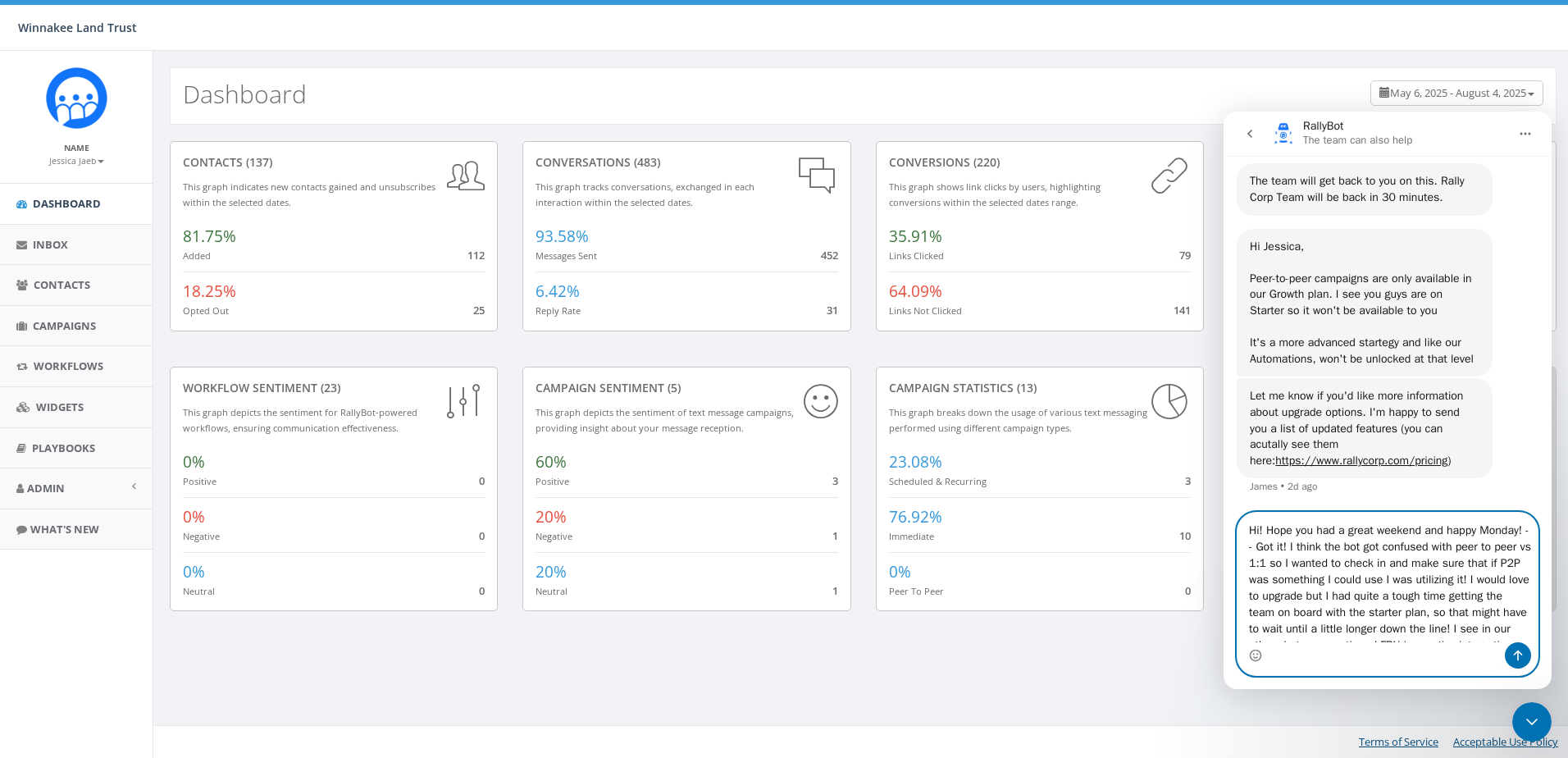 drag, startPoint x: 1461, startPoint y: 582, endPoint x: 1447, endPoint y: 582, distance: 14 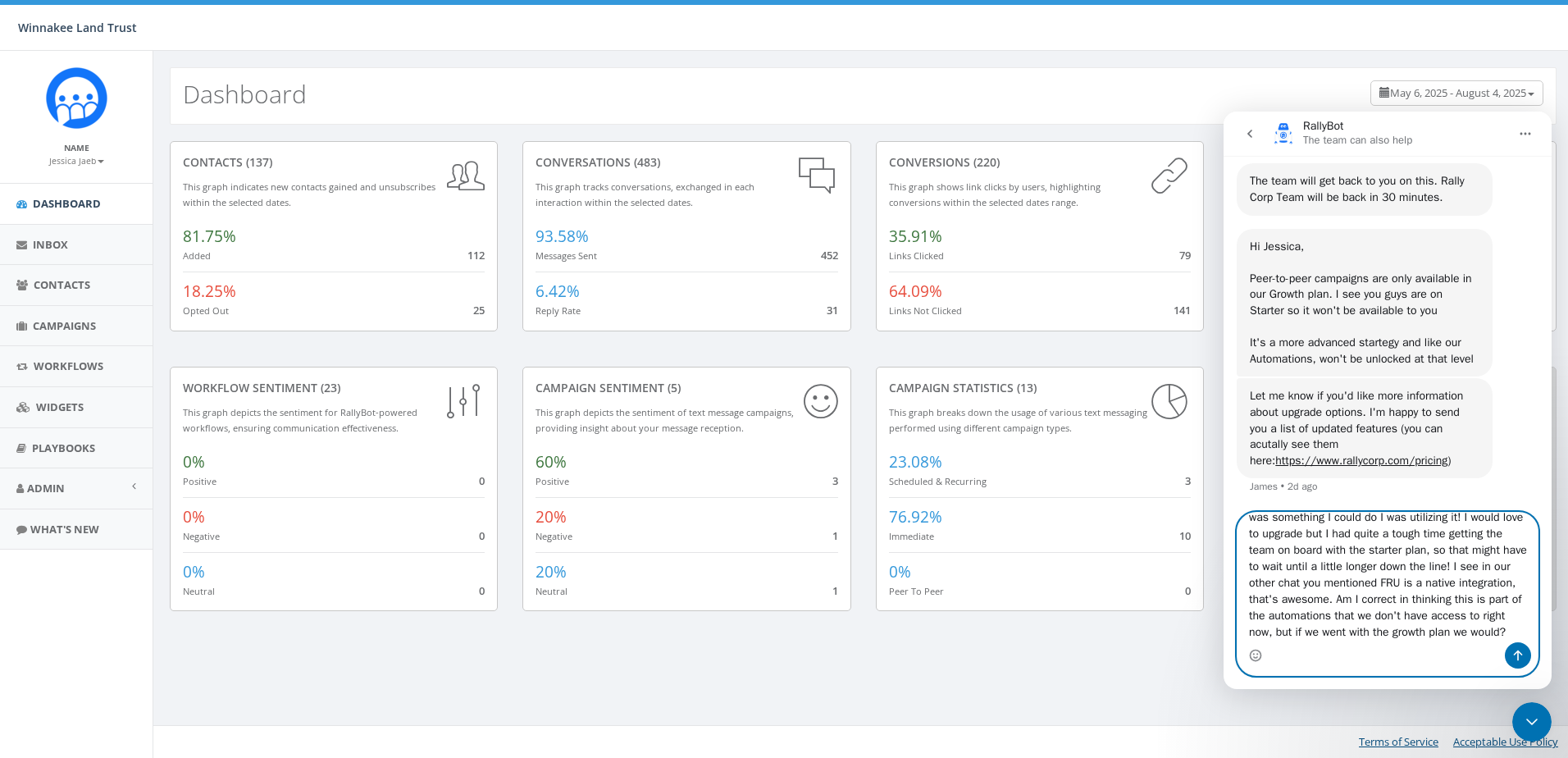 scroll, scrollTop: 79, scrollLeft: 0, axis: vertical 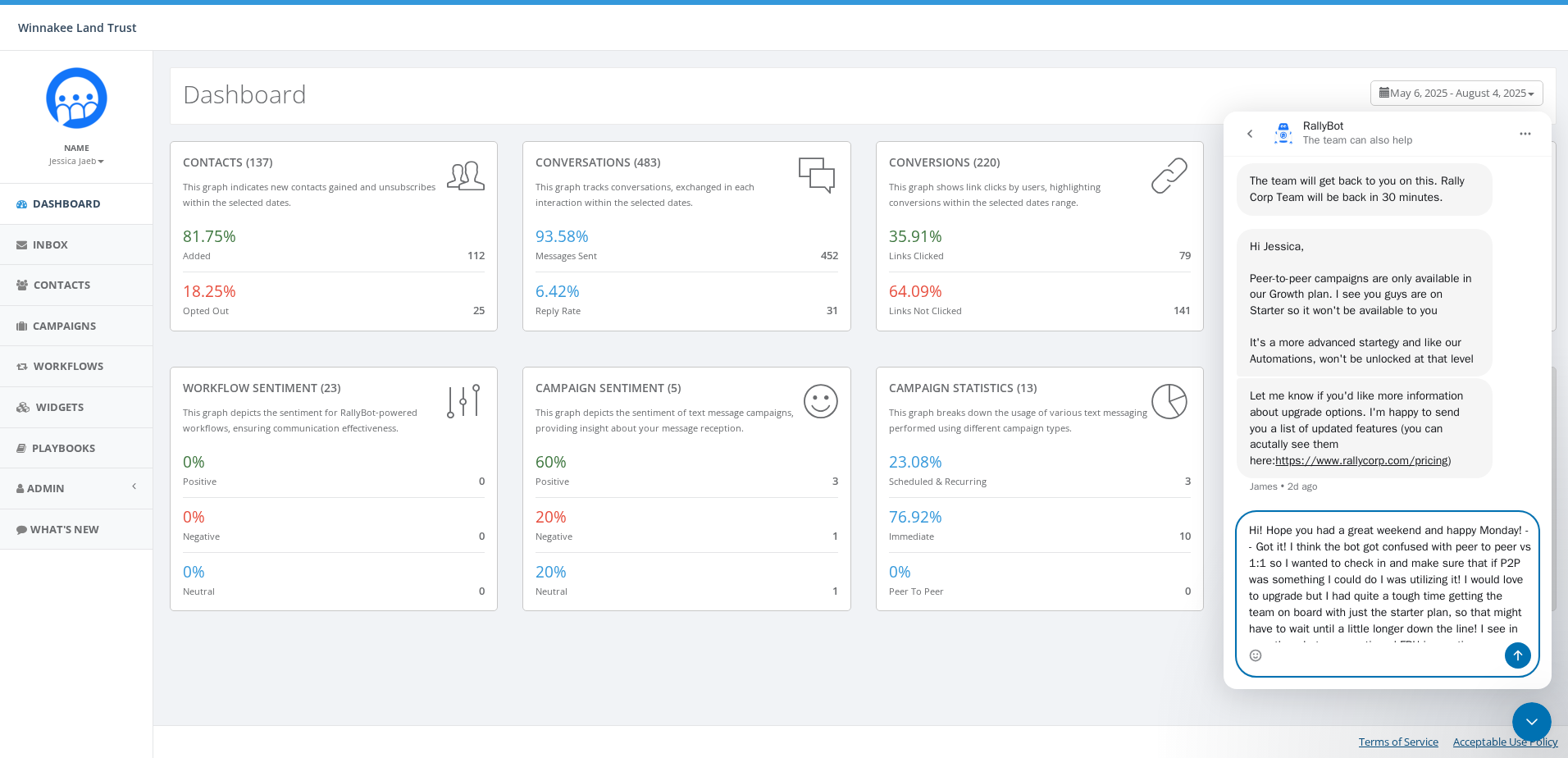 type on "Hi! Hope you had a great weekend and happy Monday! - - Got it! I think the bot got confused with peer to peer vs 1:1 so I wanted to check in and make sure that if P2P was something I could do I was utilizing it! I would love to upgrade but I had quite a tough time getting the team on board with just the starter plan, so that might have to wait until a little longer down the line! I see in our other chat you mentioned FRU is a native integration, that's awesome. Am I correct in thinking this is part of the automations that we don't have access to right now, but if we went with the growth plan we would?" 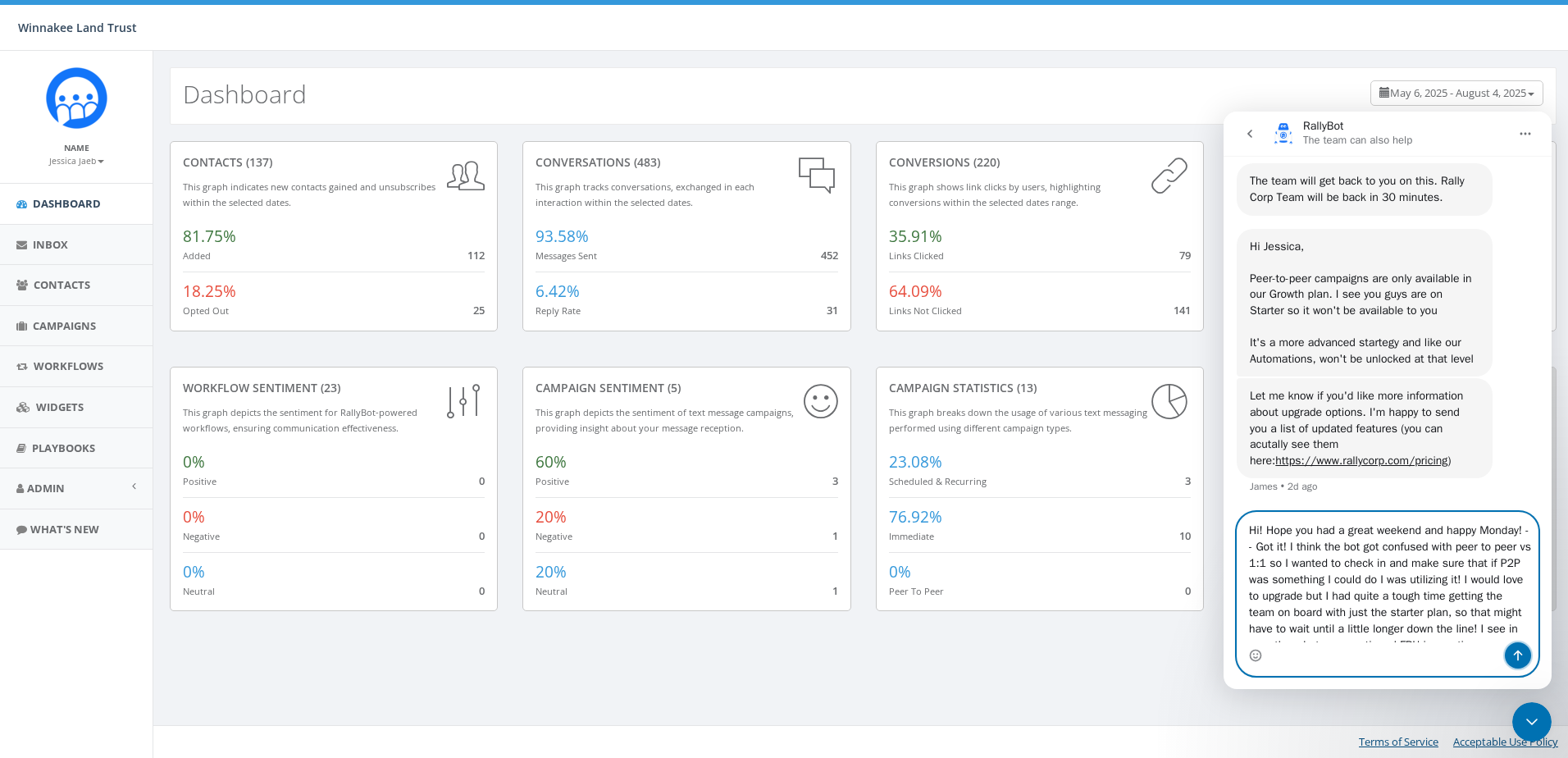 click 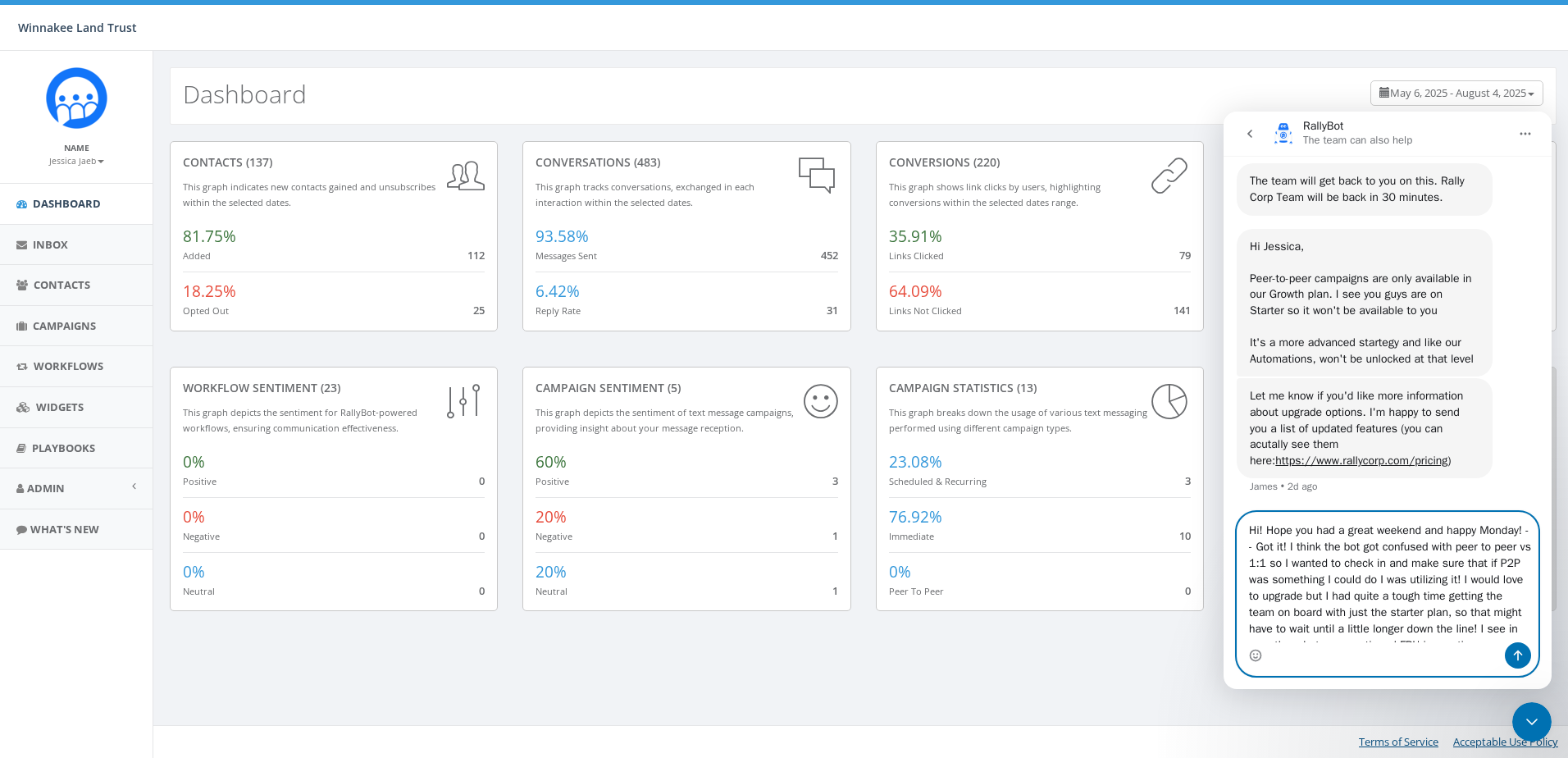 type 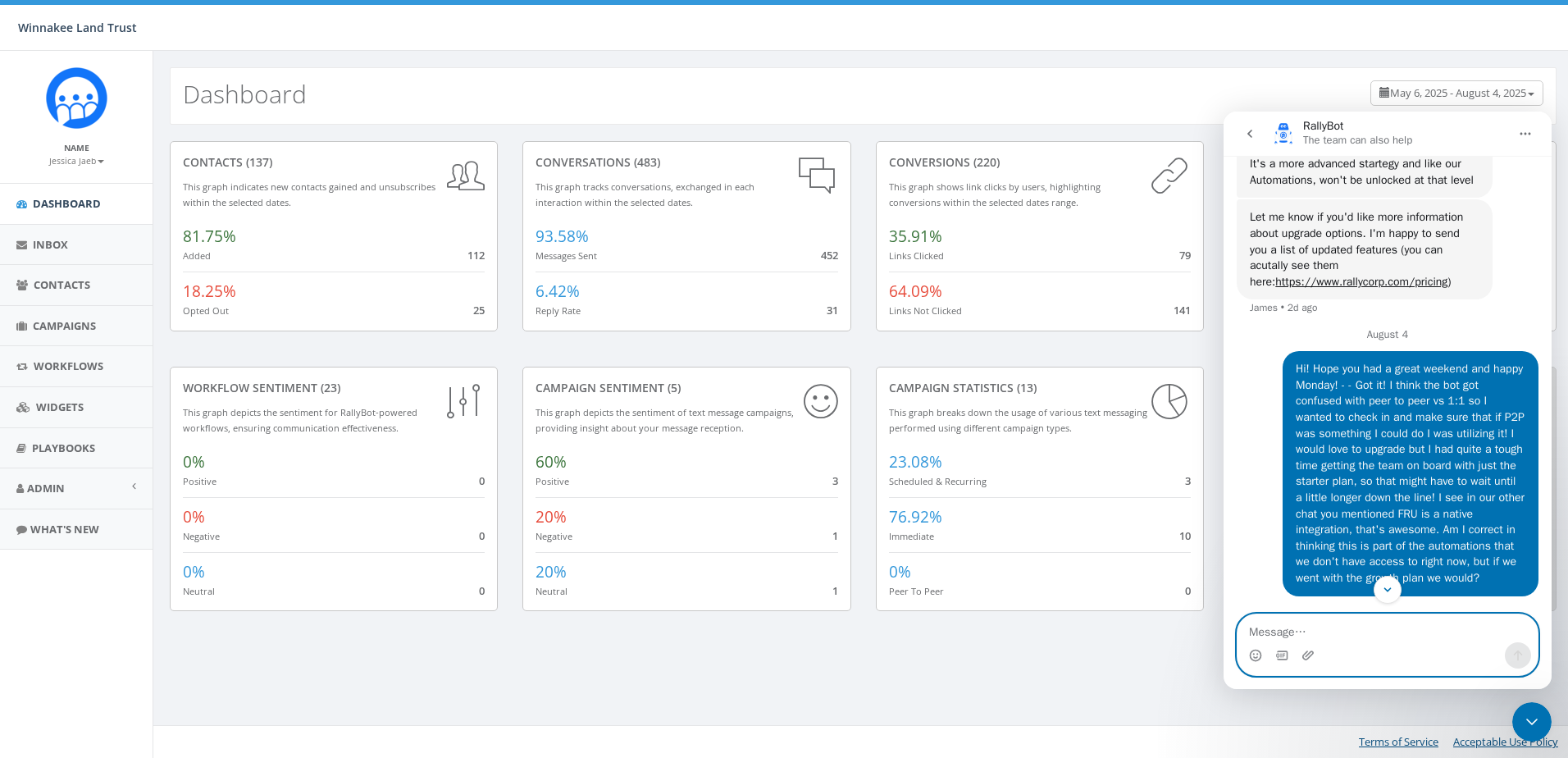scroll, scrollTop: 5145, scrollLeft: 0, axis: vertical 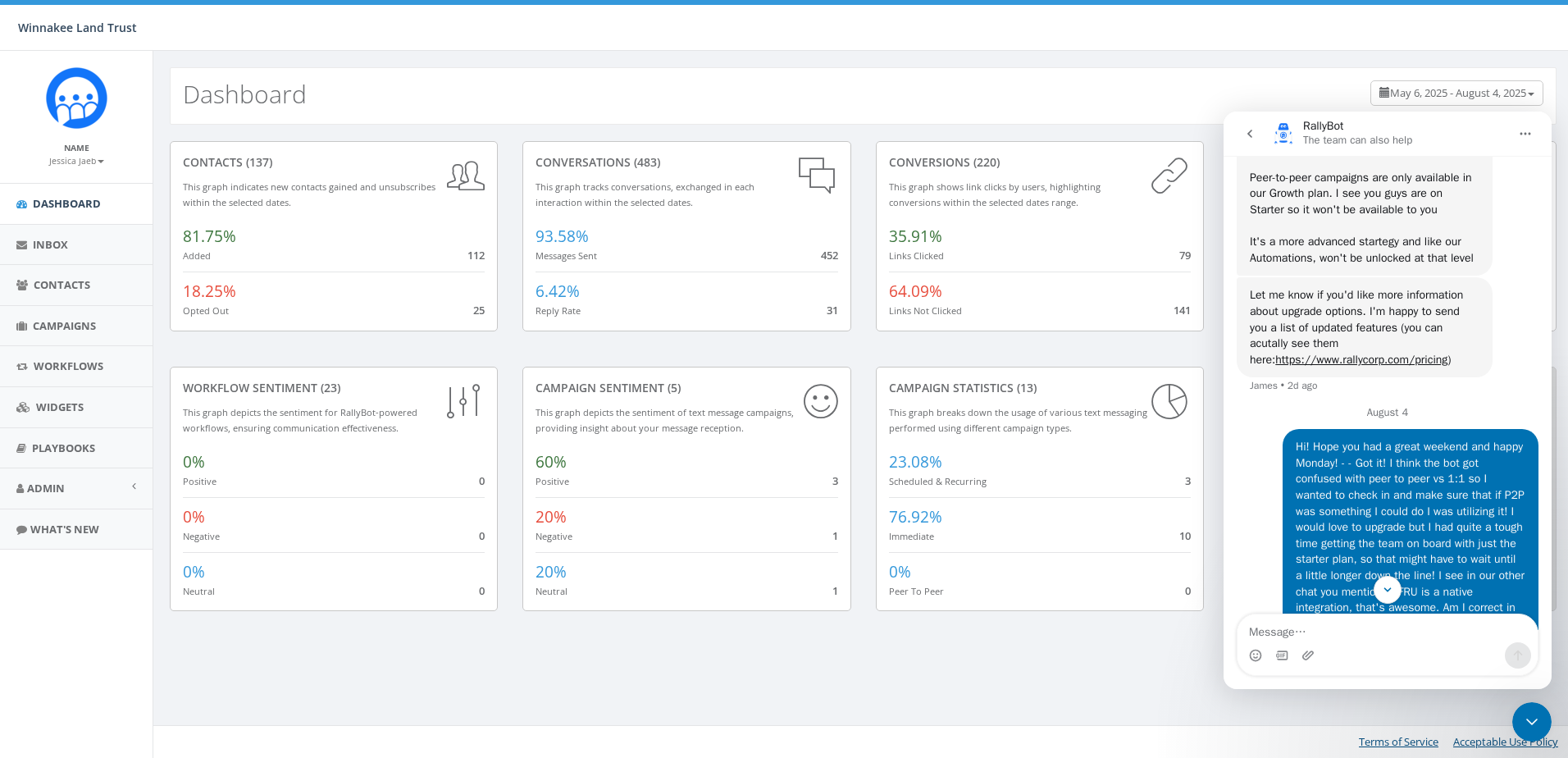 click 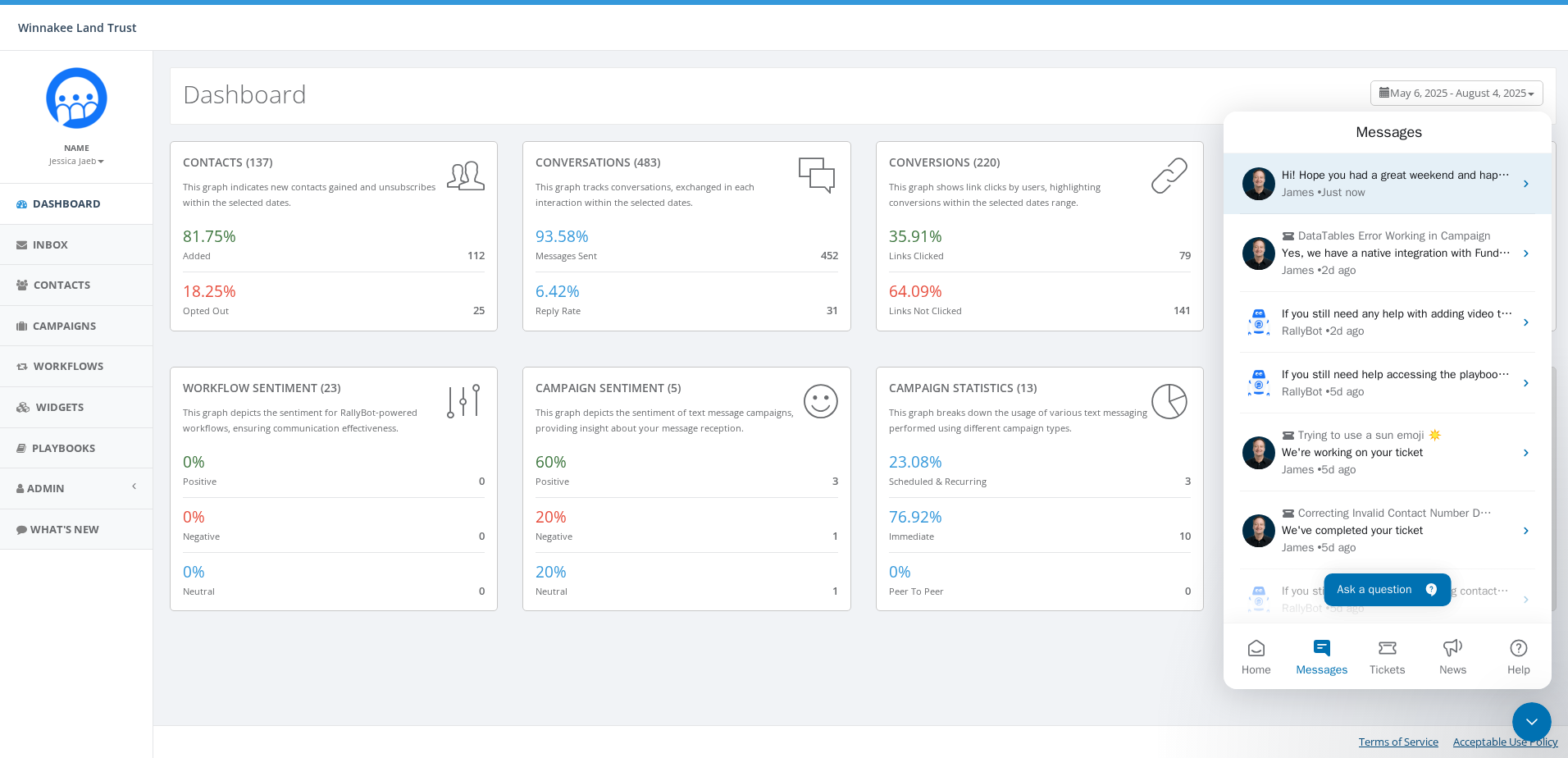 click on "James •  Just now" at bounding box center (1397, 192) 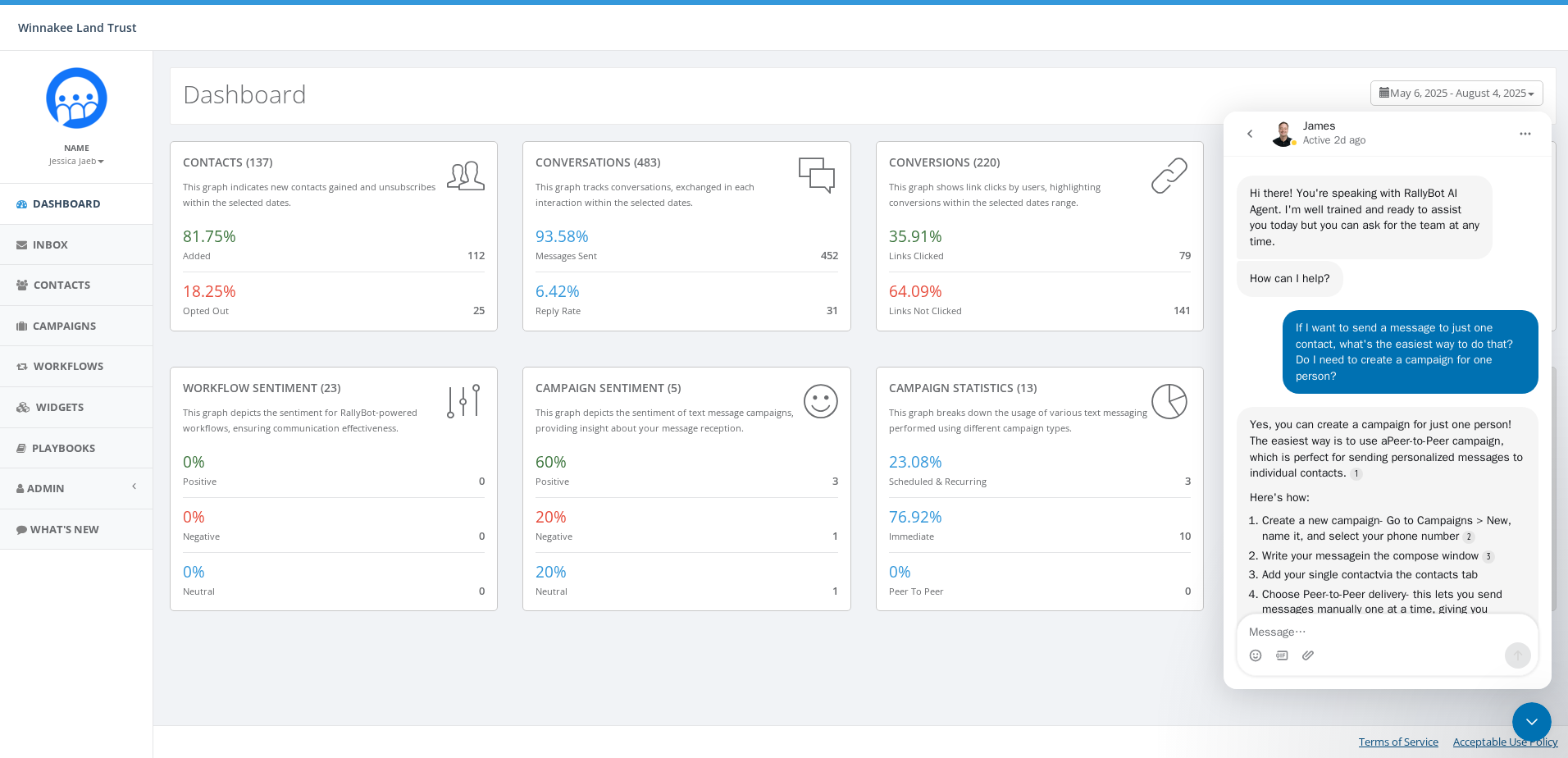 scroll, scrollTop: 0, scrollLeft: 0, axis: both 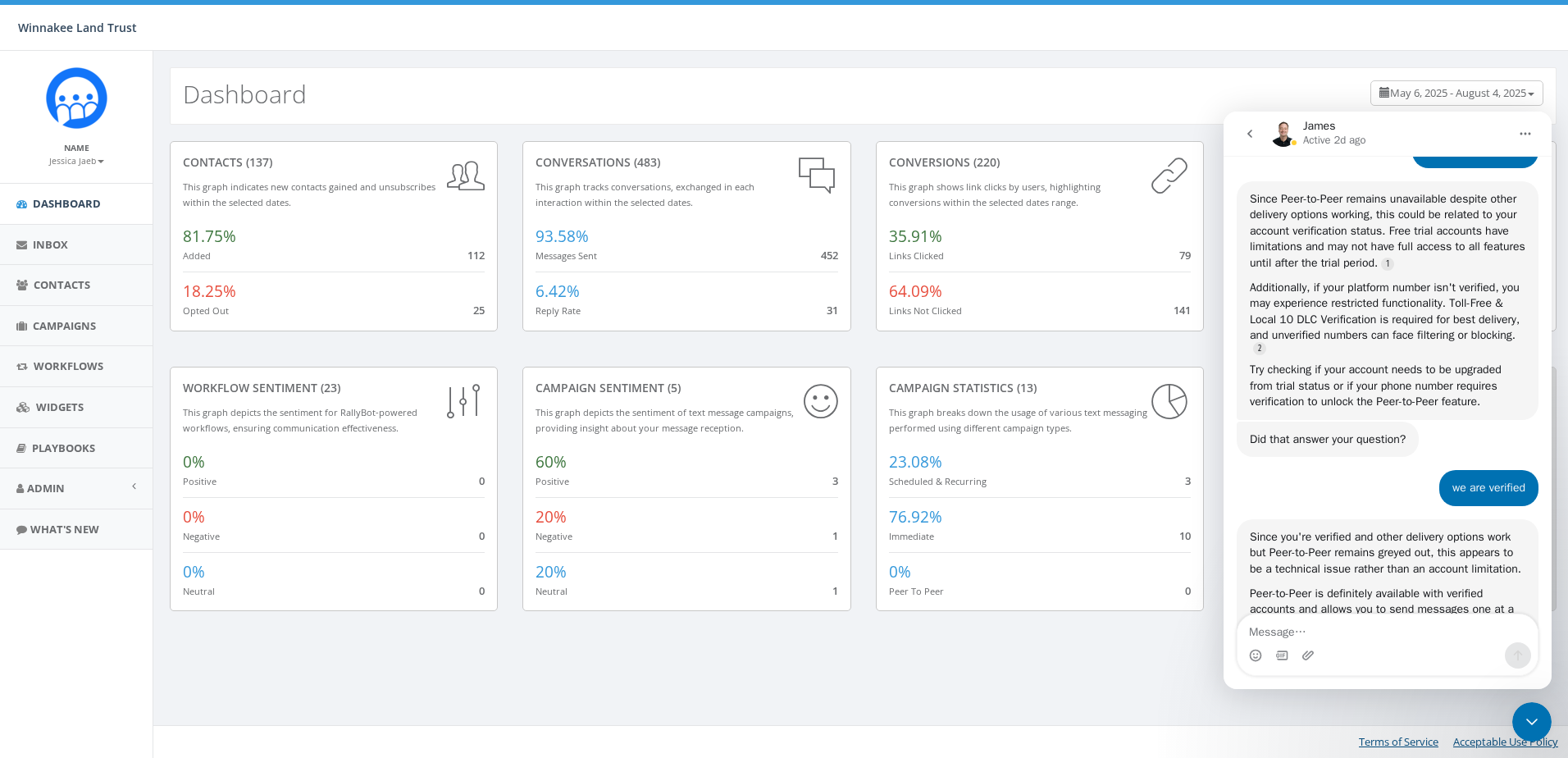 click 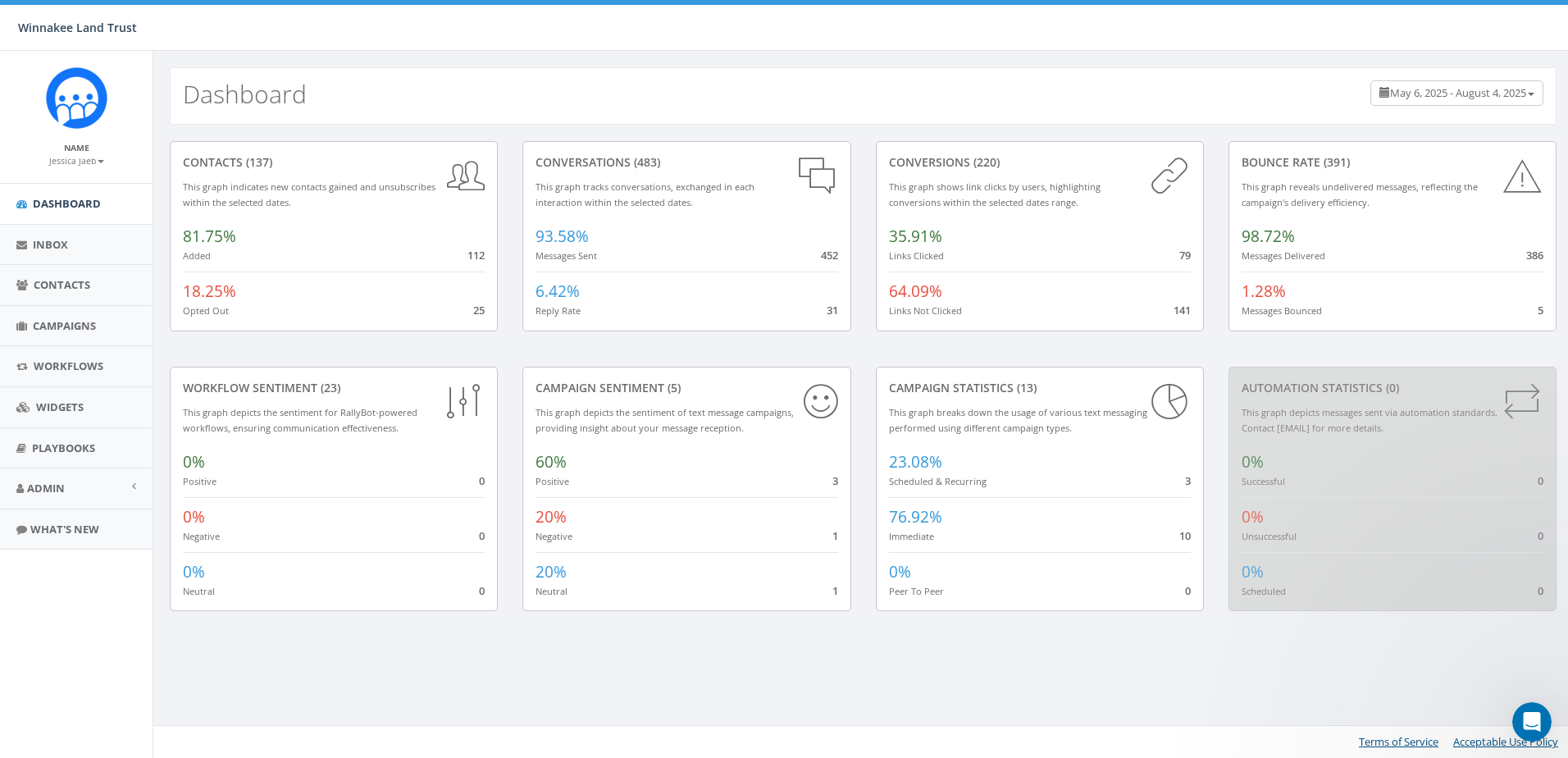 scroll, scrollTop: 0, scrollLeft: 0, axis: both 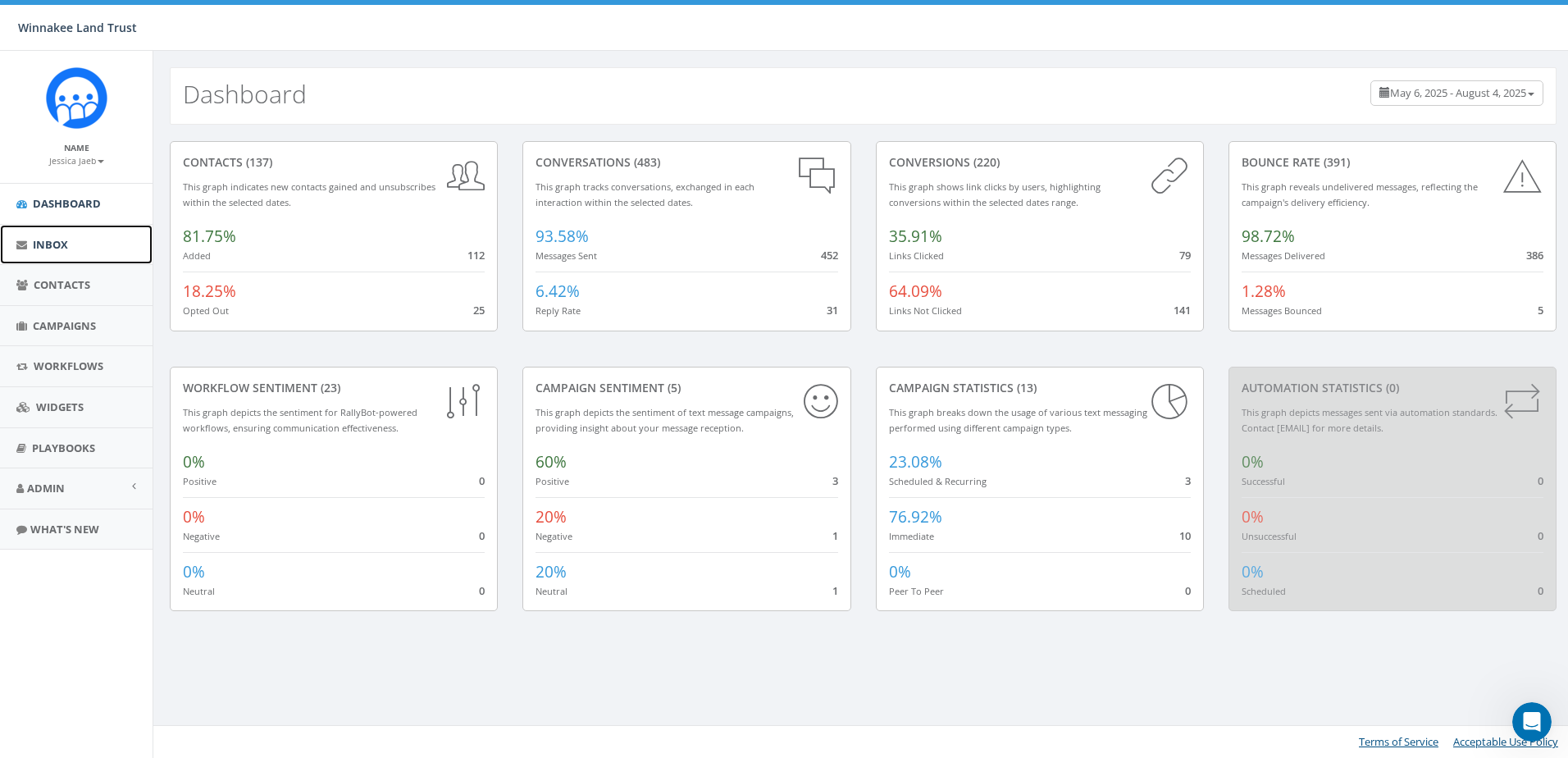 click on "Inbox" at bounding box center (50, 244) 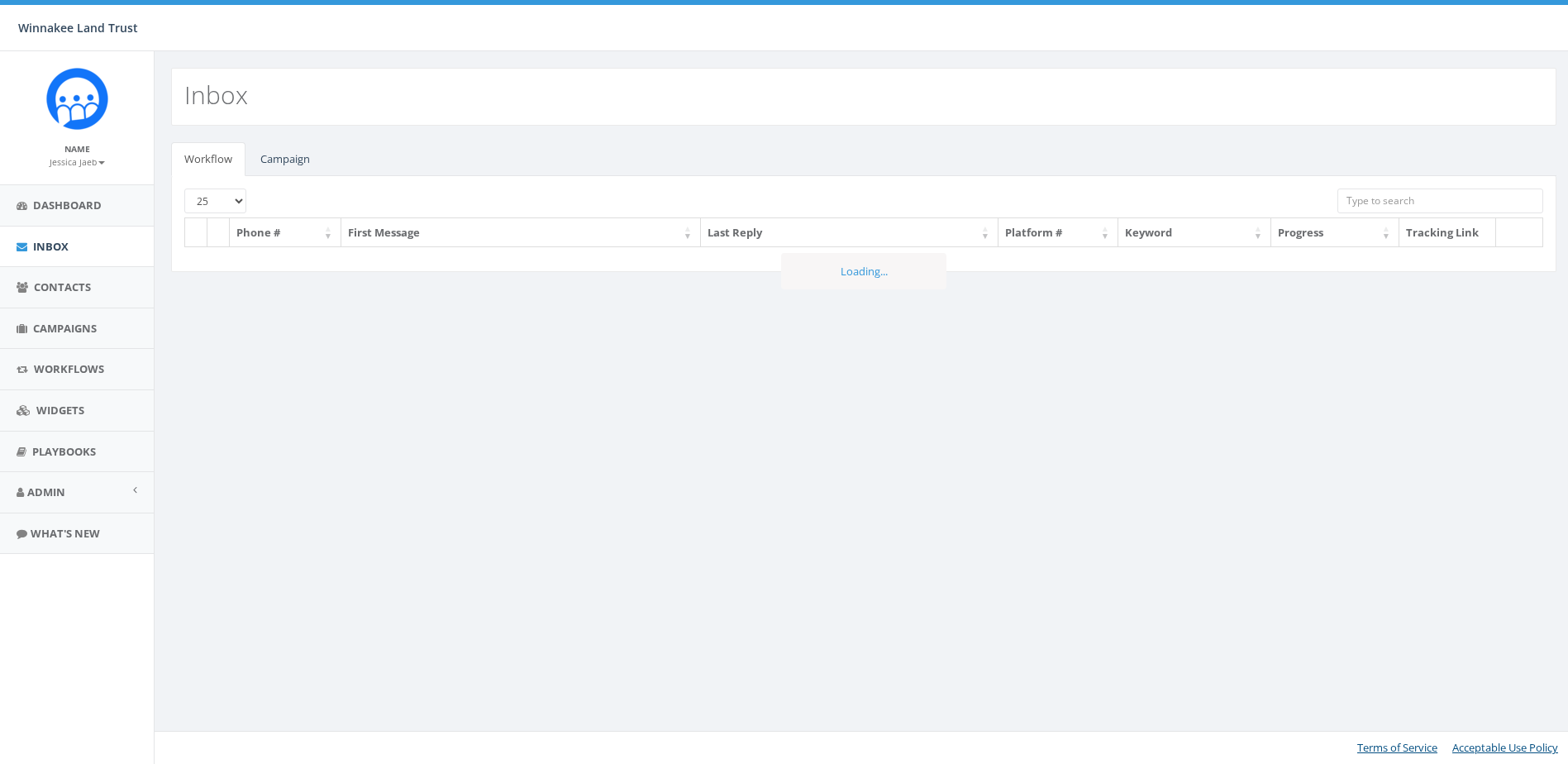 scroll, scrollTop: 0, scrollLeft: 0, axis: both 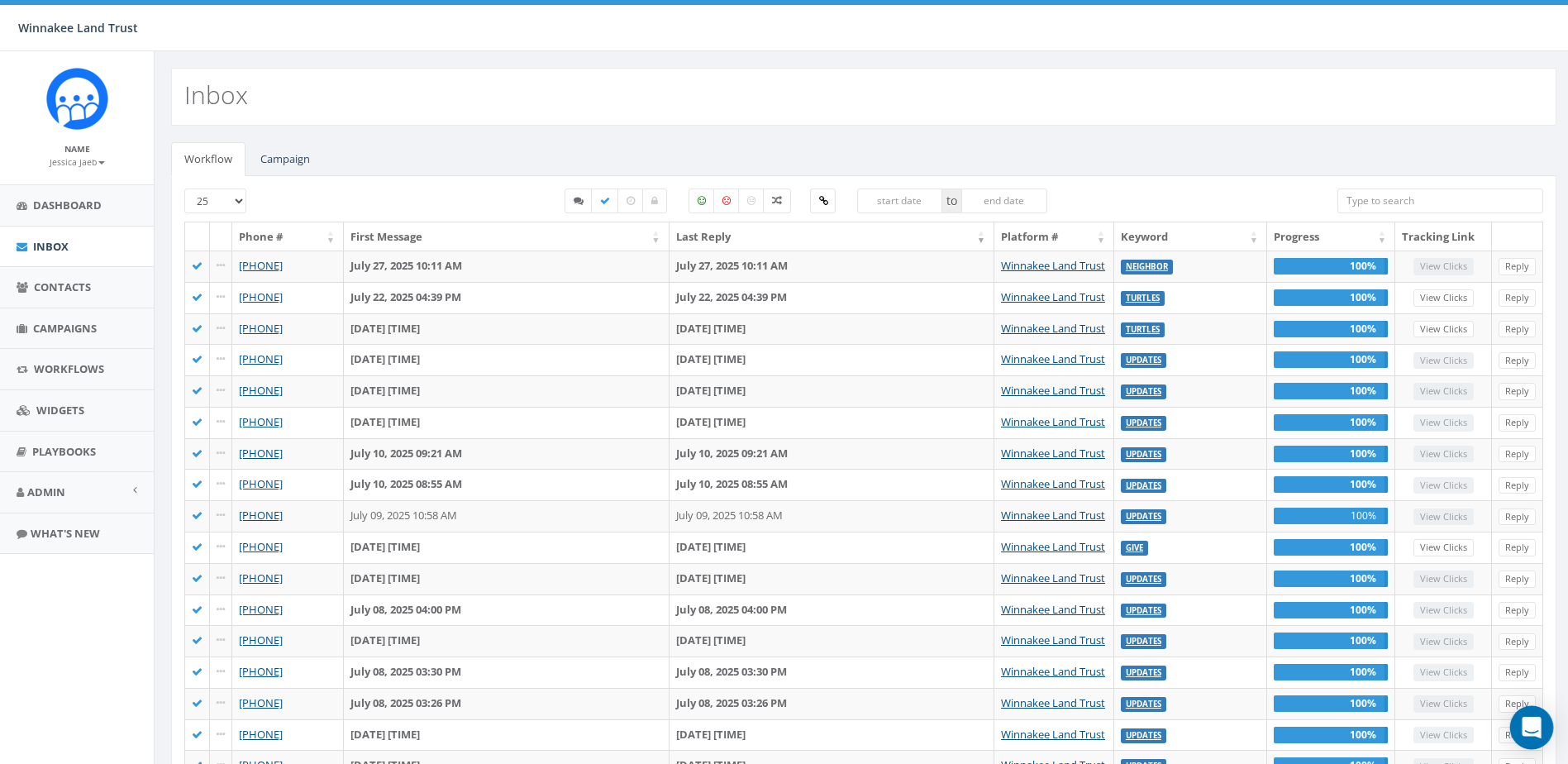 click 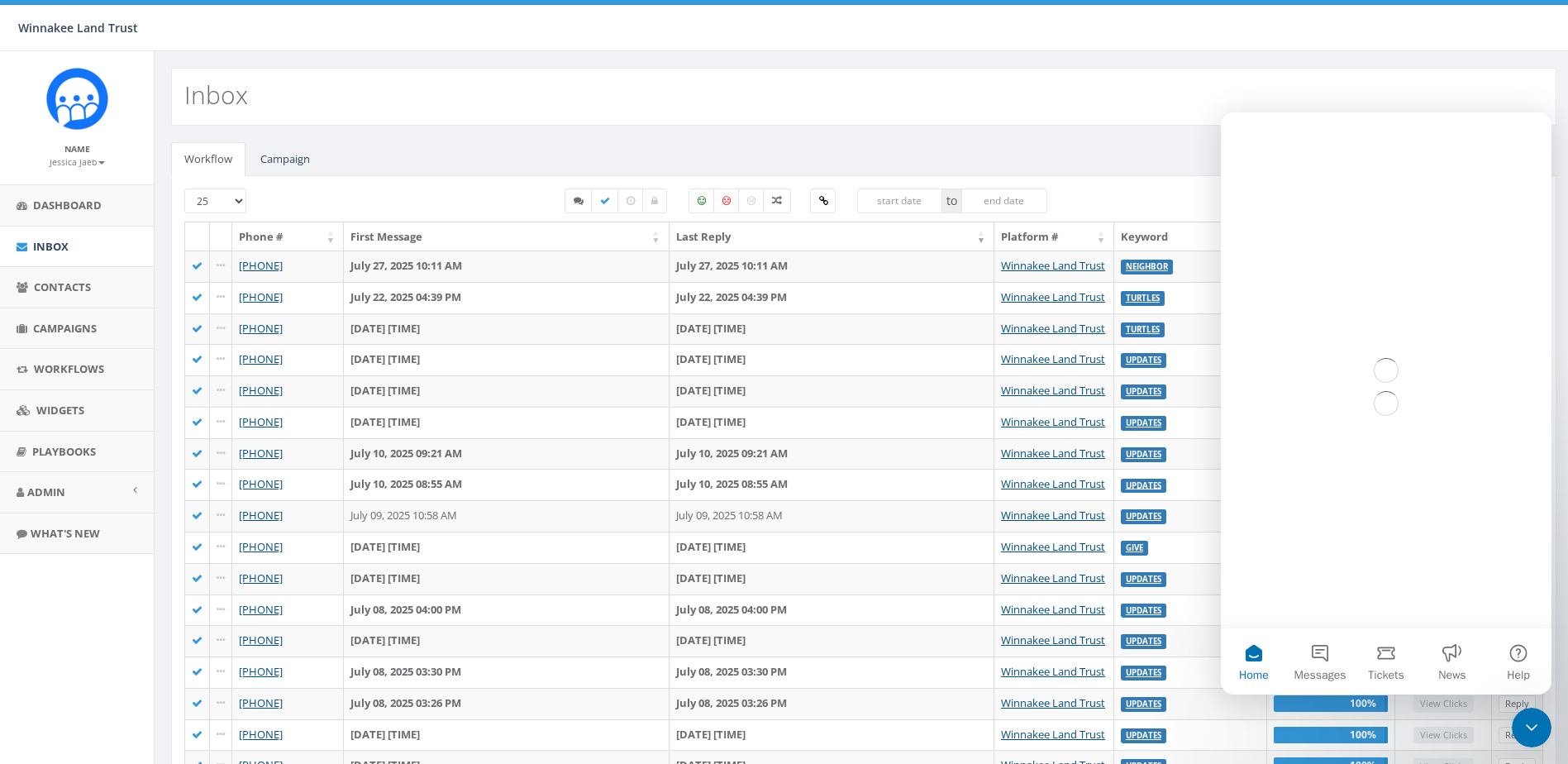 scroll, scrollTop: 0, scrollLeft: 0, axis: both 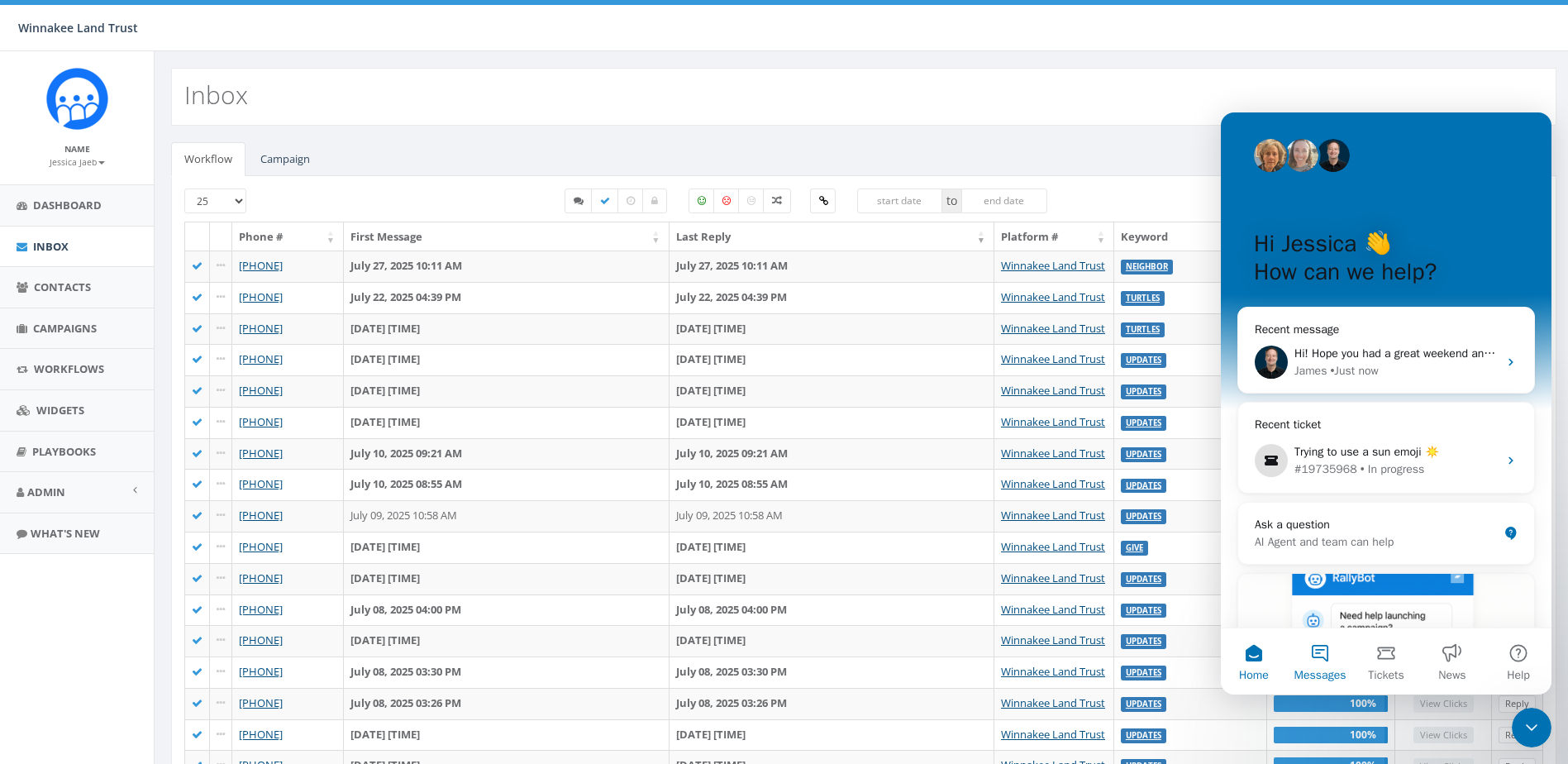 click on "Messages" at bounding box center [1320, 661] 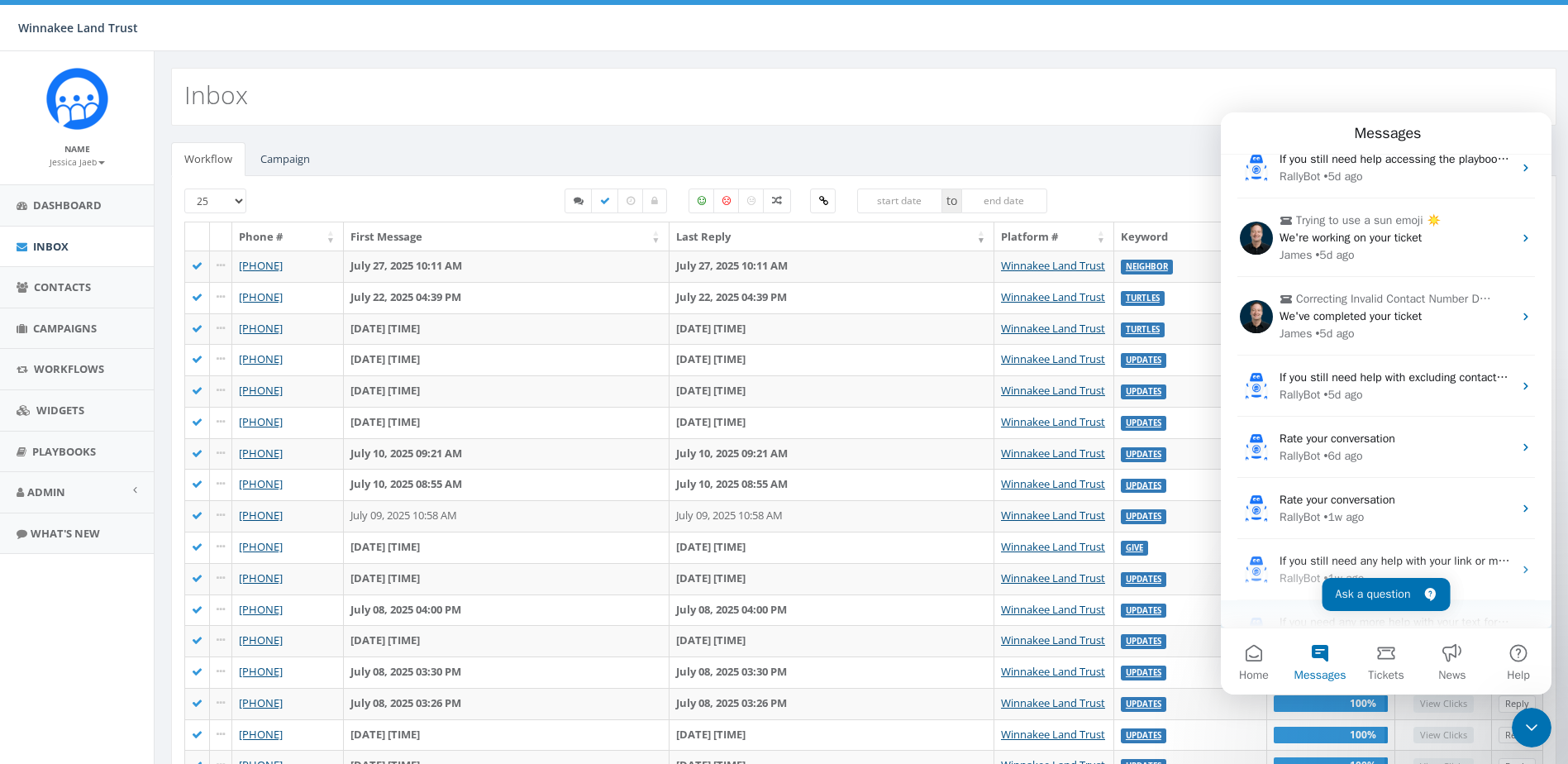 scroll, scrollTop: 0, scrollLeft: 0, axis: both 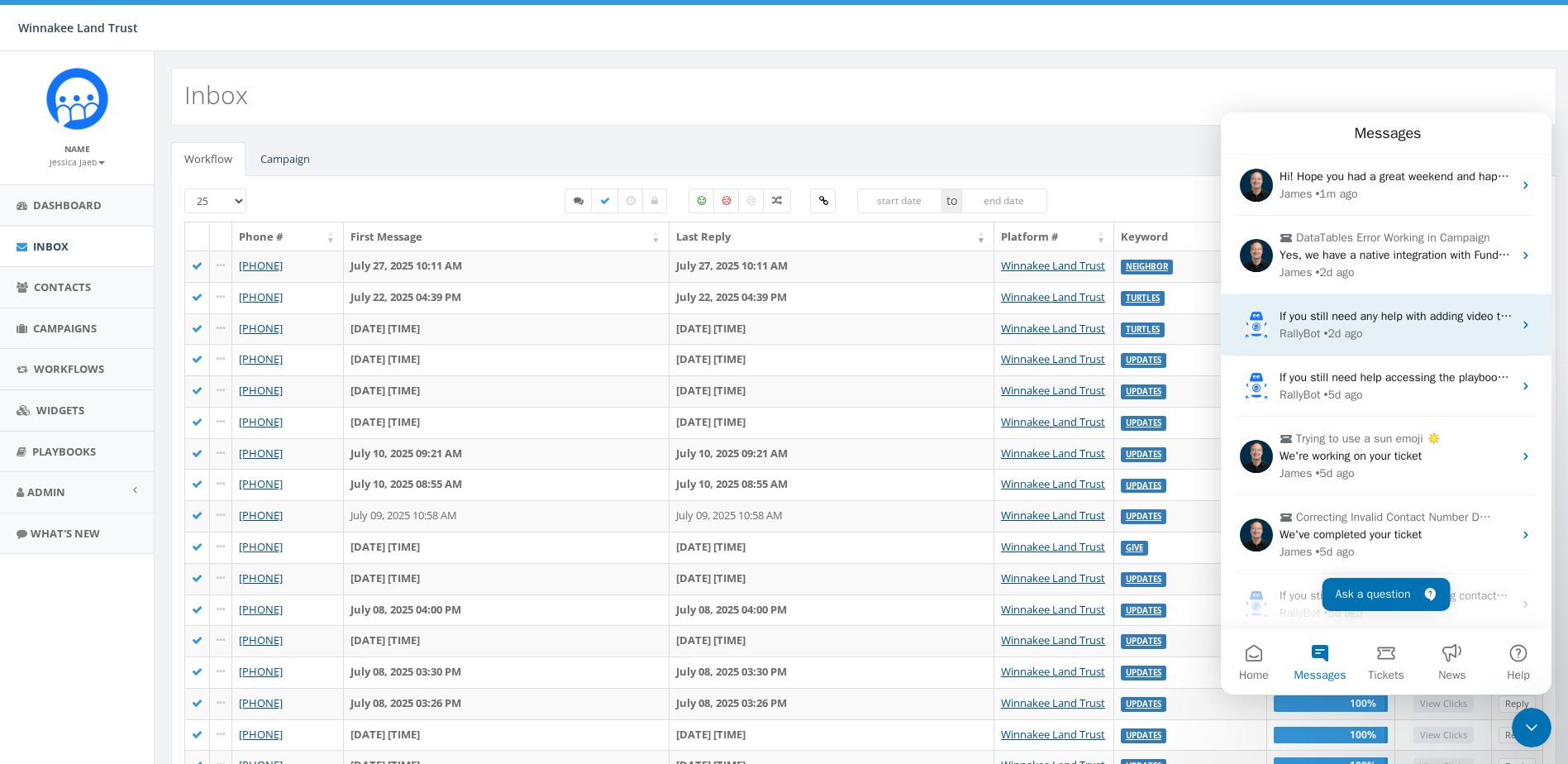 click on "RallyBot •  2d ago" at bounding box center (1396, 333) 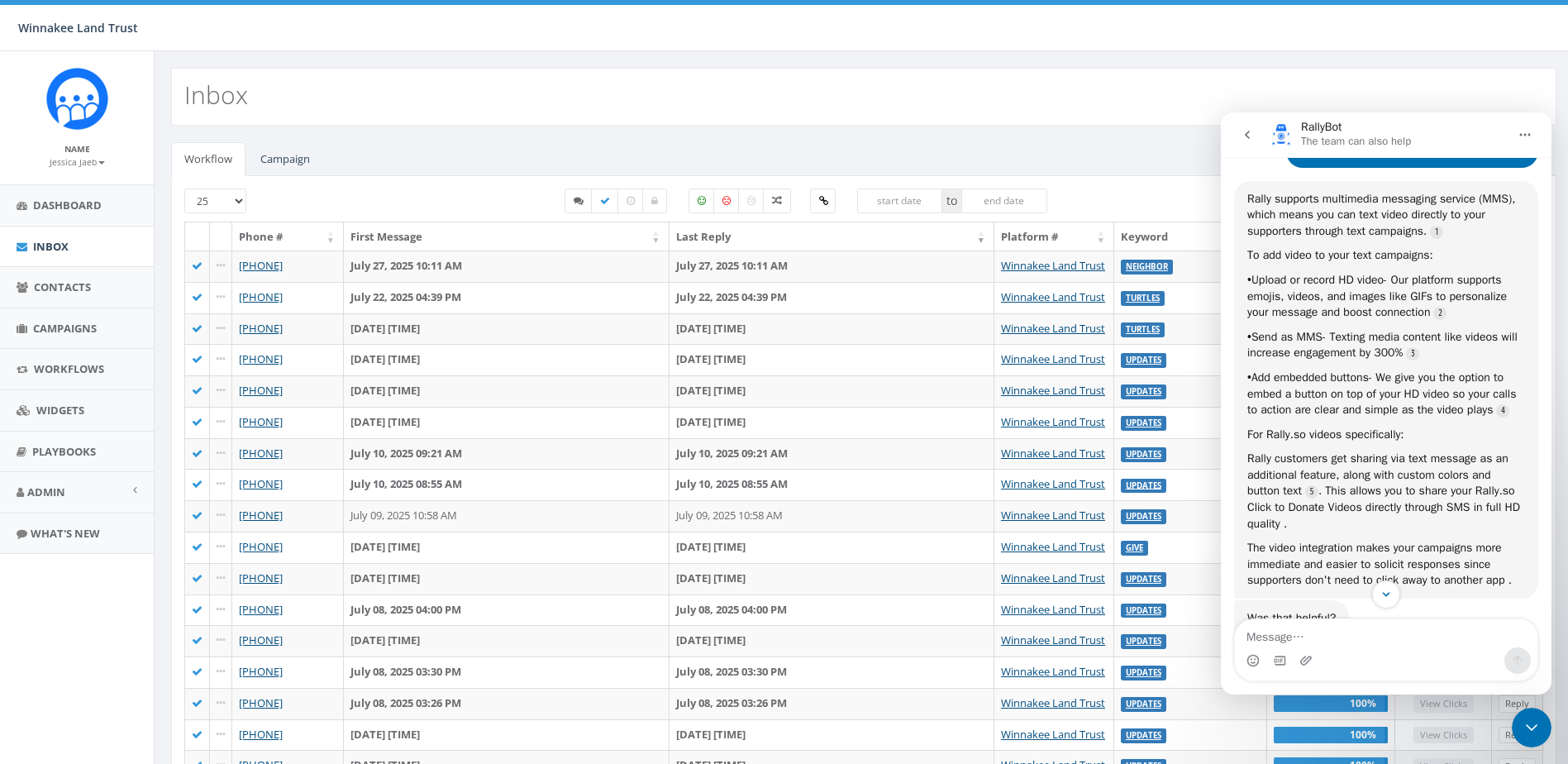 scroll, scrollTop: 180, scrollLeft: 0, axis: vertical 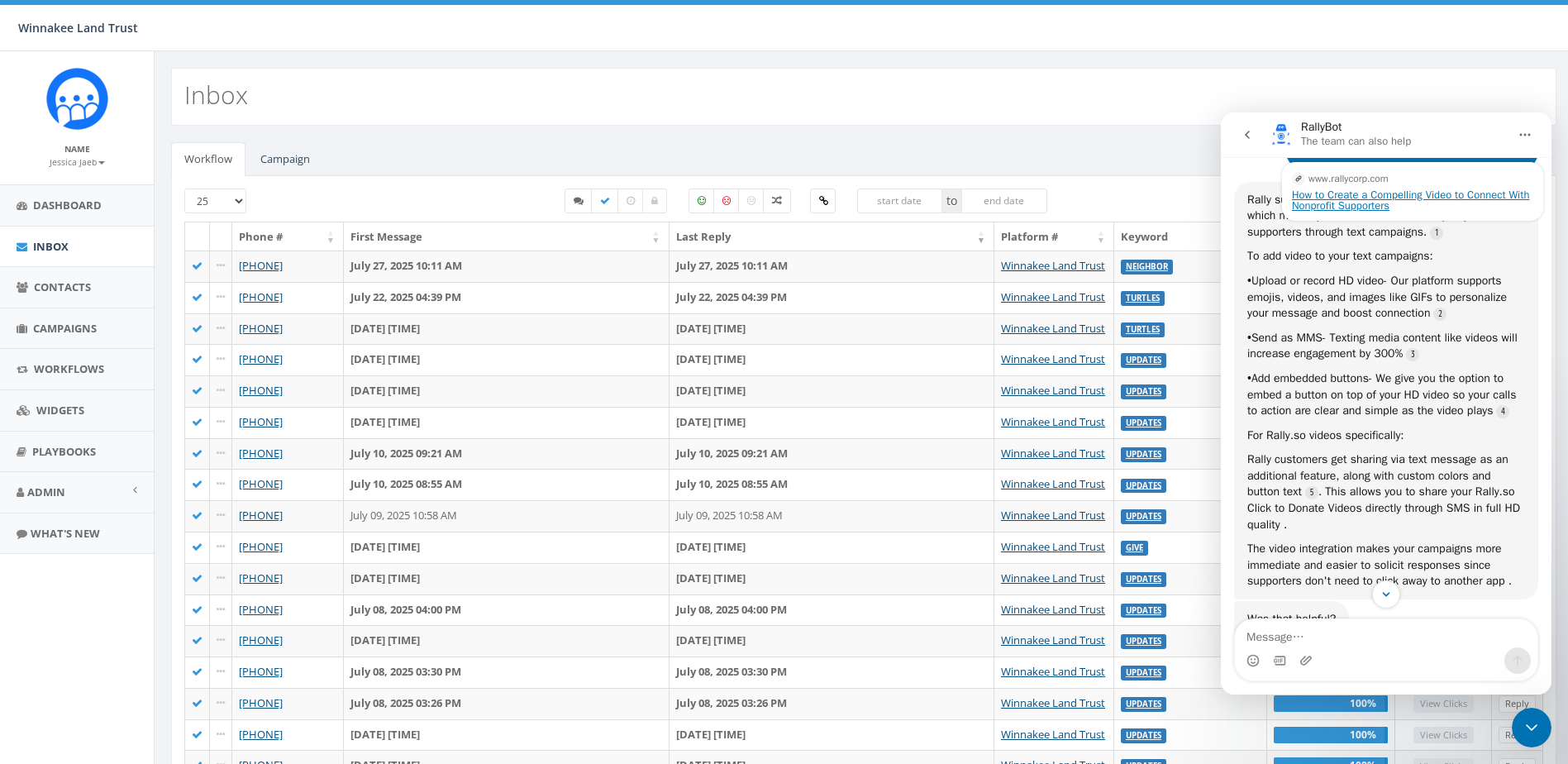 click on "How to Create a Compelling Video to Connect With Nonprofit Supporters" at bounding box center (1413, 200) 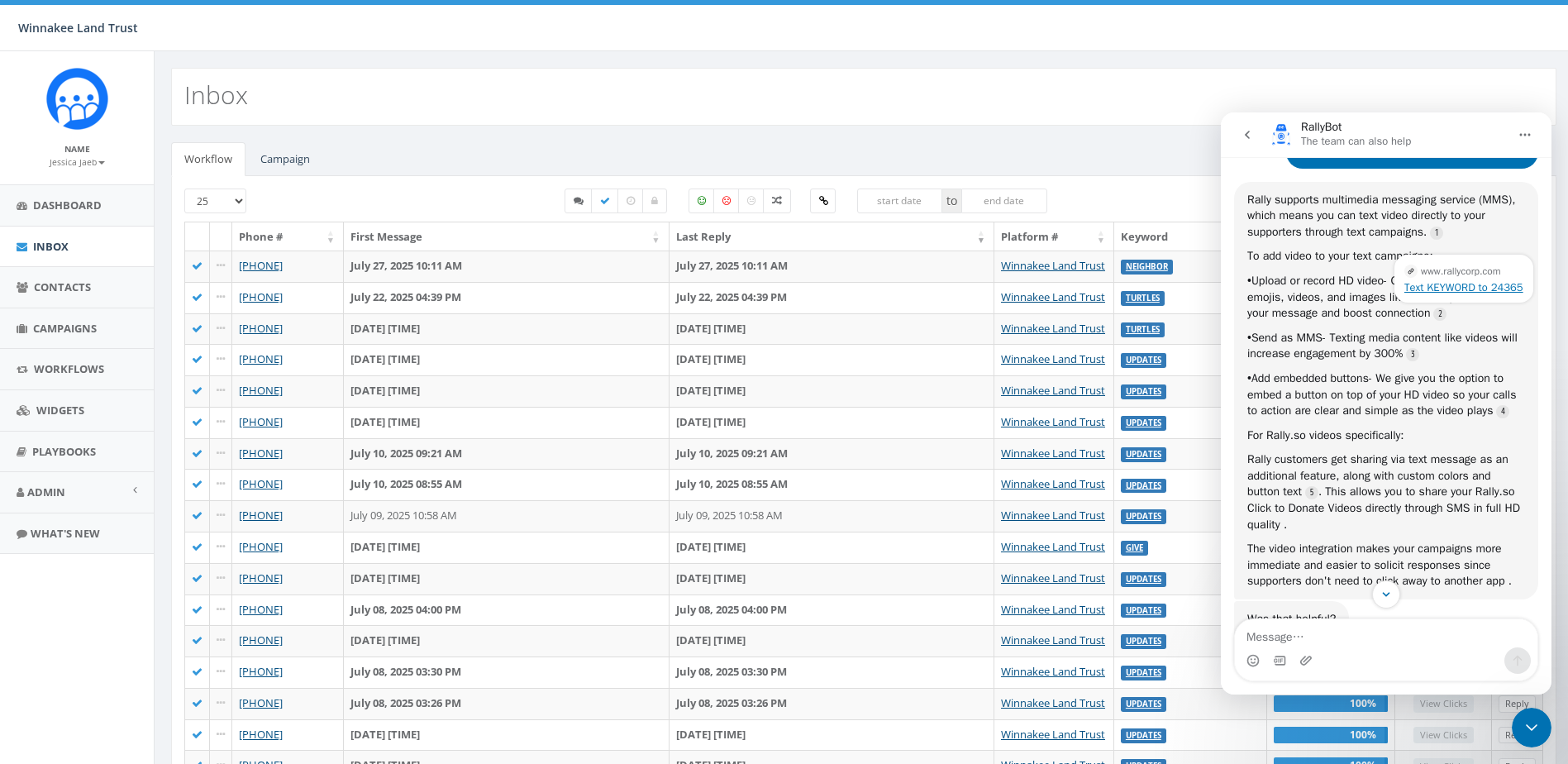 click on "Text KEYWORD to 24365" at bounding box center (1464, 287) 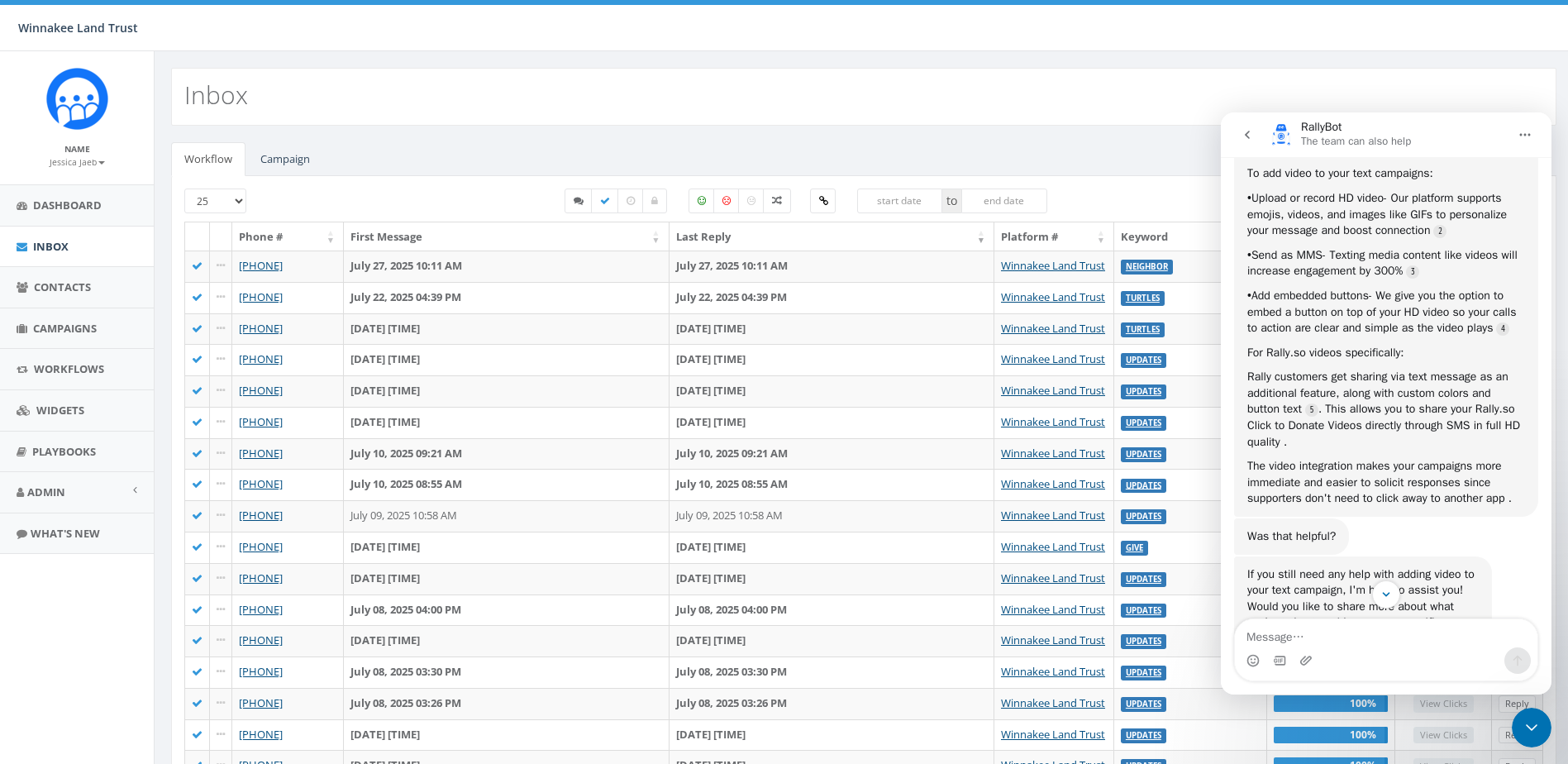scroll, scrollTop: 346, scrollLeft: 0, axis: vertical 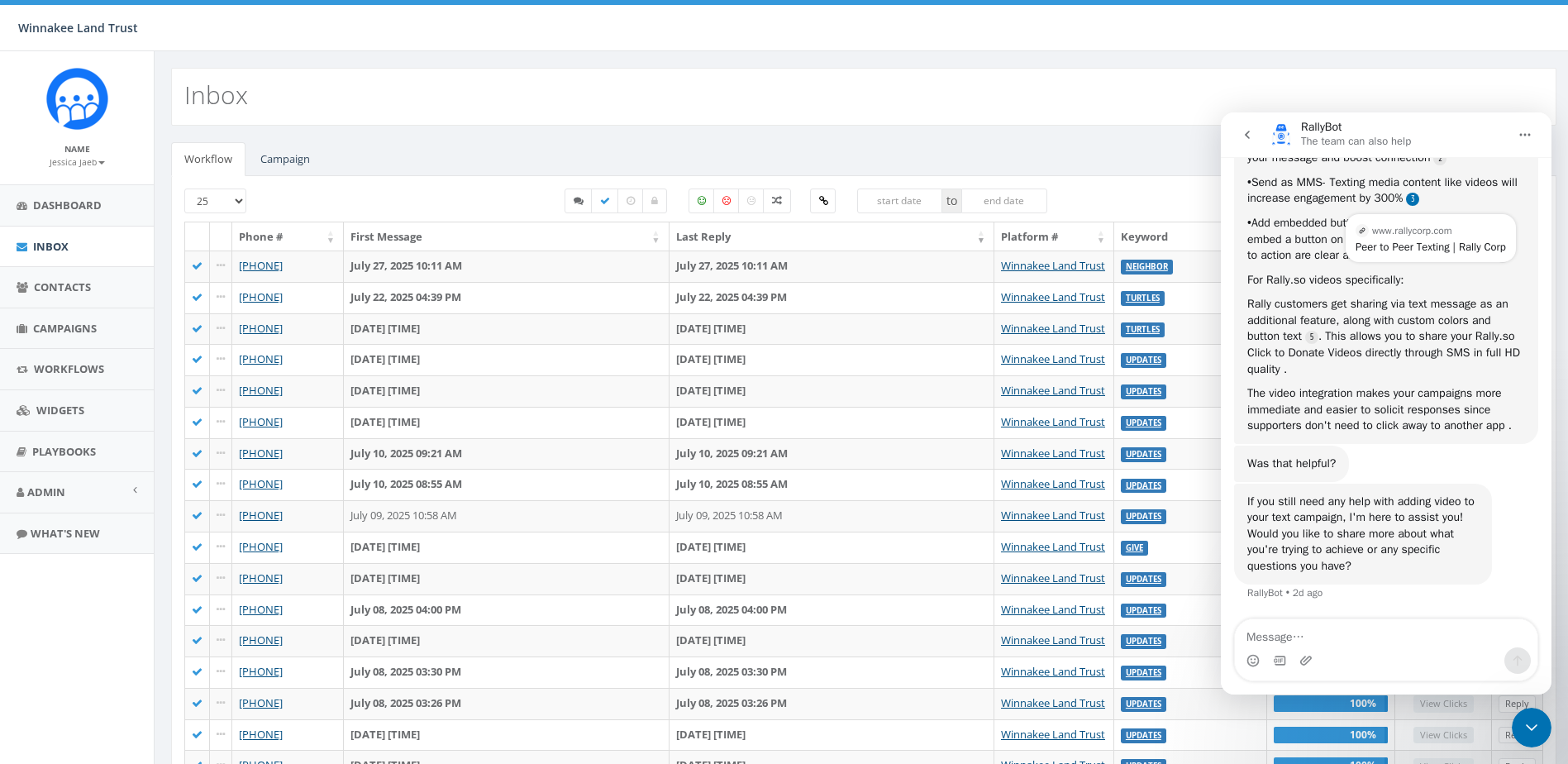 click at bounding box center (1413, 199) 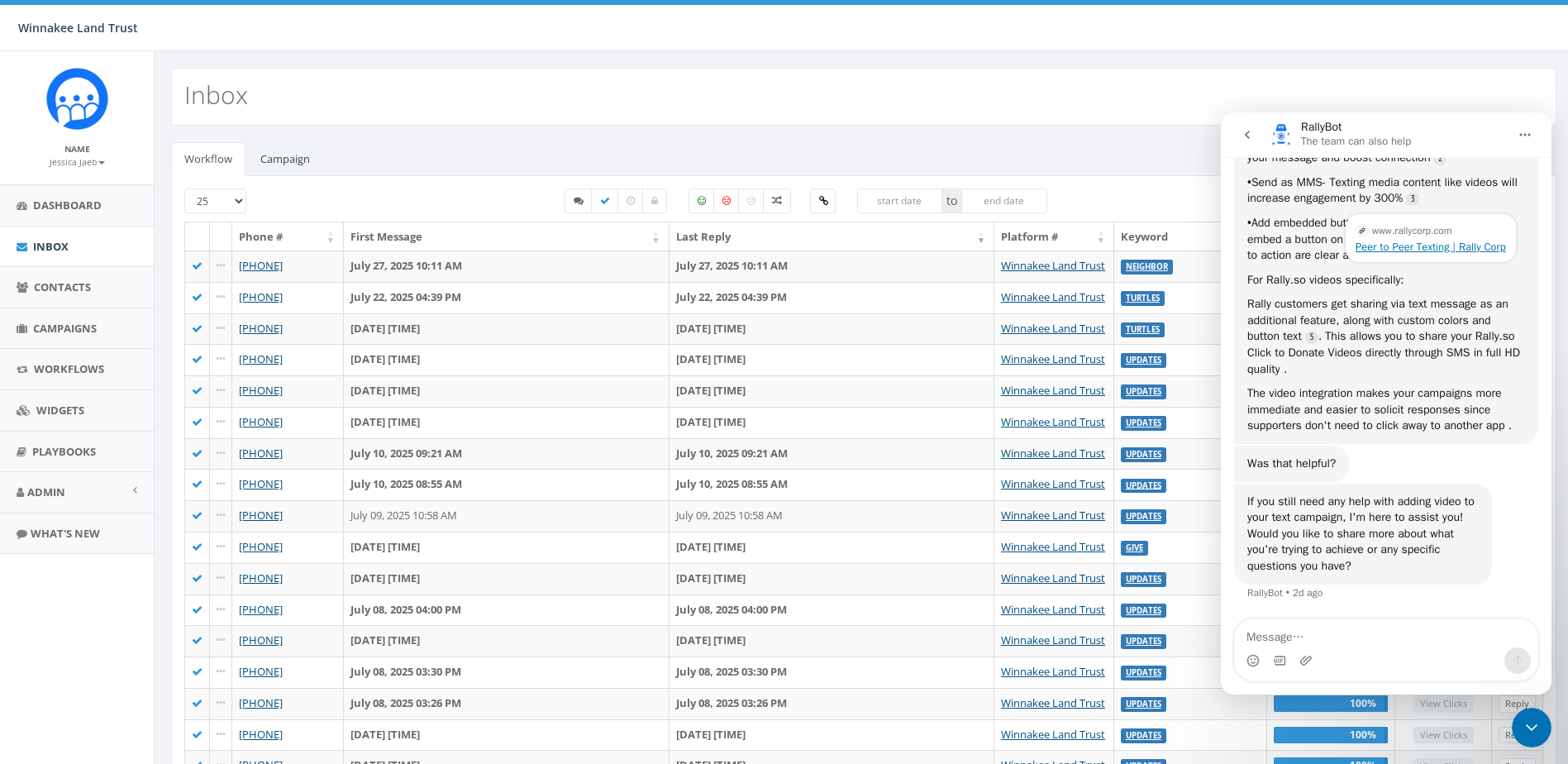 click on "Peer to Peer Texting | Rally Corp" at bounding box center [1431, 246] 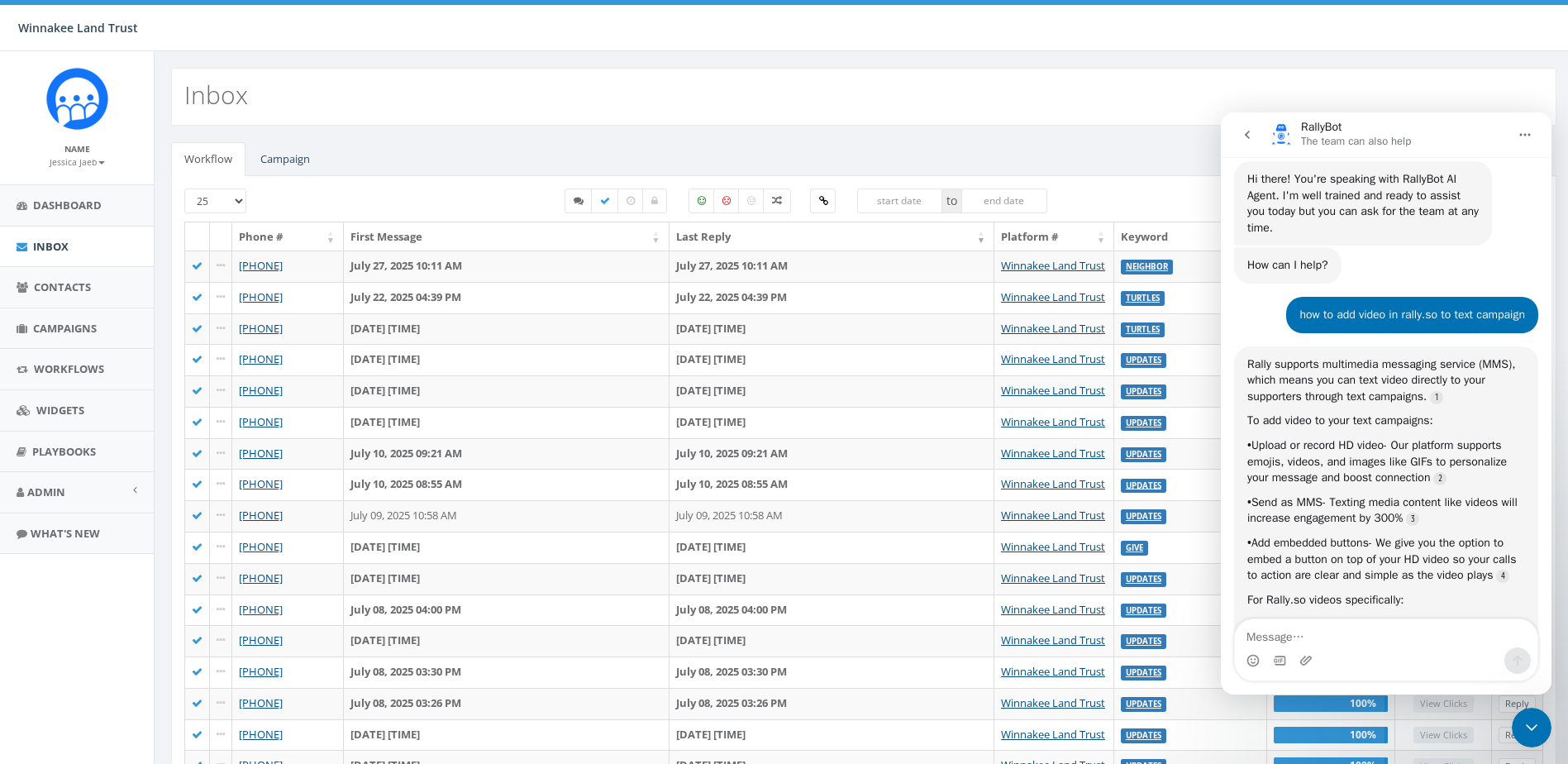 scroll, scrollTop: 0, scrollLeft: 0, axis: both 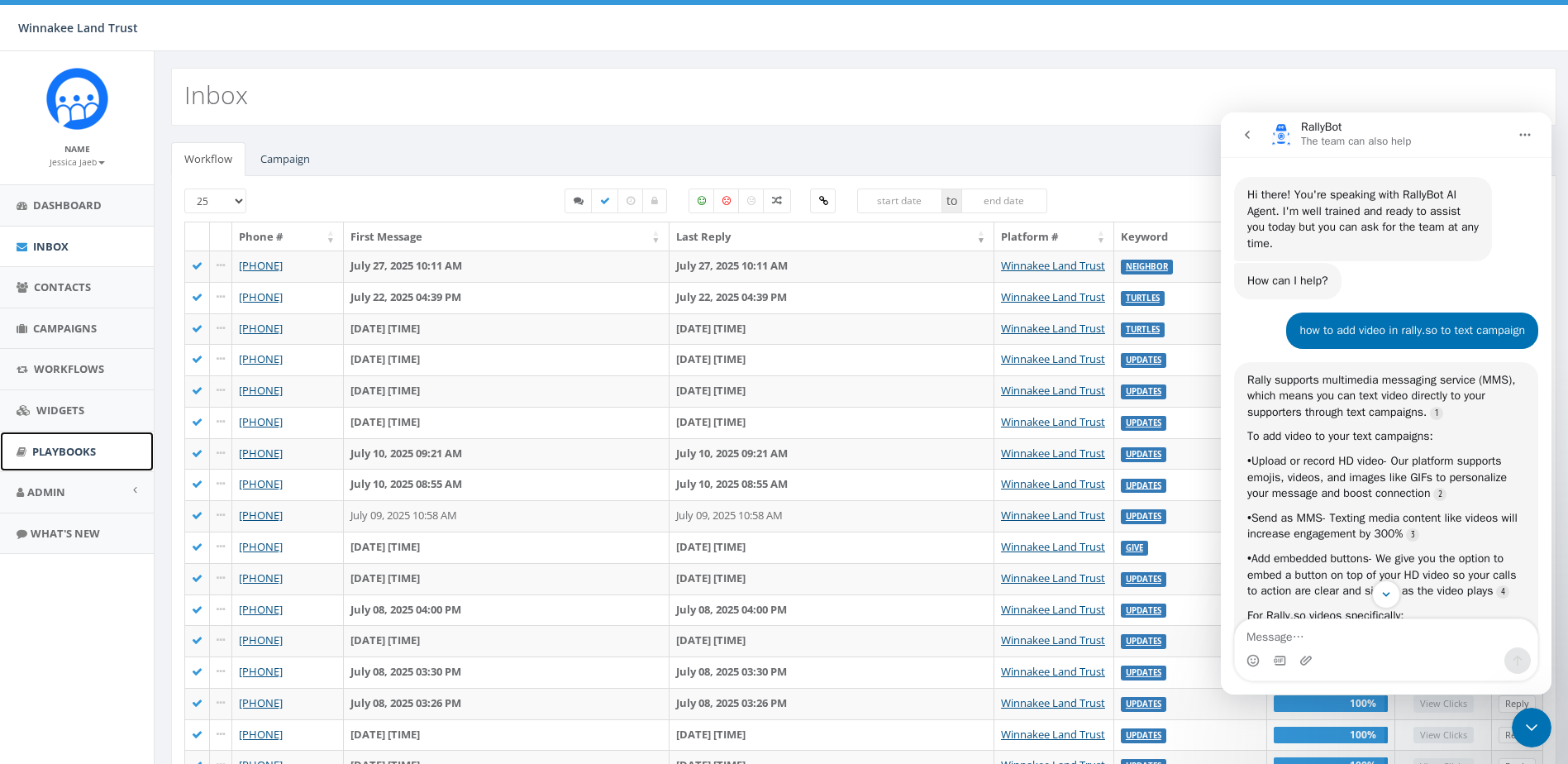 click on "Playbooks" at bounding box center (64, 451) 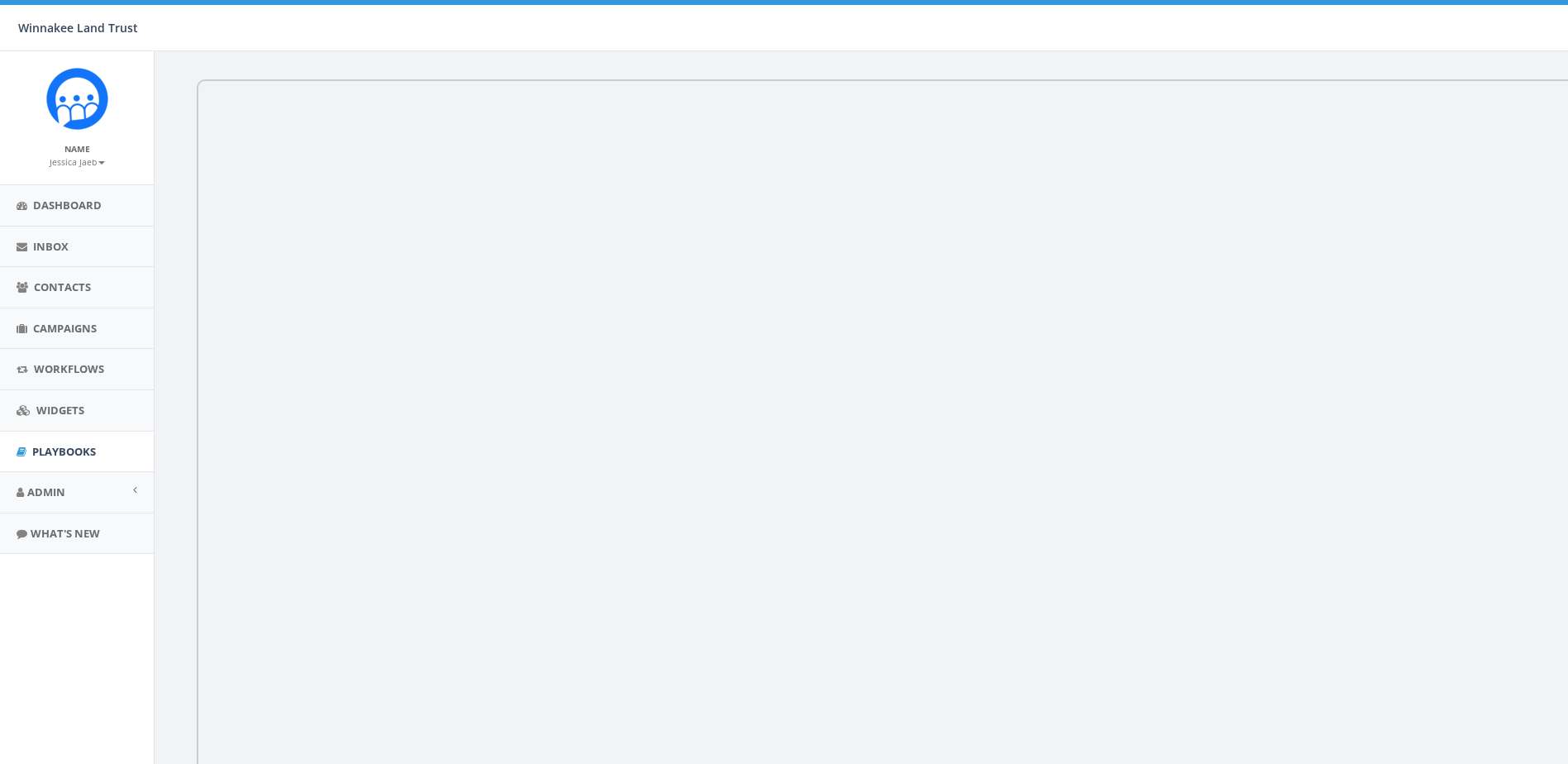 scroll, scrollTop: 0, scrollLeft: 0, axis: both 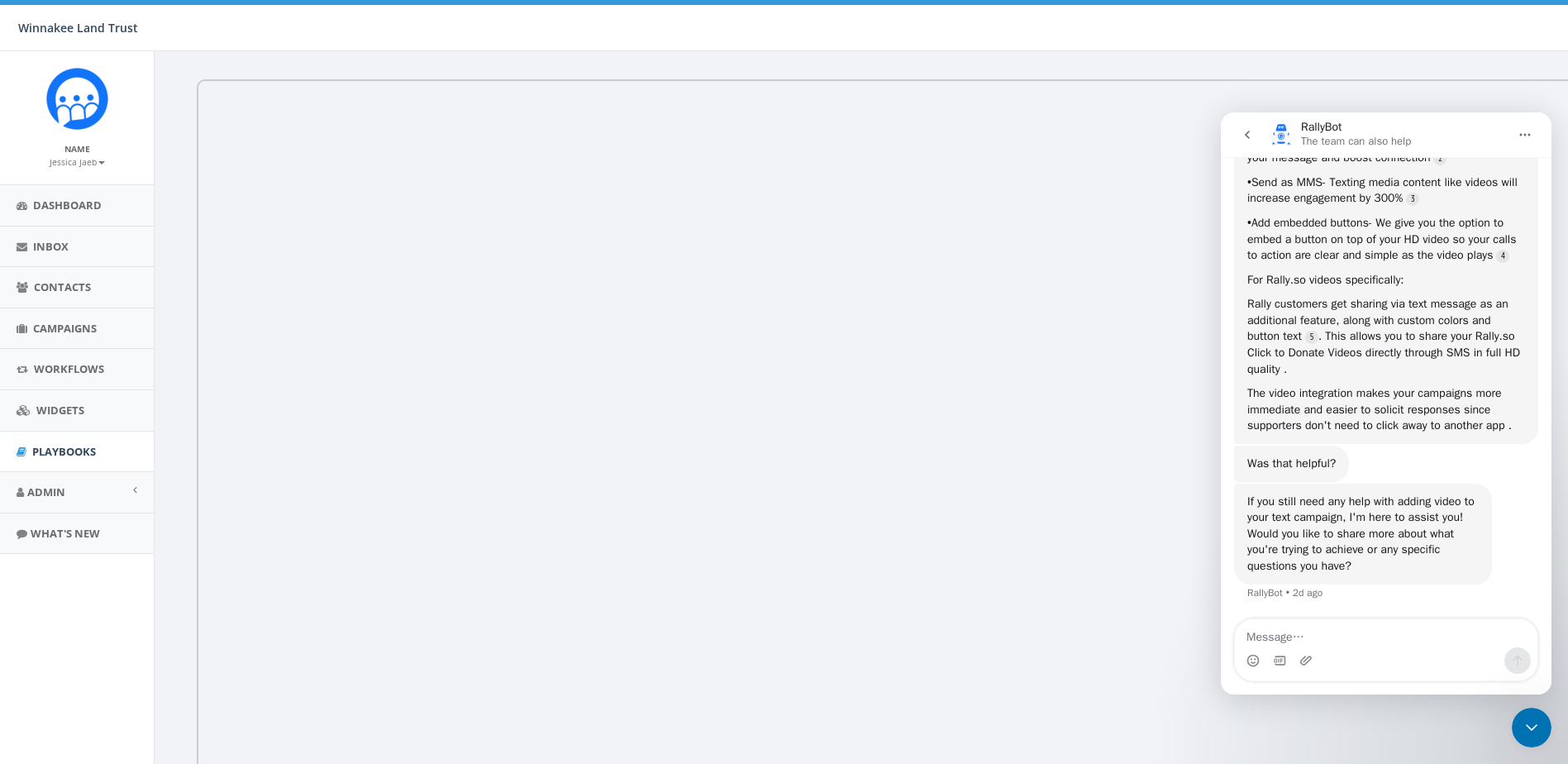 click 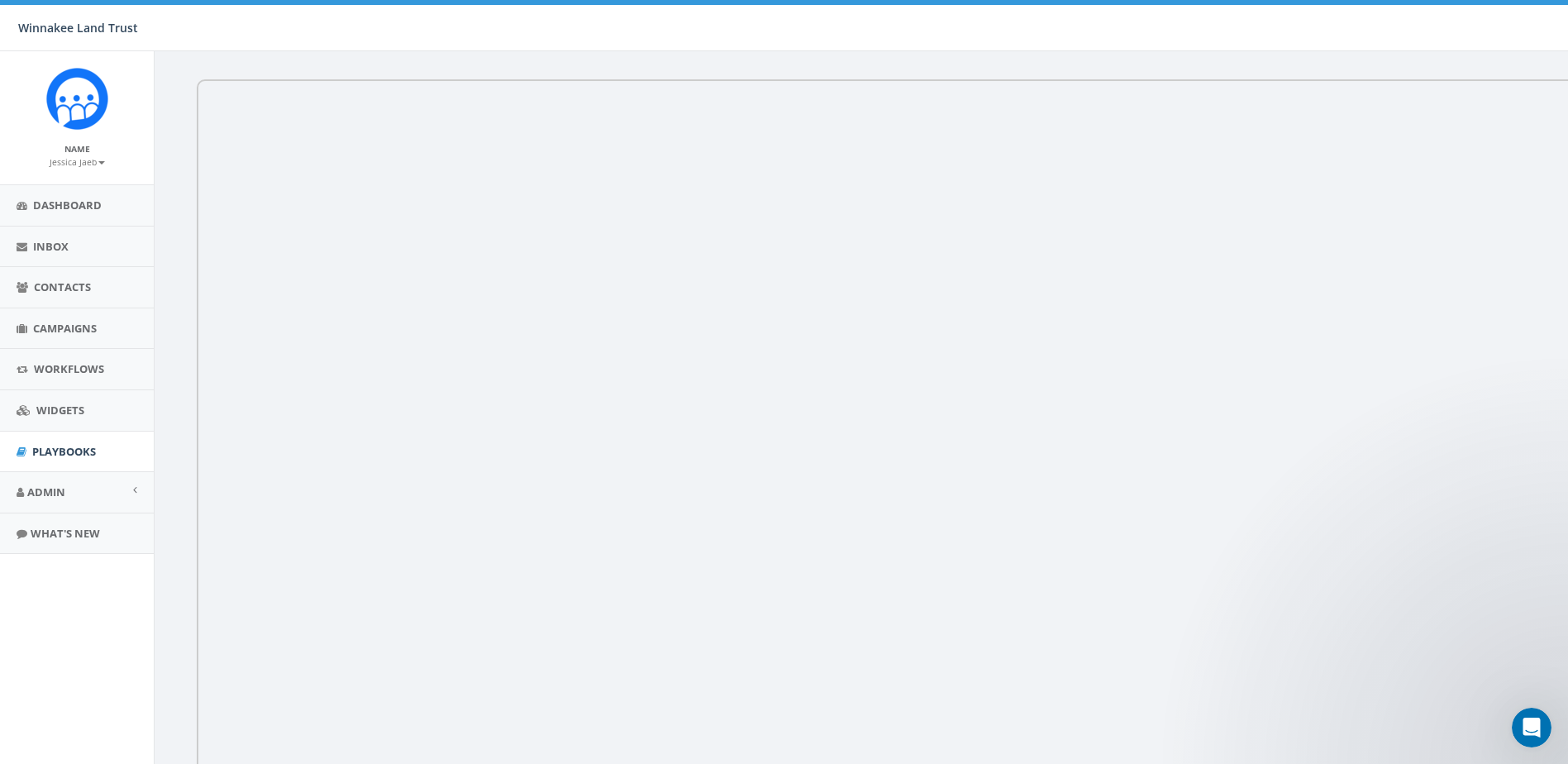 scroll, scrollTop: 0, scrollLeft: 0, axis: both 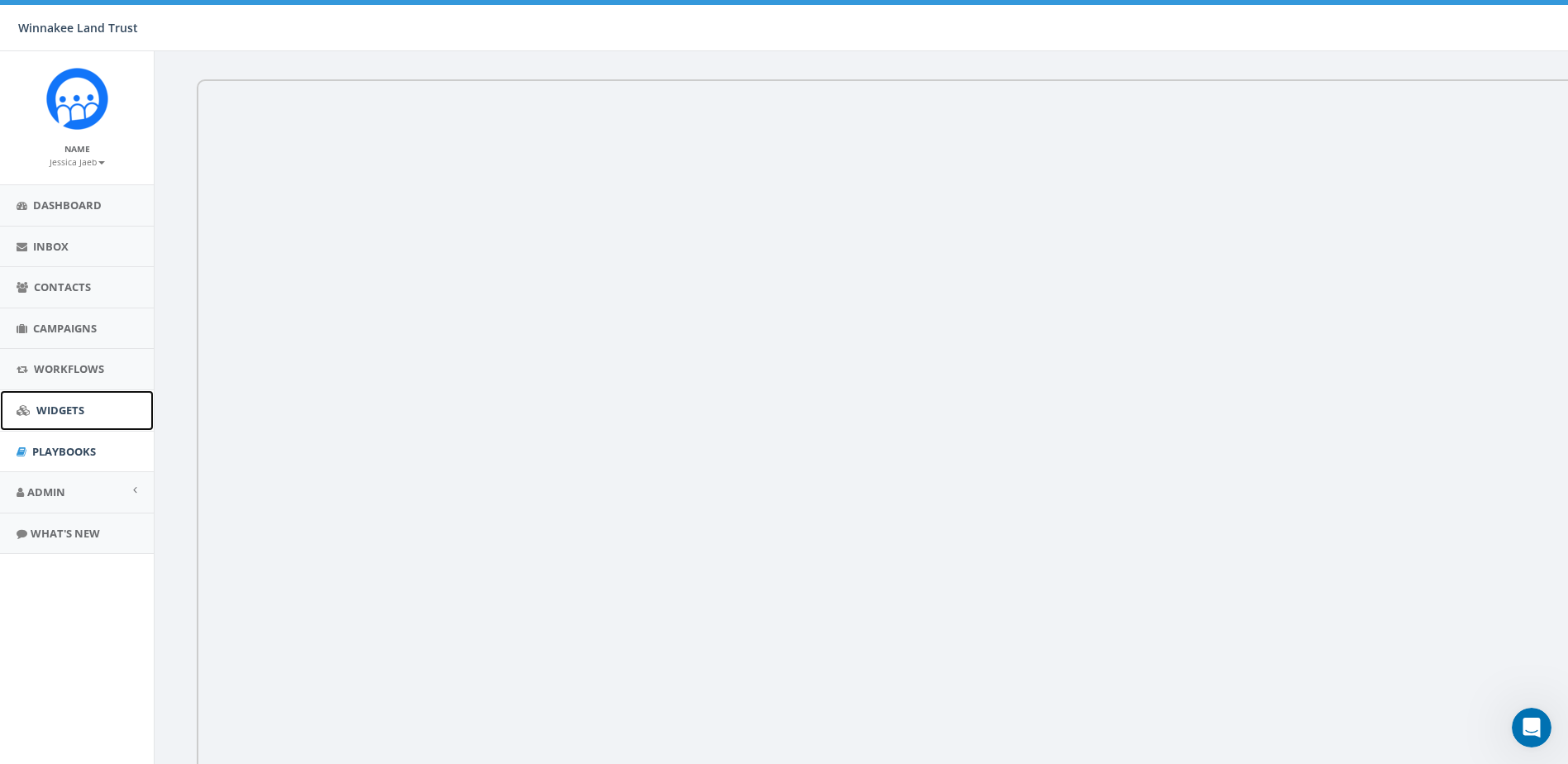 click on "Widgets" at bounding box center [60, 410] 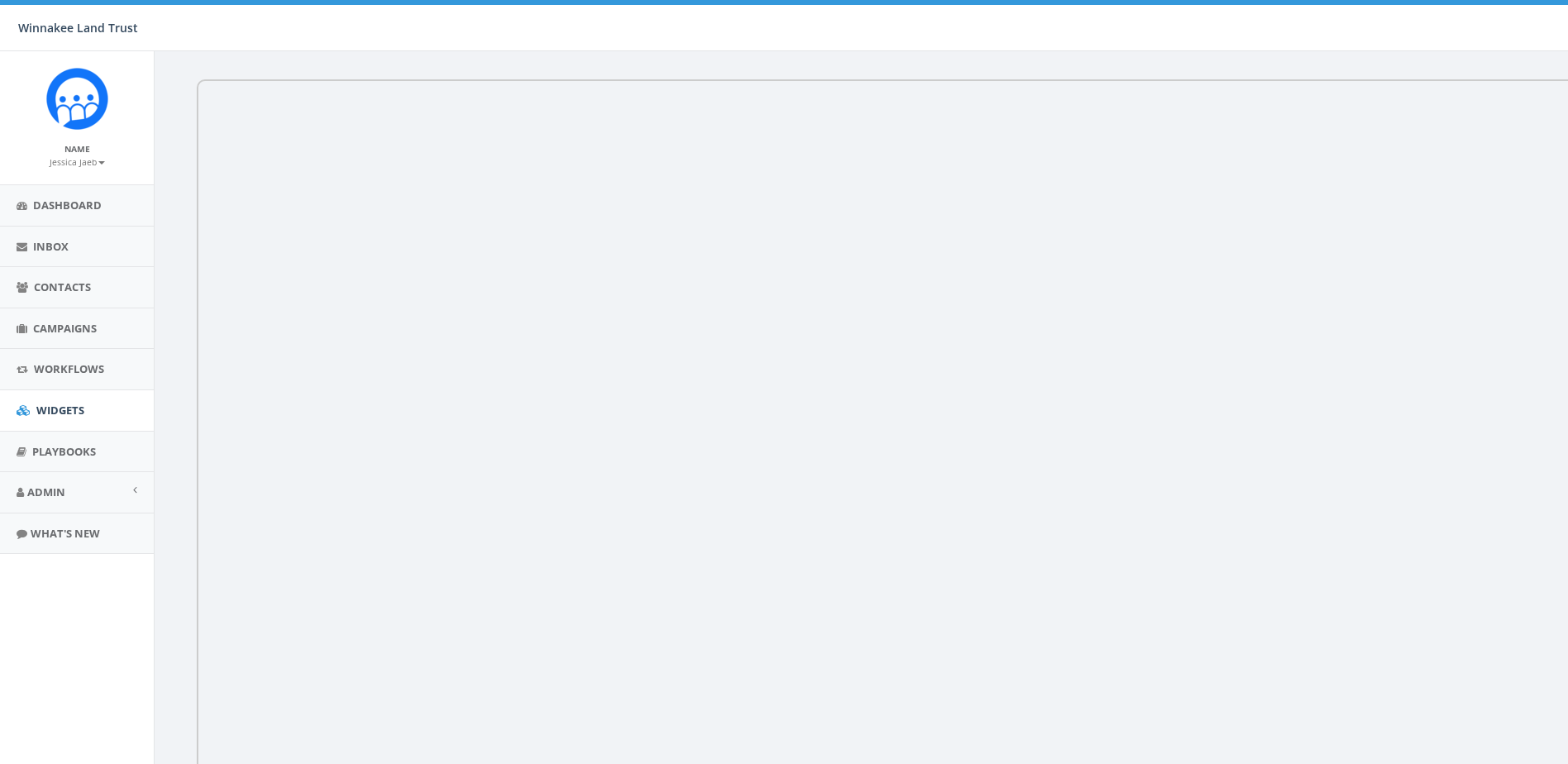 scroll, scrollTop: 0, scrollLeft: 0, axis: both 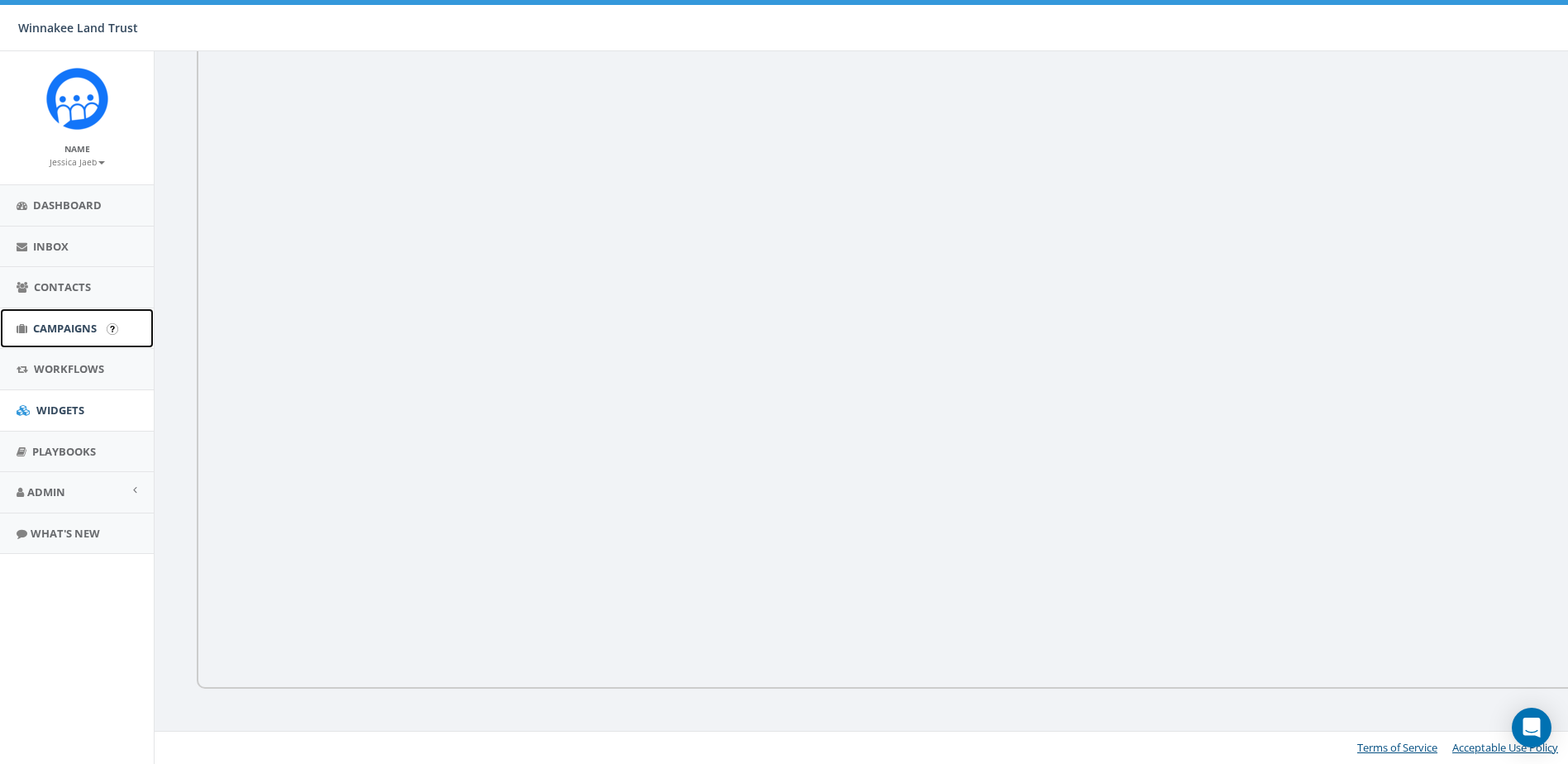 click on "Campaigns" at bounding box center (77, 328) 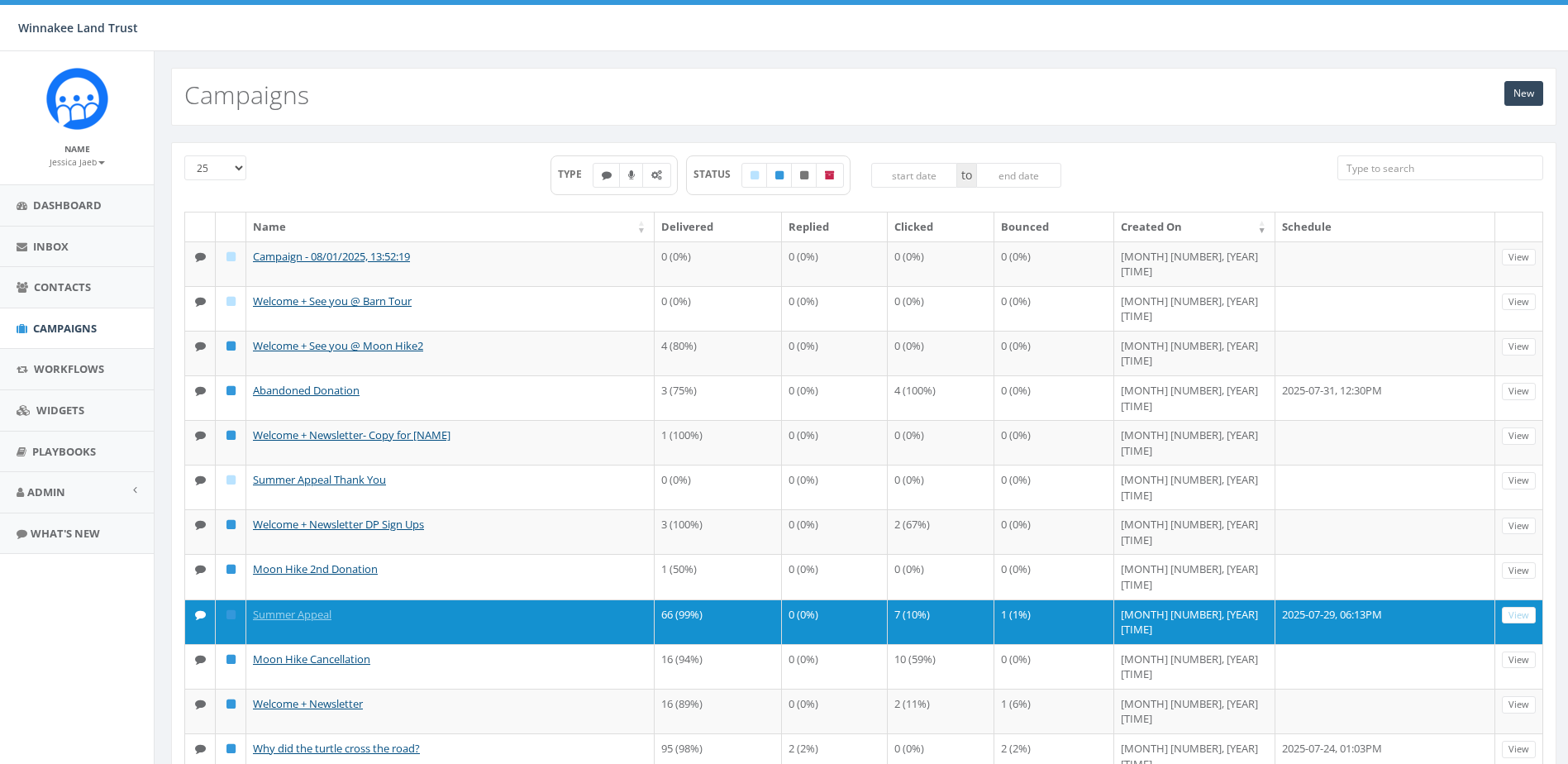 scroll, scrollTop: 0, scrollLeft: 0, axis: both 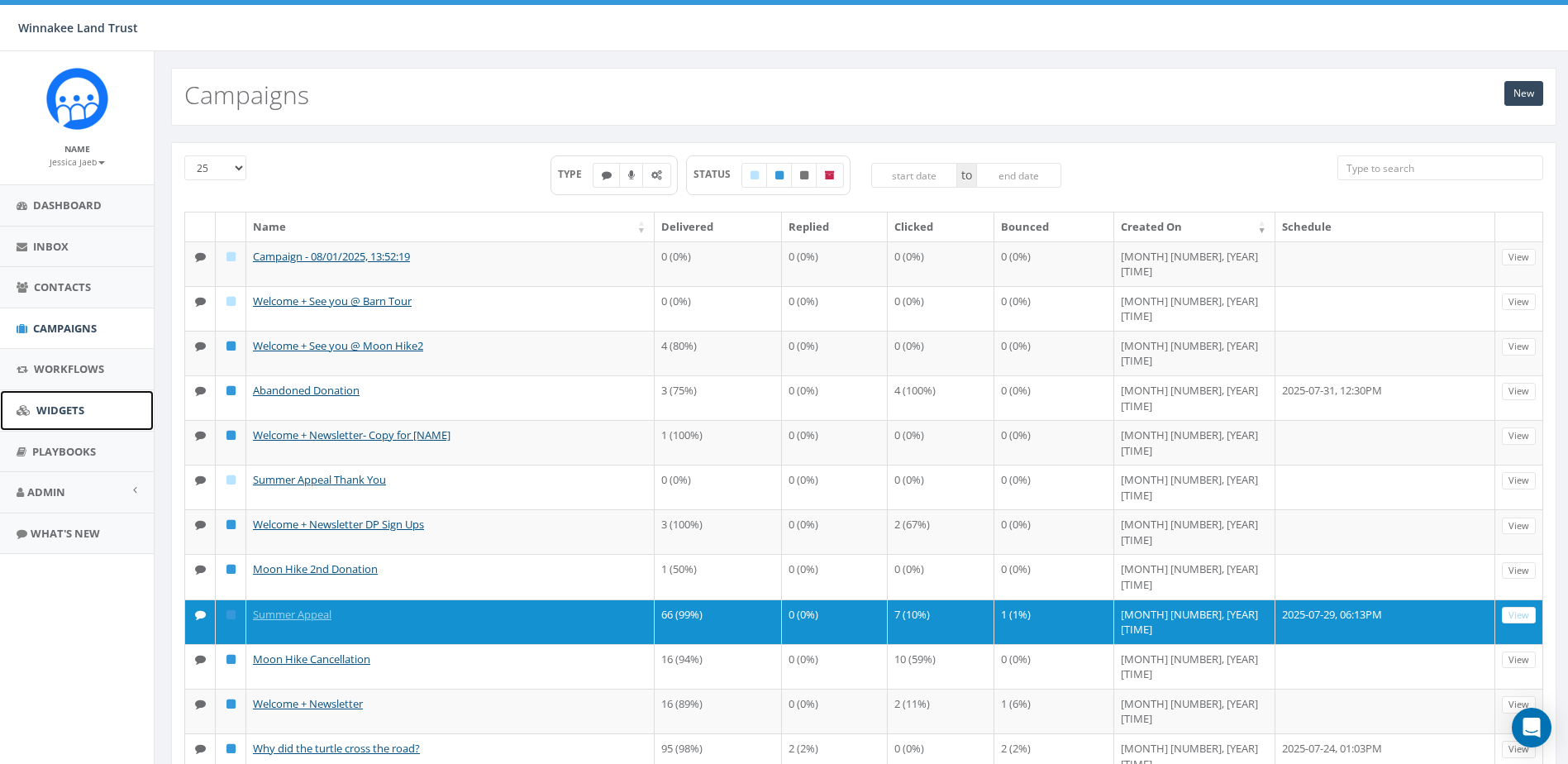 click on "Widgets" at bounding box center (60, 410) 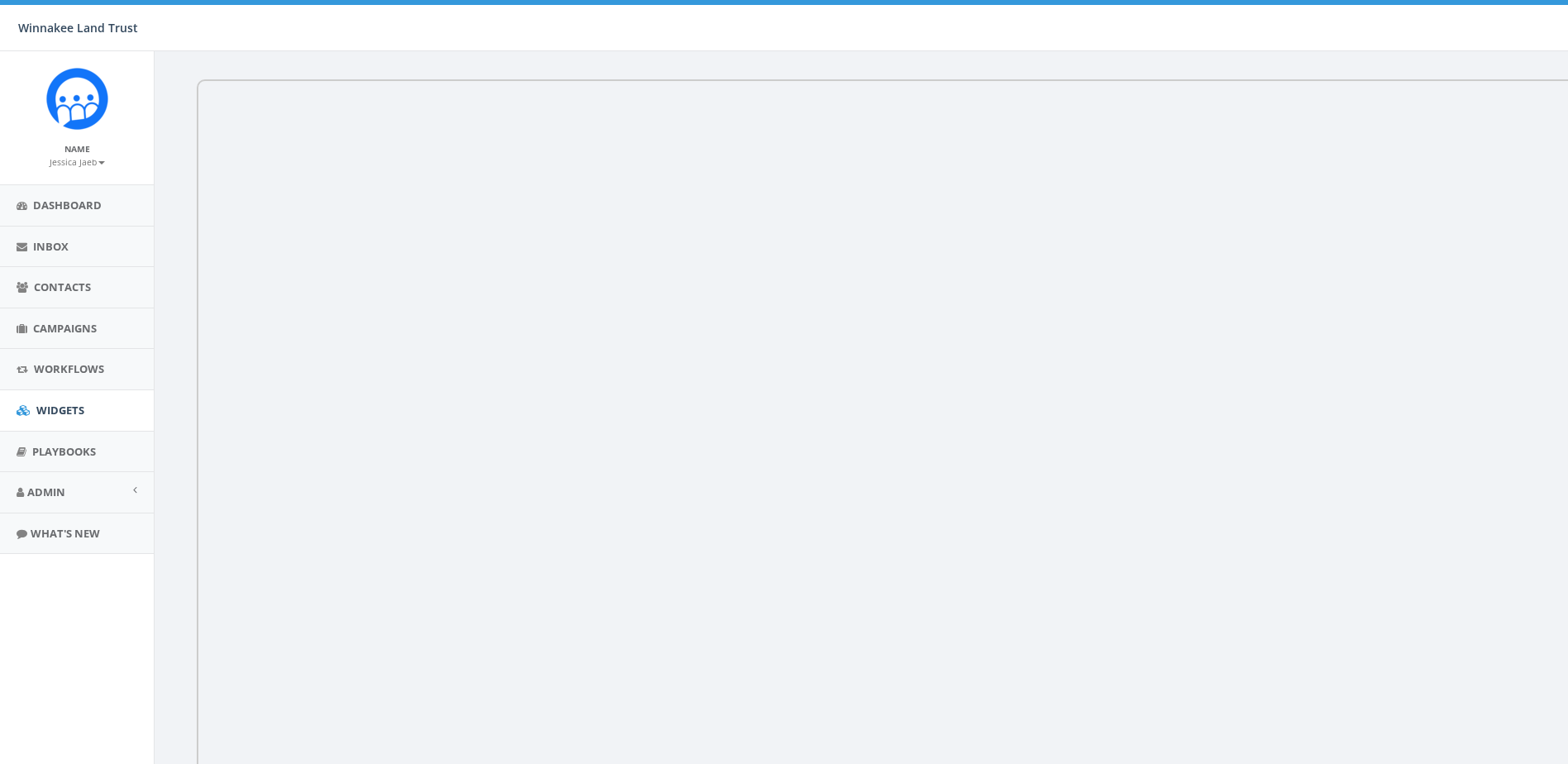 scroll, scrollTop: 0, scrollLeft: 0, axis: both 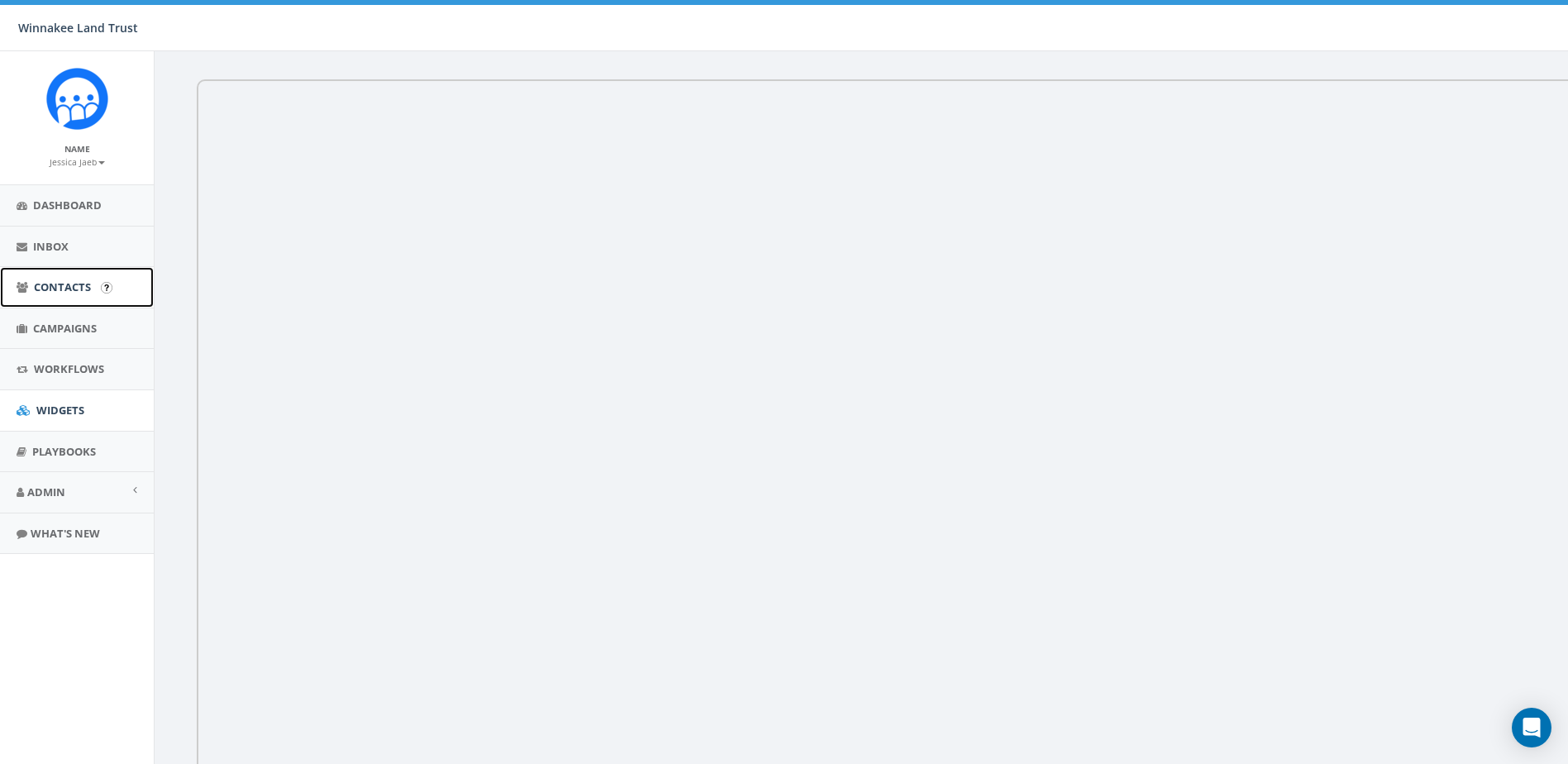 click on "Contacts" at bounding box center [62, 287] 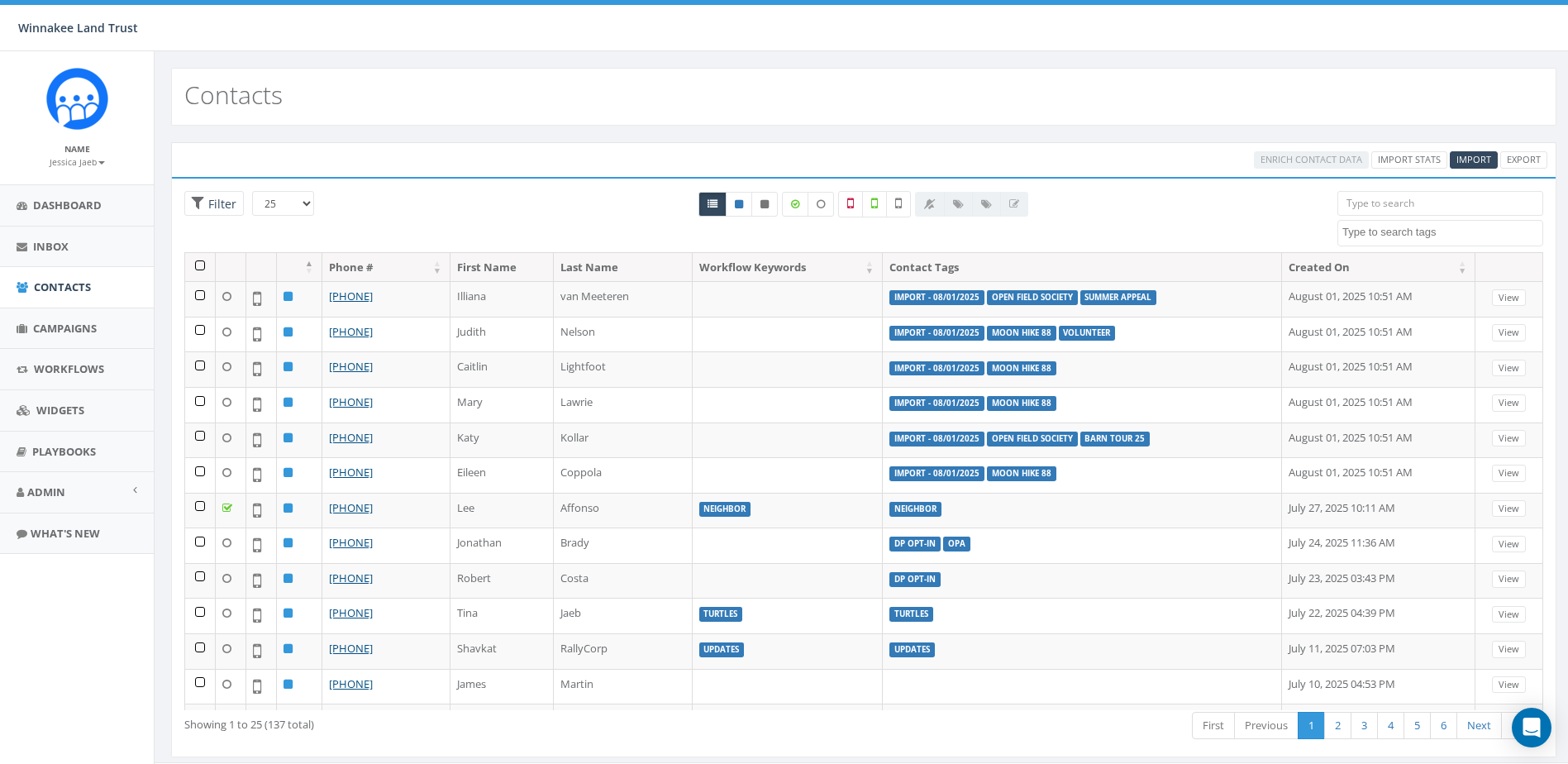 select 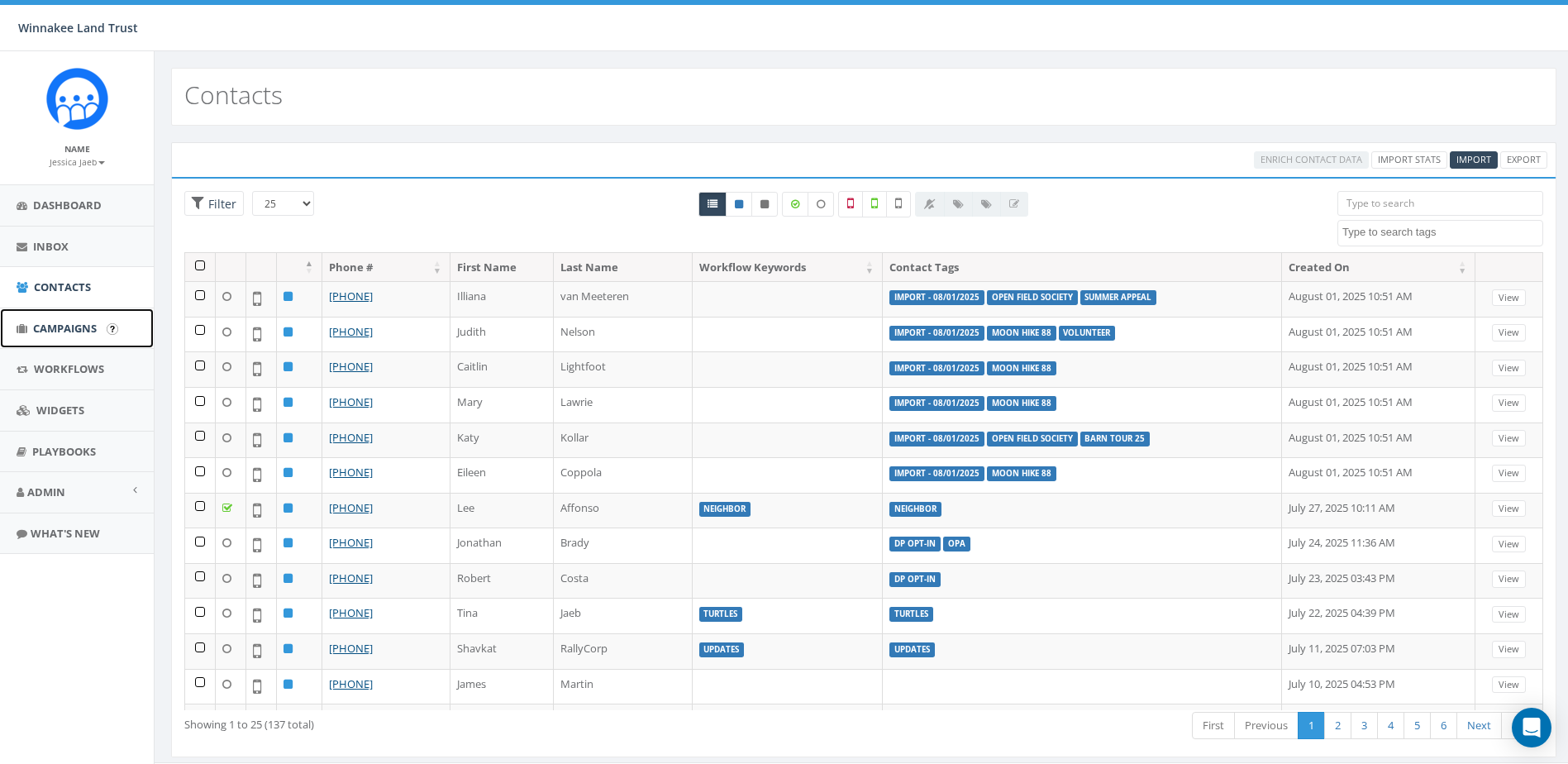 click on "Campaigns" at bounding box center (64, 328) 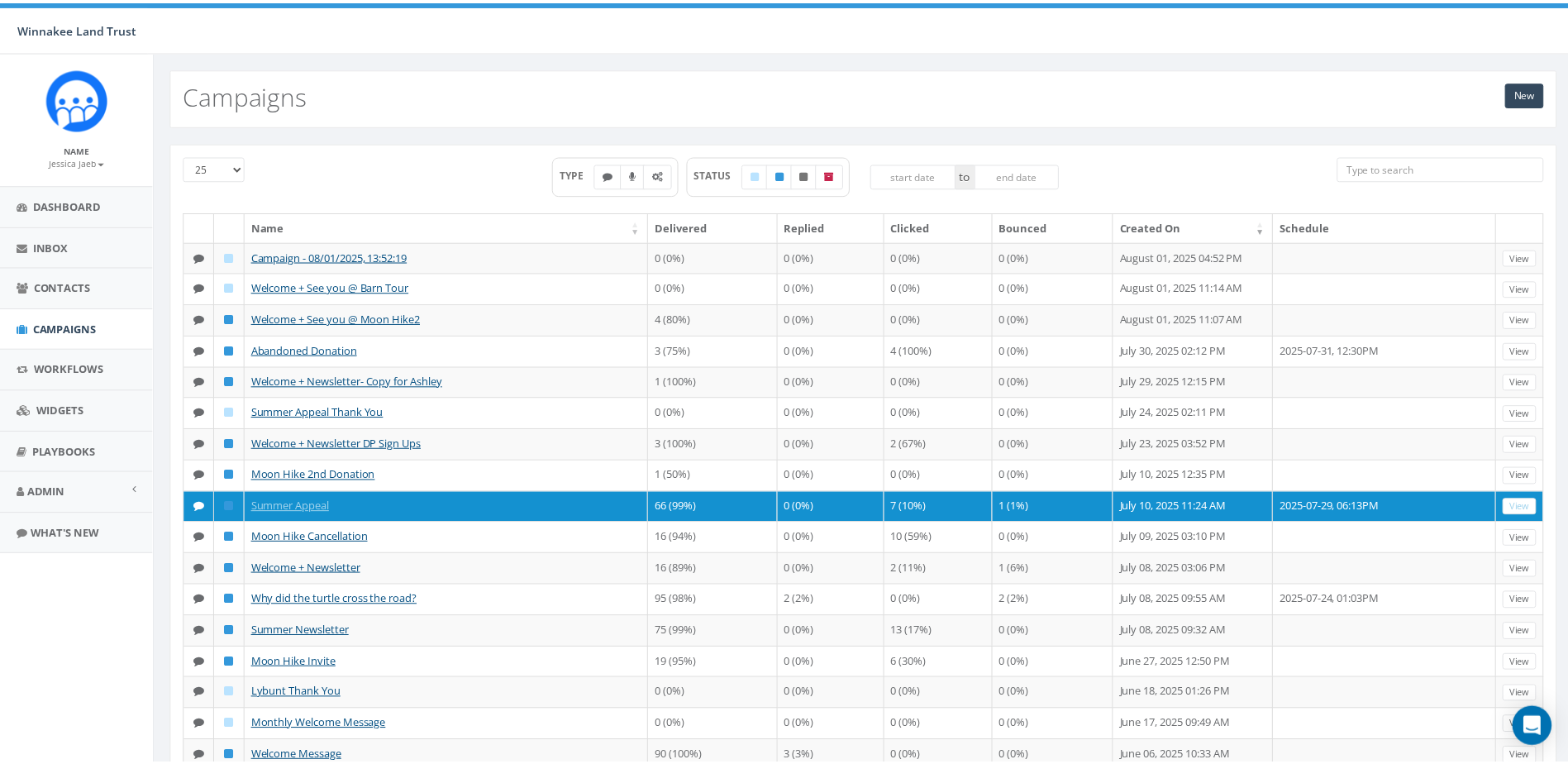scroll, scrollTop: 0, scrollLeft: 0, axis: both 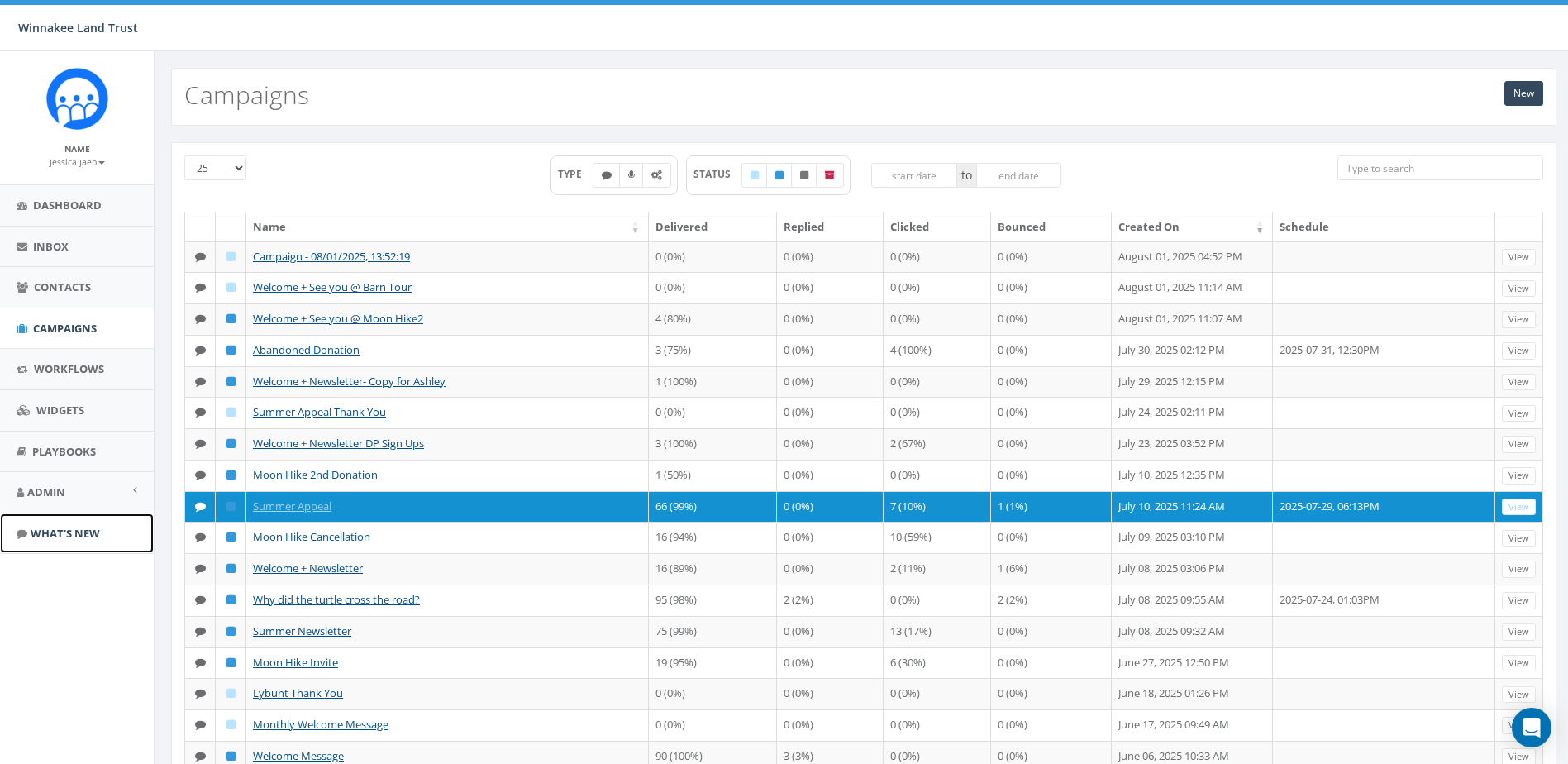 click on "What's New" at bounding box center [77, 533] 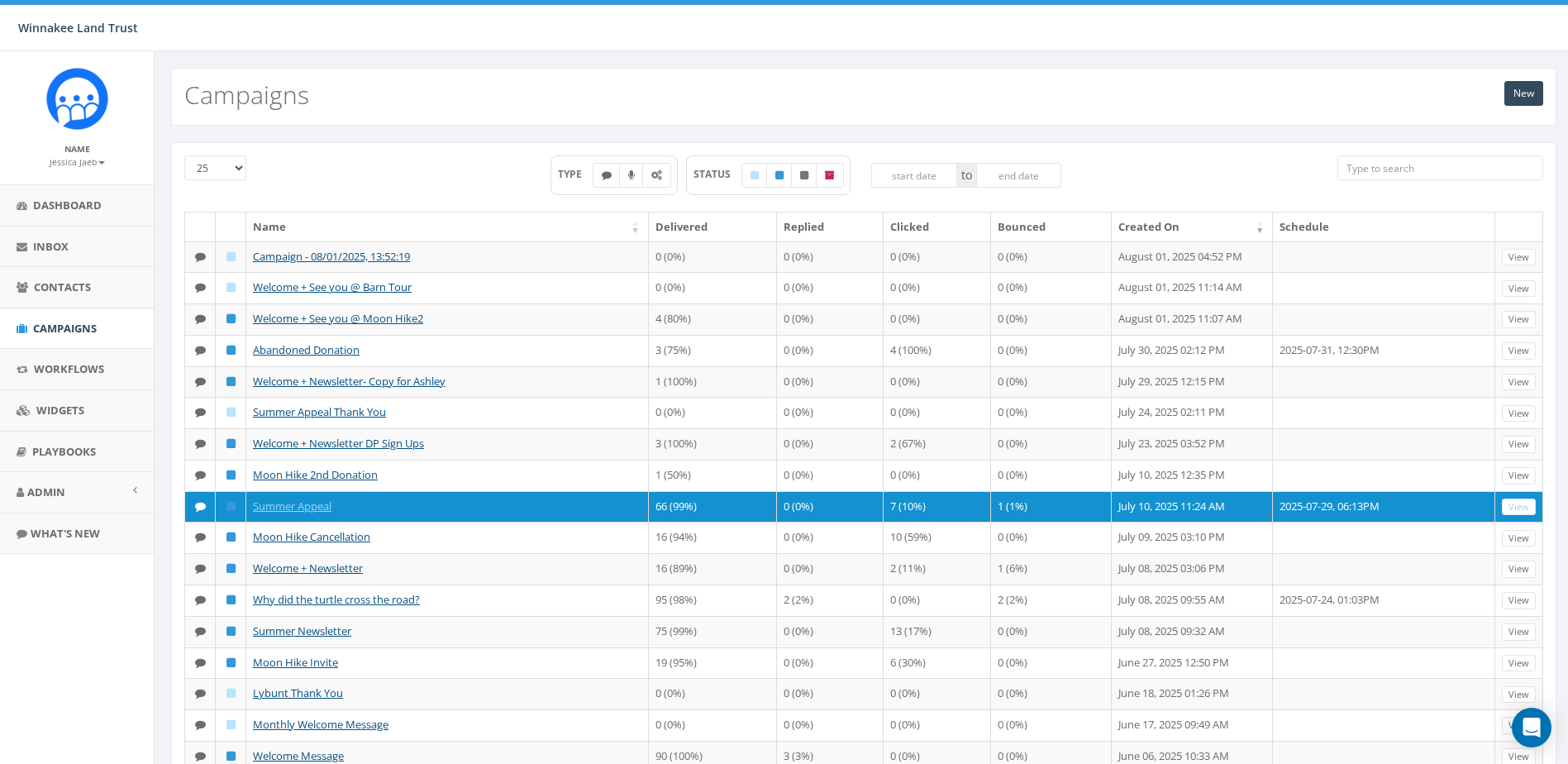 click on "25 50 100 TYPE STATUS     to Name Delivered Replied Clicked Bounced Created On Schedule Campaign - 08/01/2025, 13:52:19 0 (0%) 0 (0%) 0 (0%) 0 (0%) August 01, 2025 04:52 PM View Welcome + See you @ Barn Tour 0 (0%) 0 (0%) 0 (0%) 0 (0%) August 01, 2025 11:14 AM View Welcome + See you @ Moon Hike2 4 (80%) 0 (0%) 0 (0%) 0 (0%) August 01, 2025 11:07 AM View Abandoned Donation 3 (75%) 0 (0%) 4 (100%) 0 (0%) July 30, 2025 02:12 PM 2025-07-31, 12:30PM View Welcome + Newsletter- Copy for Ashley 1 (100%) 0 (0%) 0 (0%) 0 (0%) July 29, 2025 12:15 PM View Summer Appeal Thank You 0 (0%) 0 (0%) 0 (0%) 0 (0%) July 24, 2025 02:11 PM View Welcome + Newsletter DP Sign Ups 3 (100%) 0 (0%) 2 (67%) 0 (0%) July 23, 2025 03:52 PM View Moon Hike 2nd Donation 1 (50%) 0 (0%) 0 (0%) 0 (0%) July 10, 2025 12:35 PM View Summer Appeal 66 (99%) 0 (0%) 7 (10%) 1 (1%) July 10, 2025 11:24 AM 2025-07-29, 06:13PM View Moon Hike Cancellation 16 (94%) 0 (0%) 10 (59%) 0 (0%) July 09, 2025 03:10 PM View Welcome + Newsletter 16 (89%) 0 (0%) 2 (11%) 1" at bounding box center [864, 484] 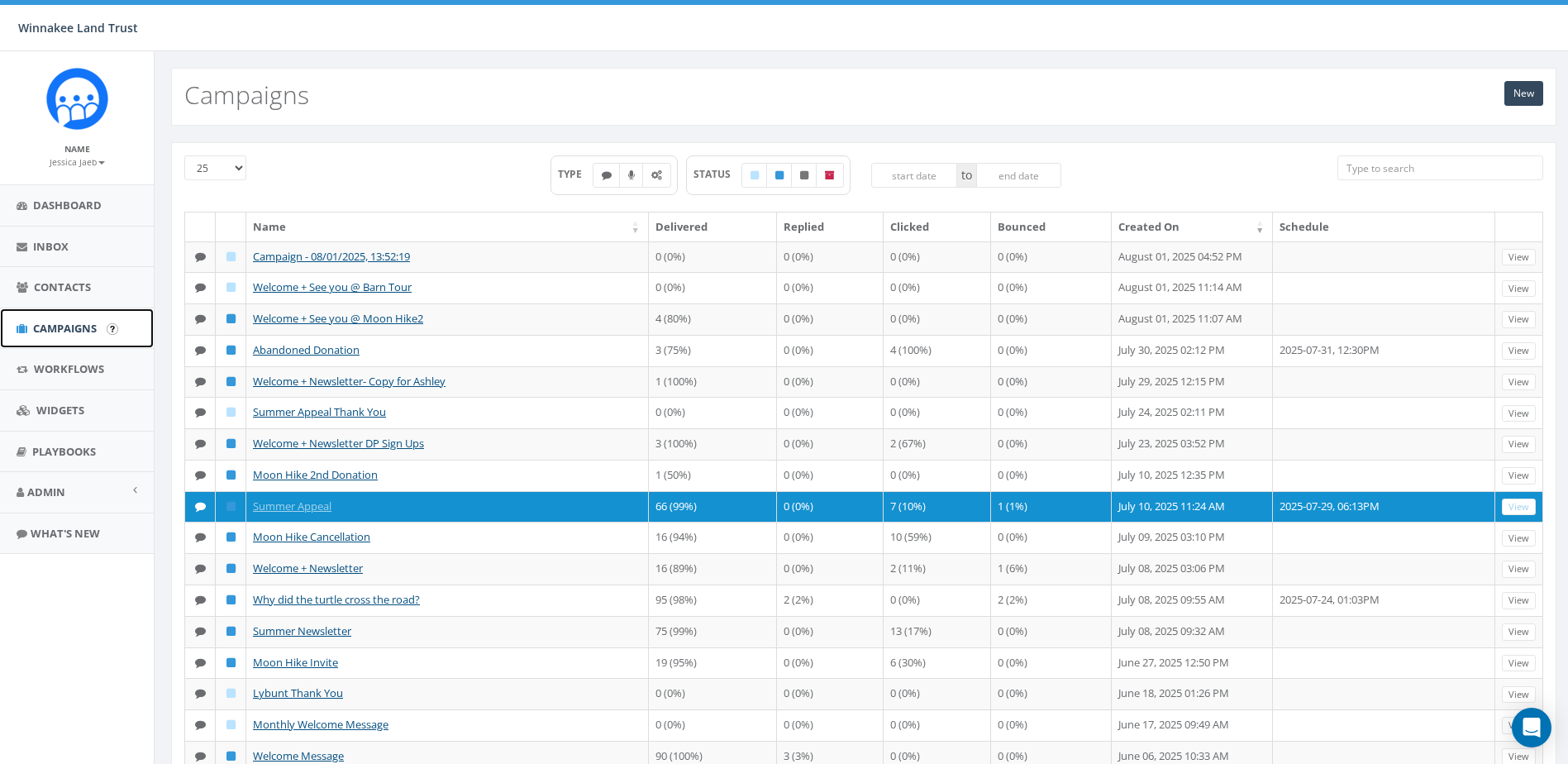 click on "Campaigns" at bounding box center (64, 328) 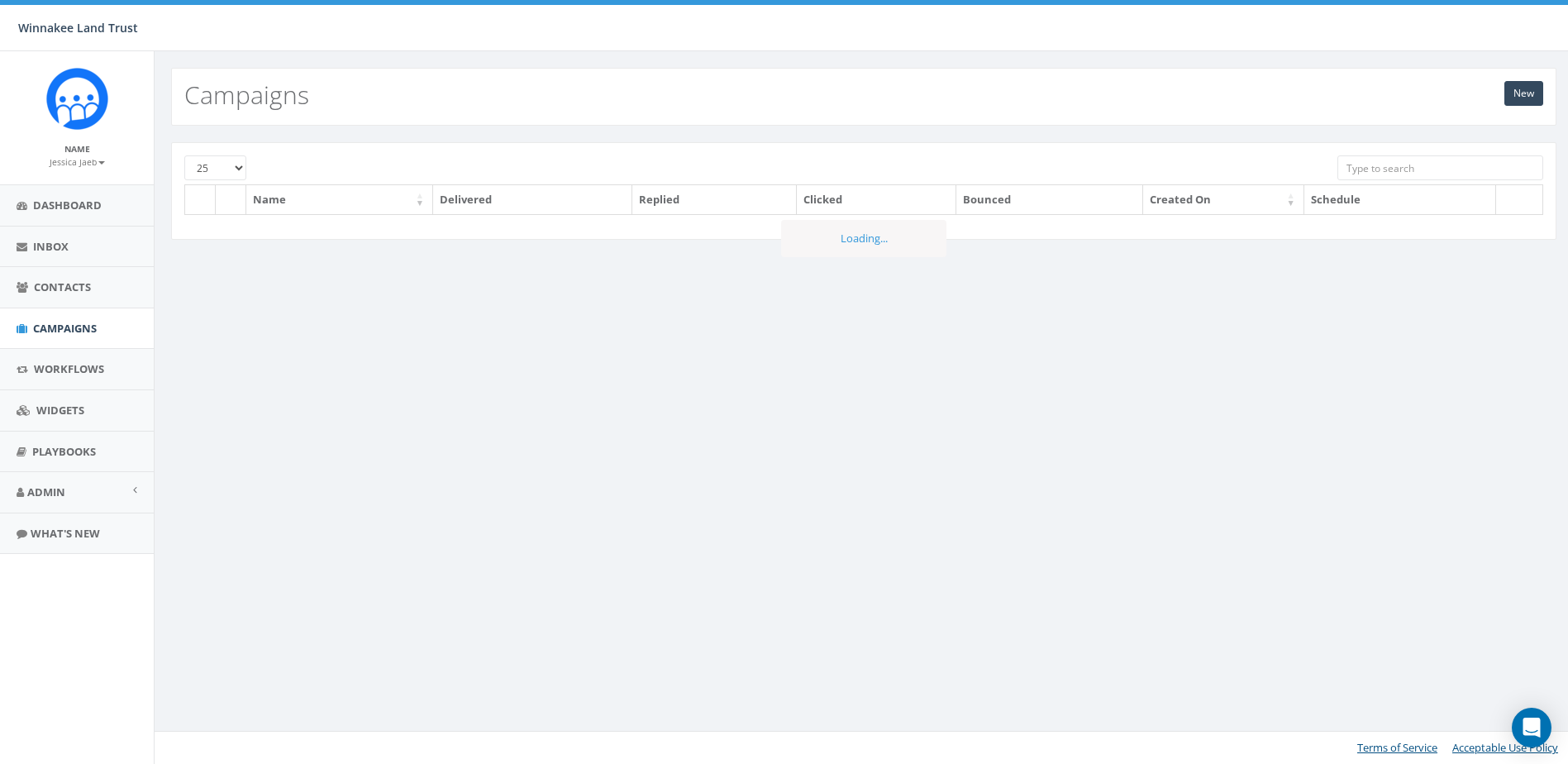 scroll, scrollTop: 0, scrollLeft: 0, axis: both 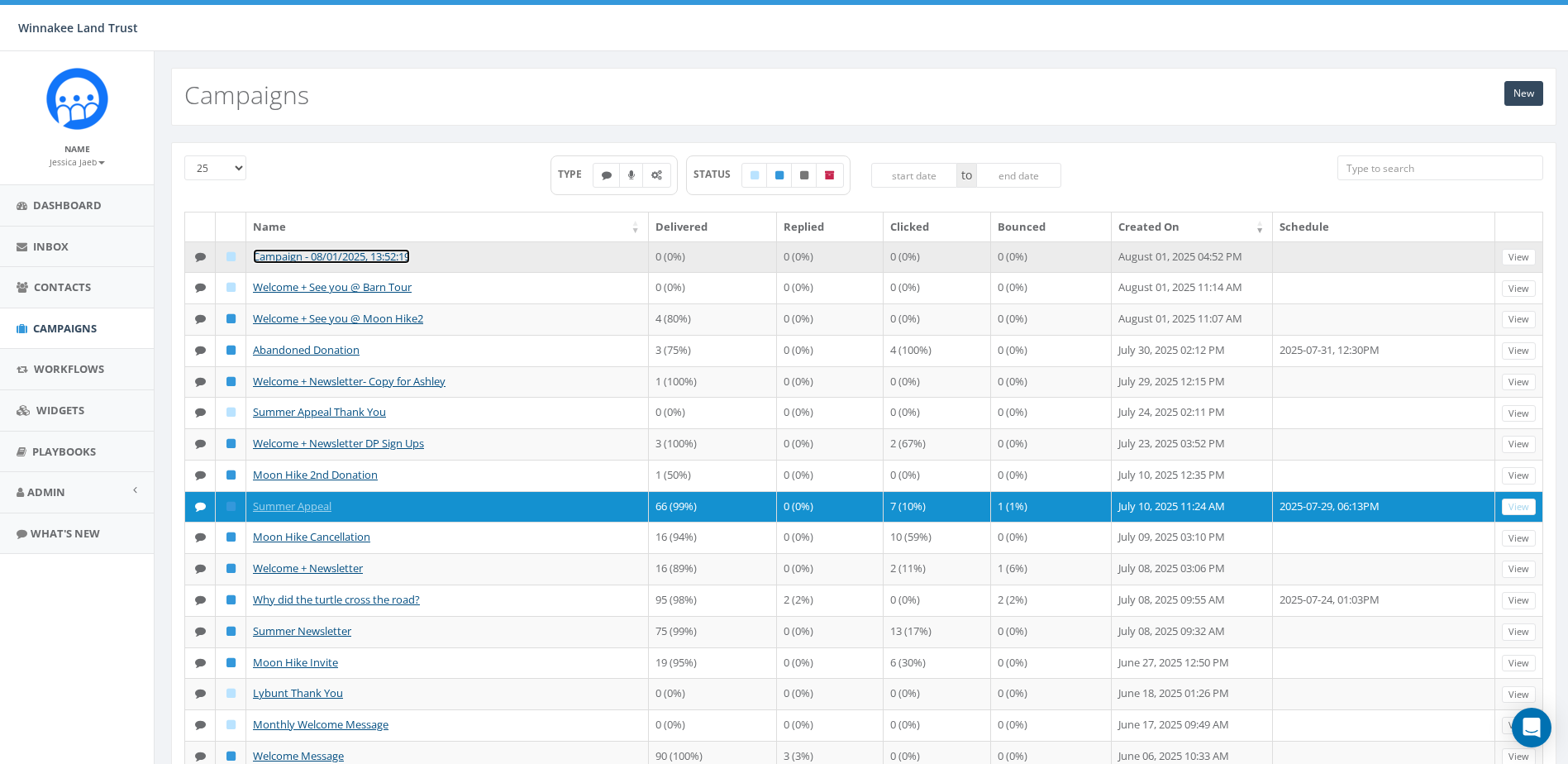 click on "Campaign - 08/01/2025, 13:52:19" at bounding box center [331, 256] 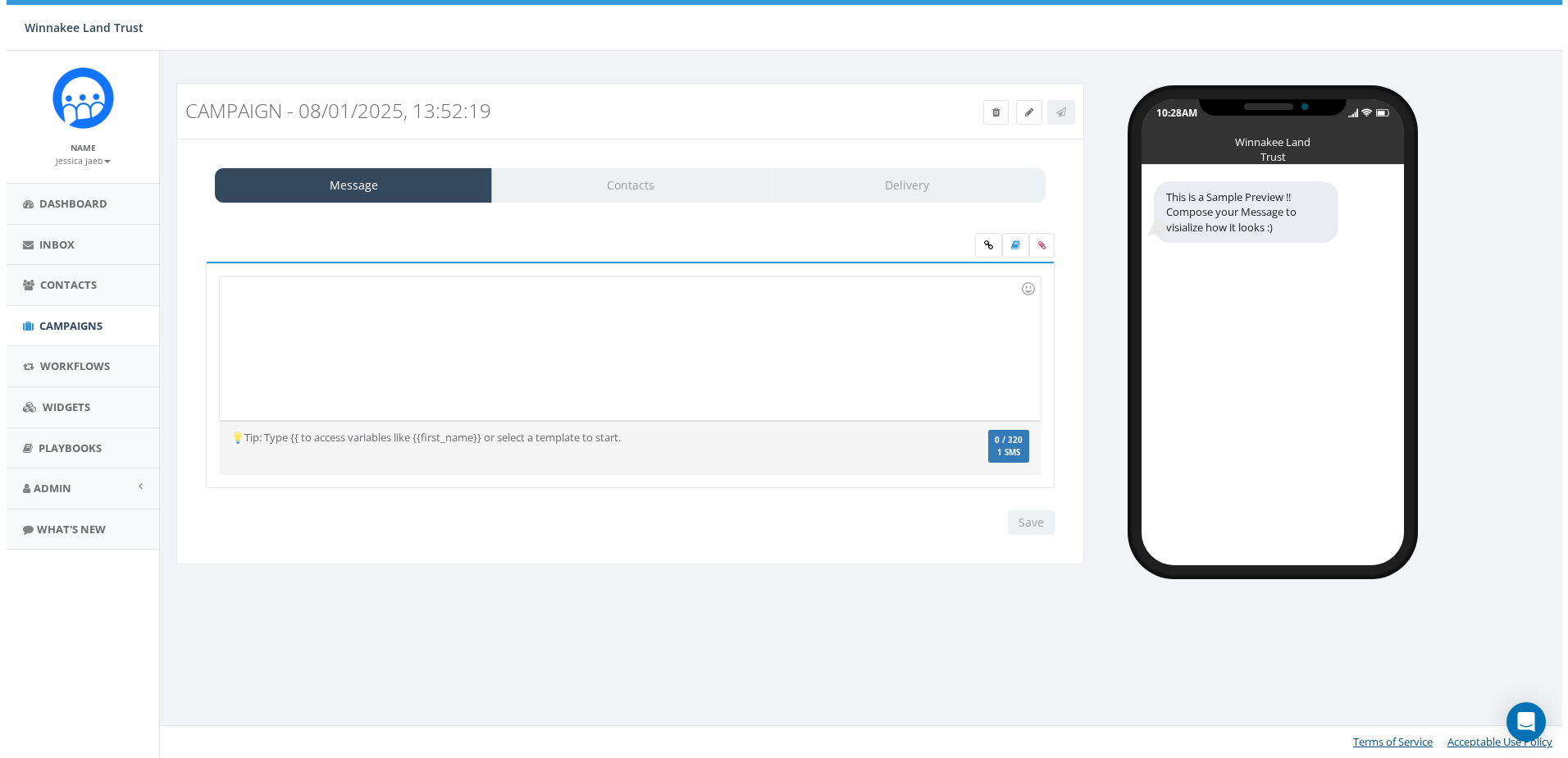 scroll, scrollTop: 0, scrollLeft: 0, axis: both 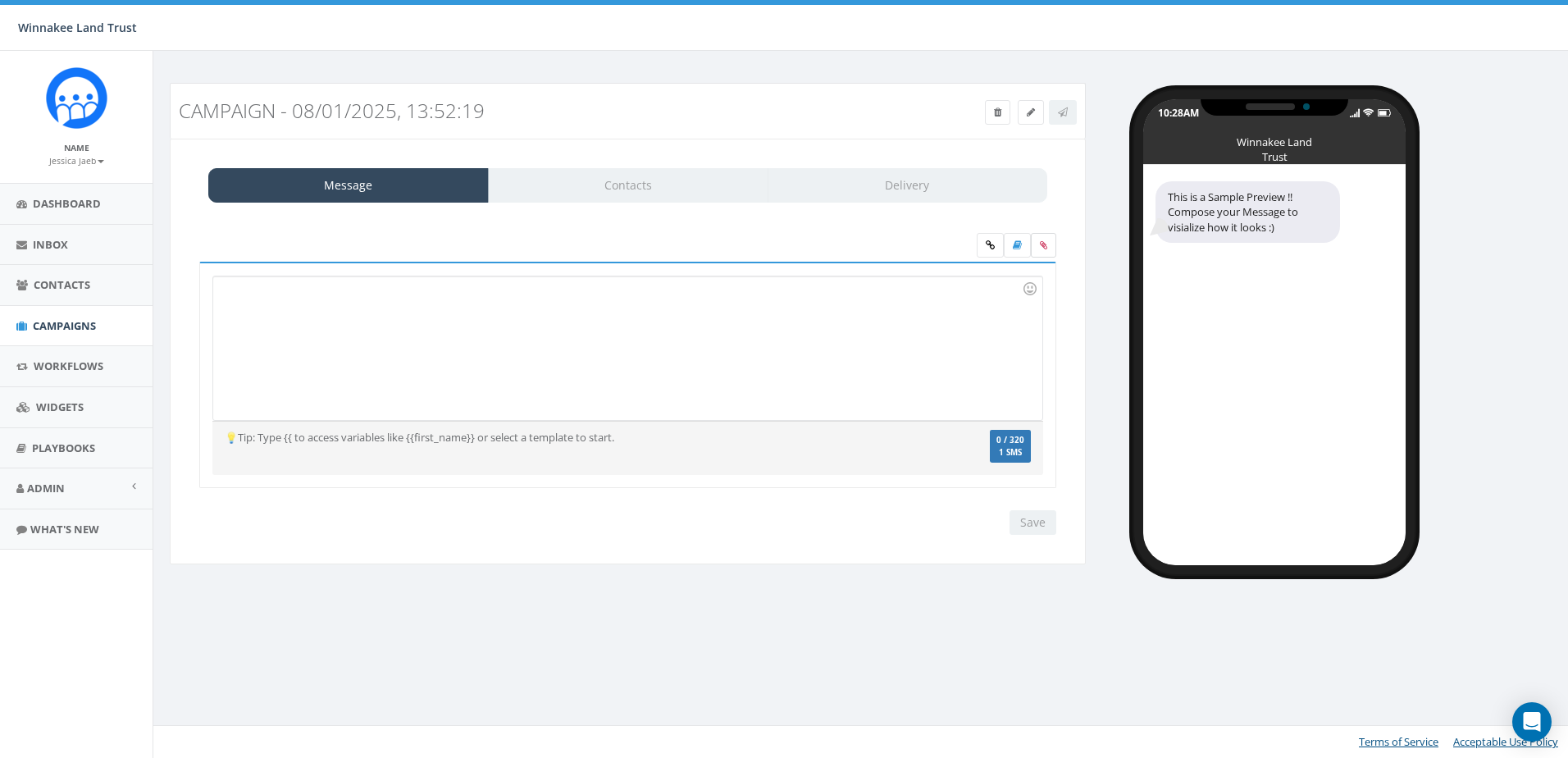 click at bounding box center [1043, 245] 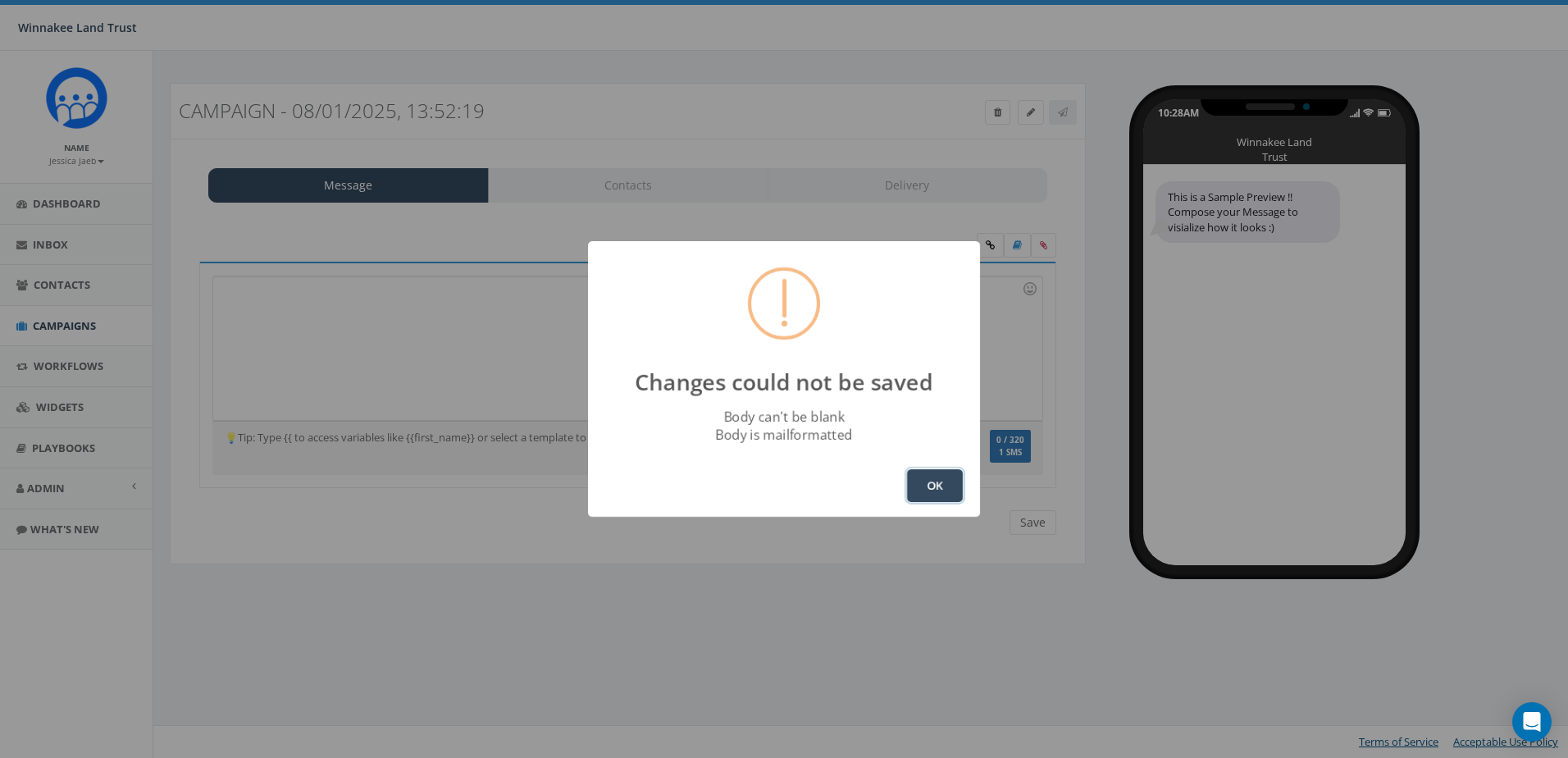 click on "OK" at bounding box center [935, 486] 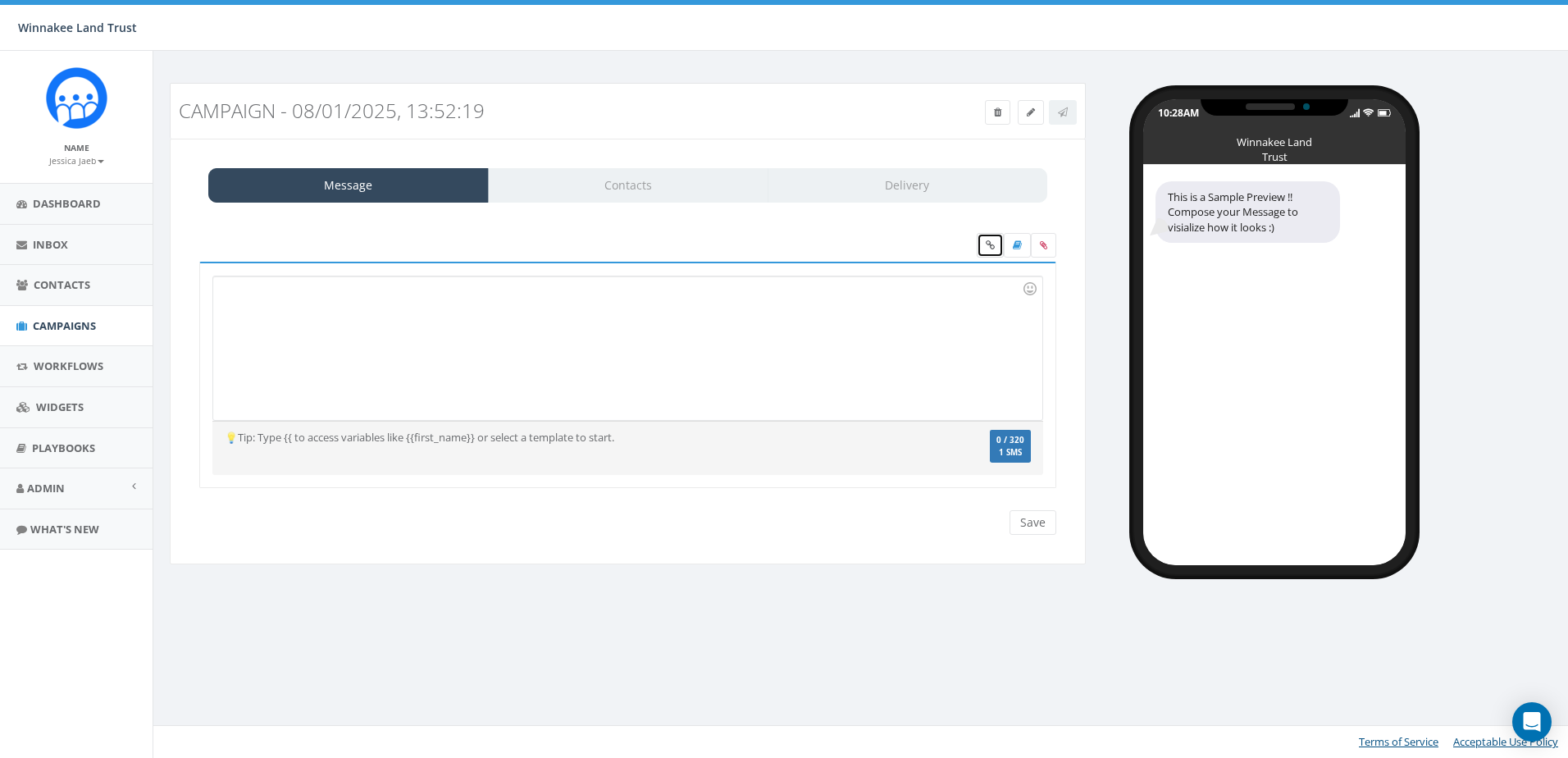 click at bounding box center (990, 245) 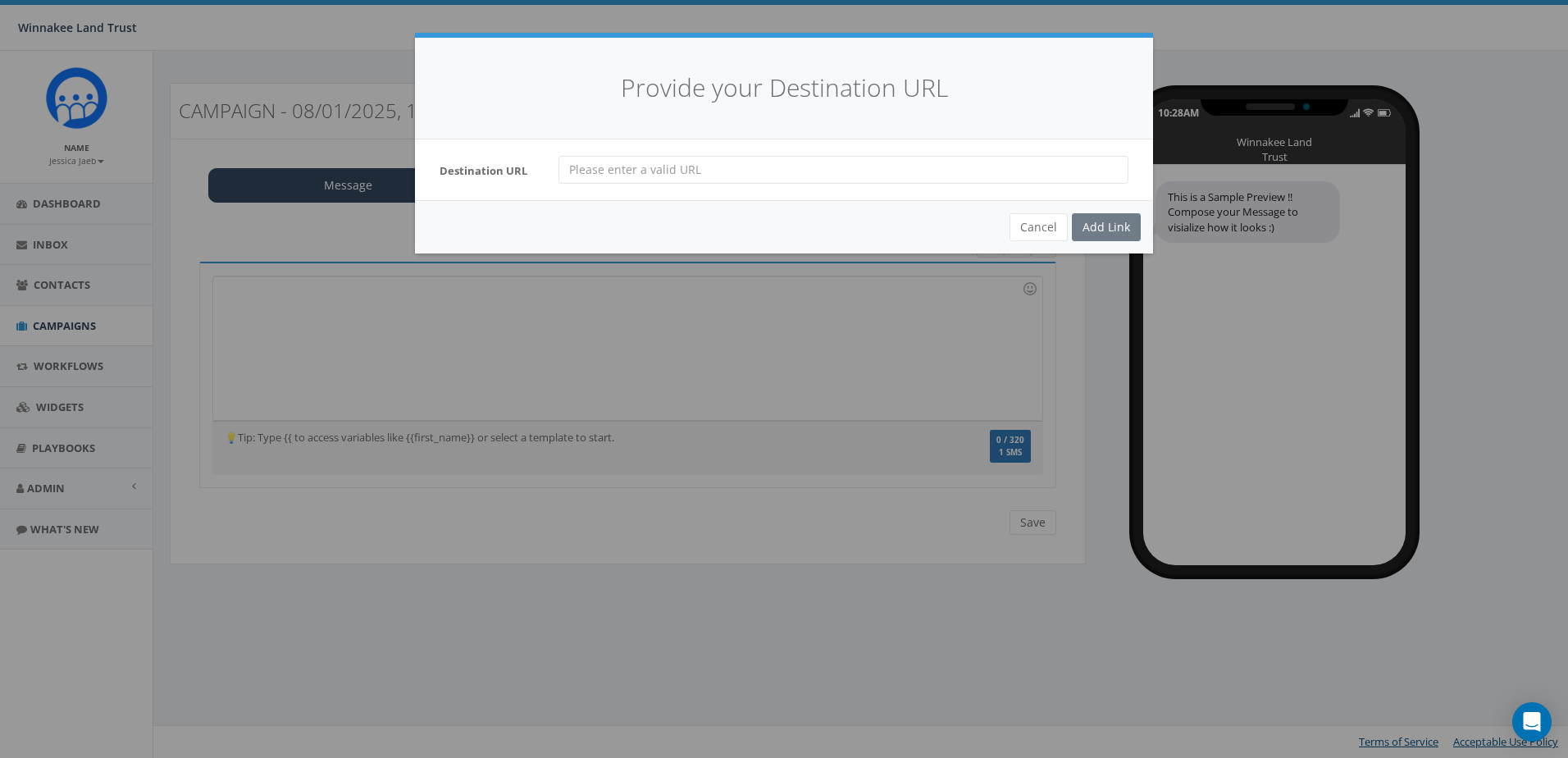 click at bounding box center [843, 170] 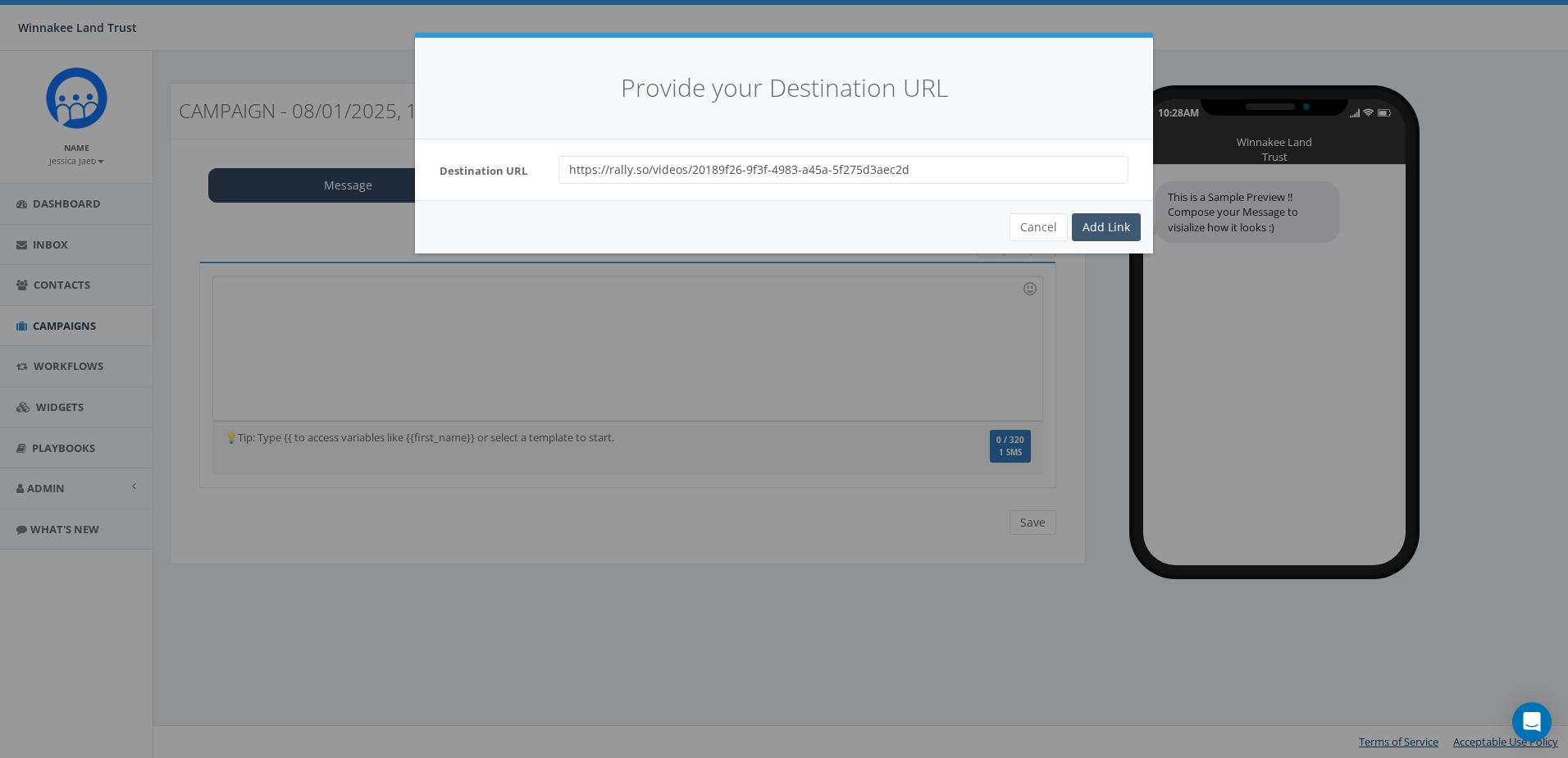type on "https://rally.so/videos/20189f26-9f3f-4983-a45a-5f275d3aec2d" 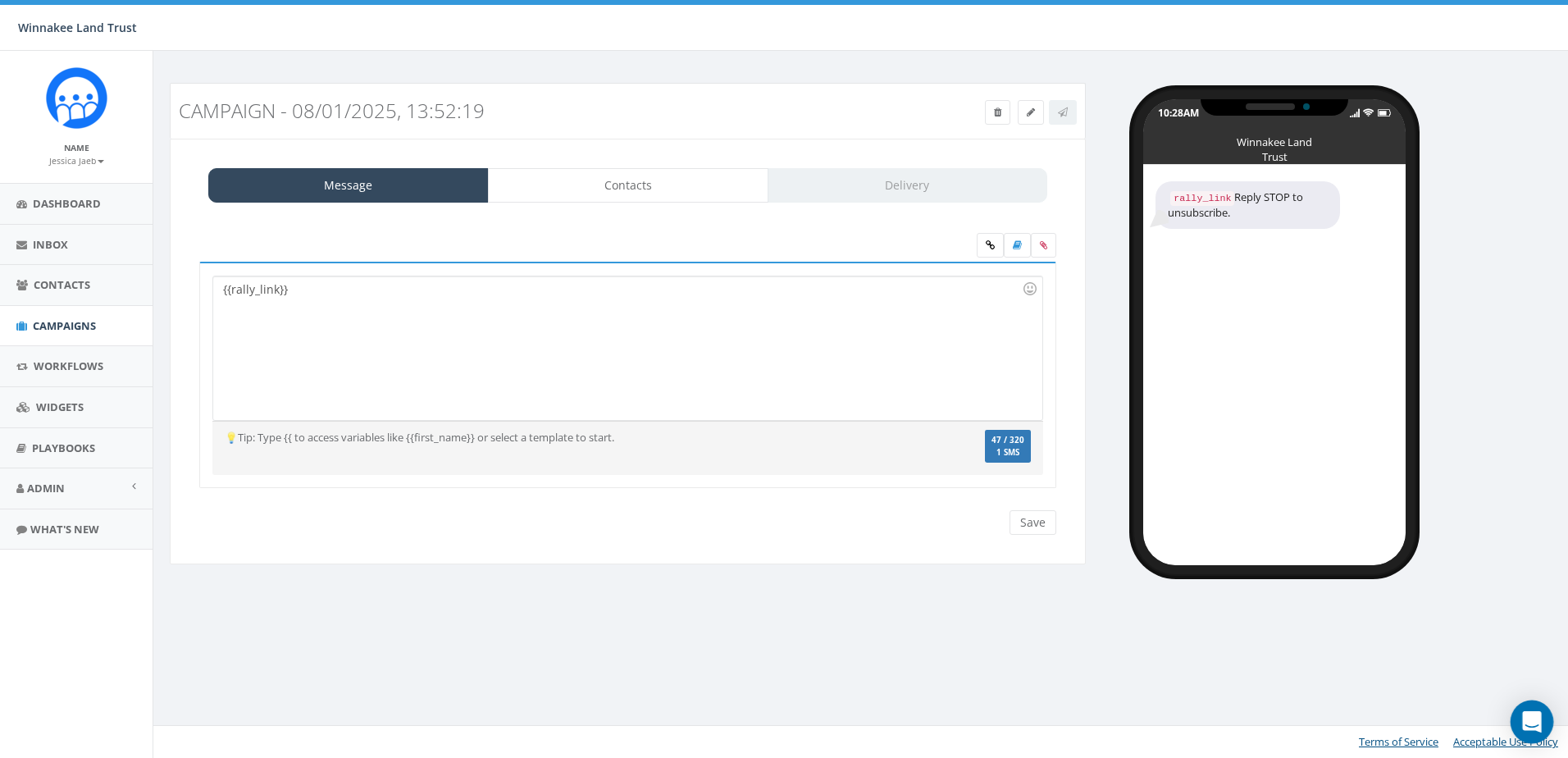 click at bounding box center (1532, 722) 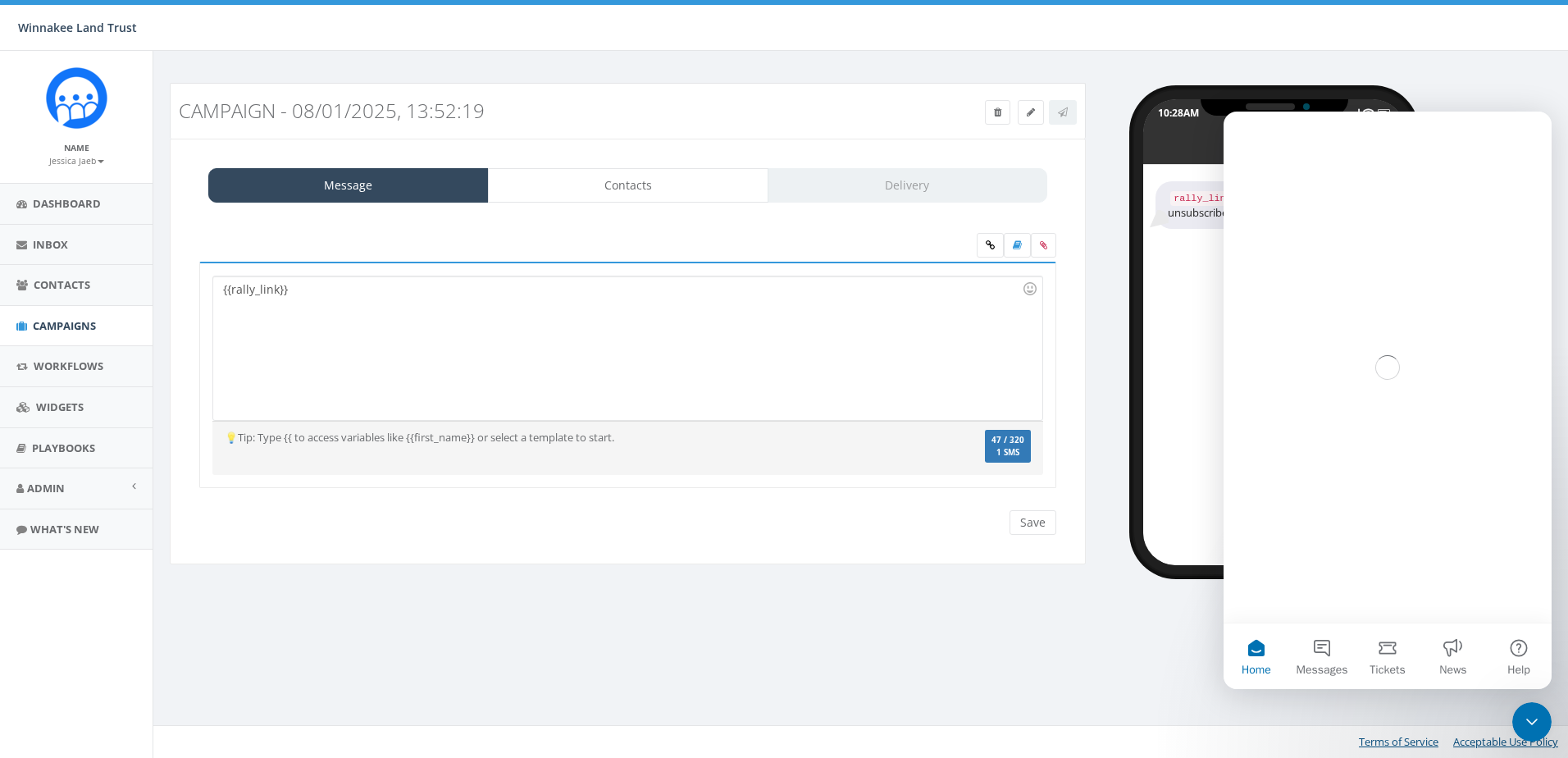 scroll, scrollTop: 0, scrollLeft: 0, axis: both 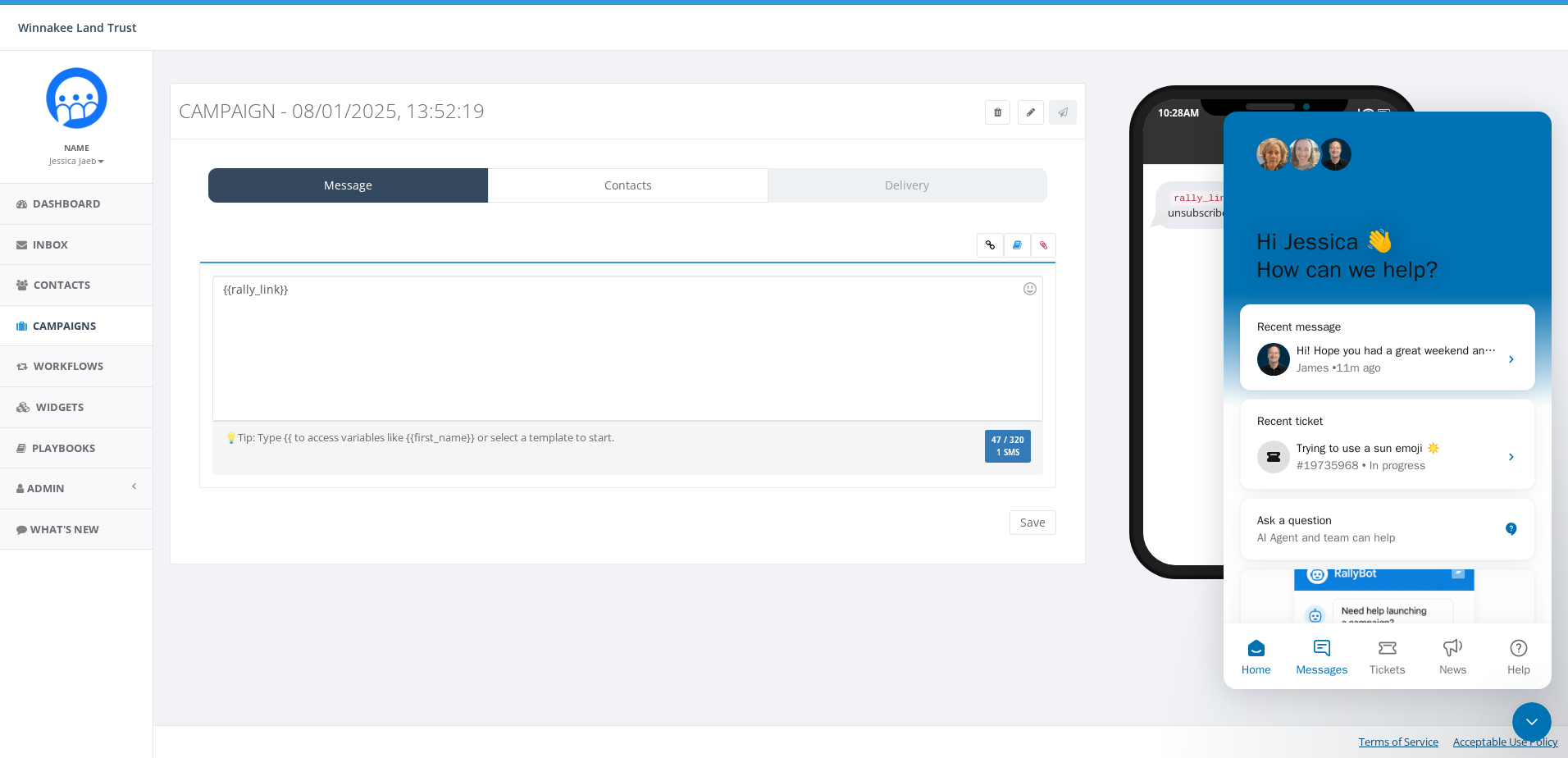 click on "Messages" at bounding box center (1322, 656) 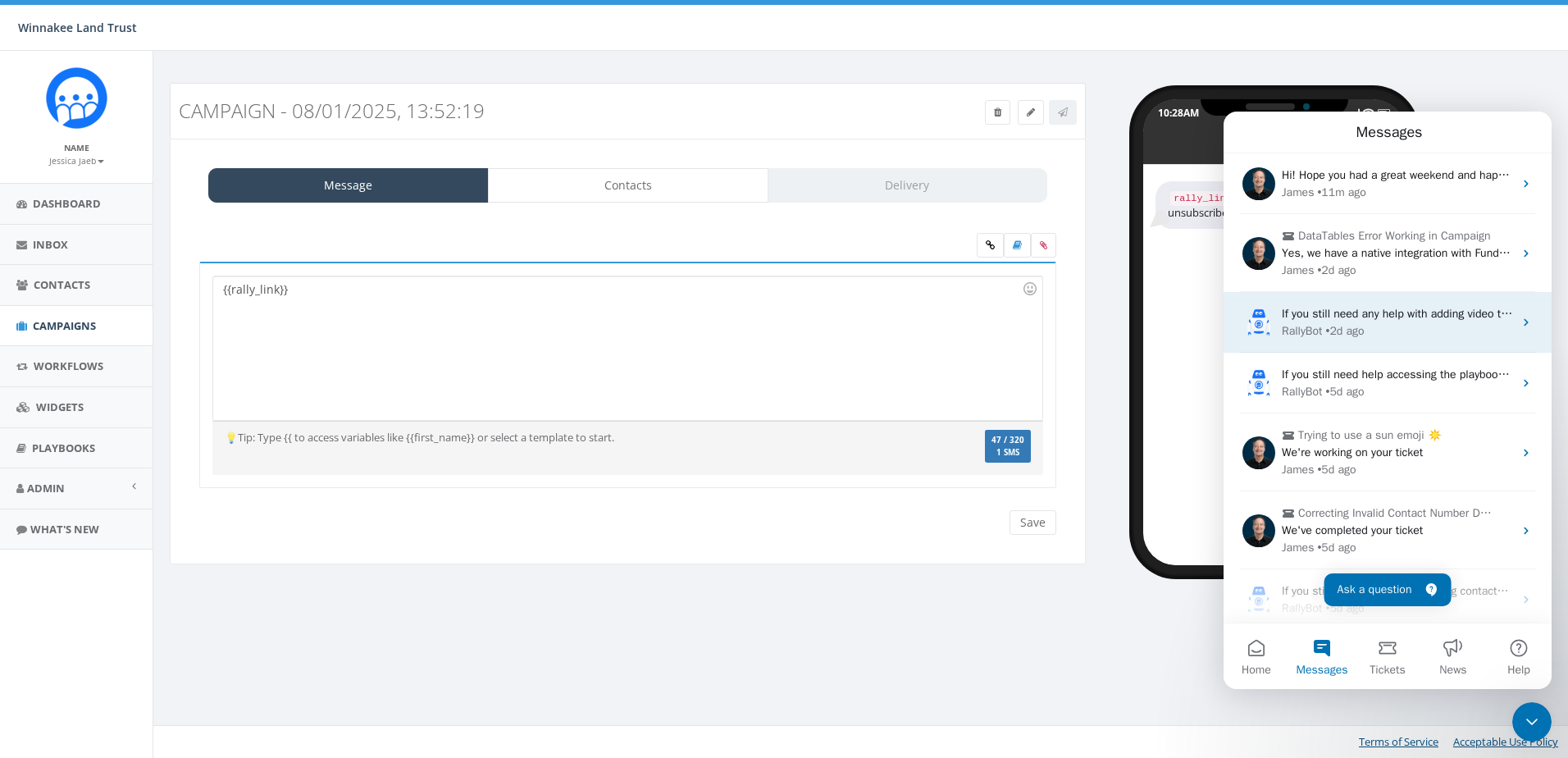 click on "•  2d ago" at bounding box center (1344, 331) 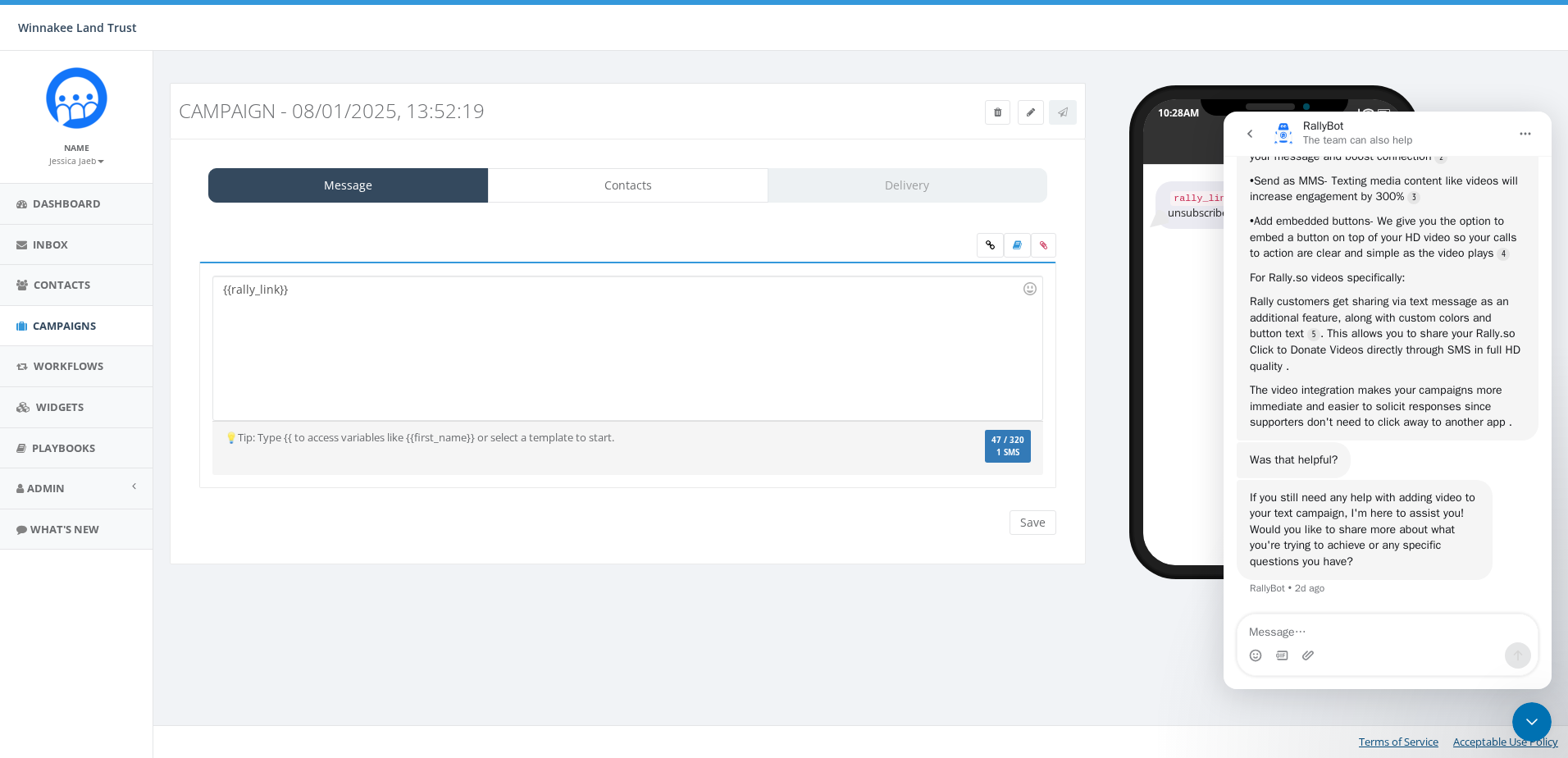 scroll, scrollTop: 343, scrollLeft: 0, axis: vertical 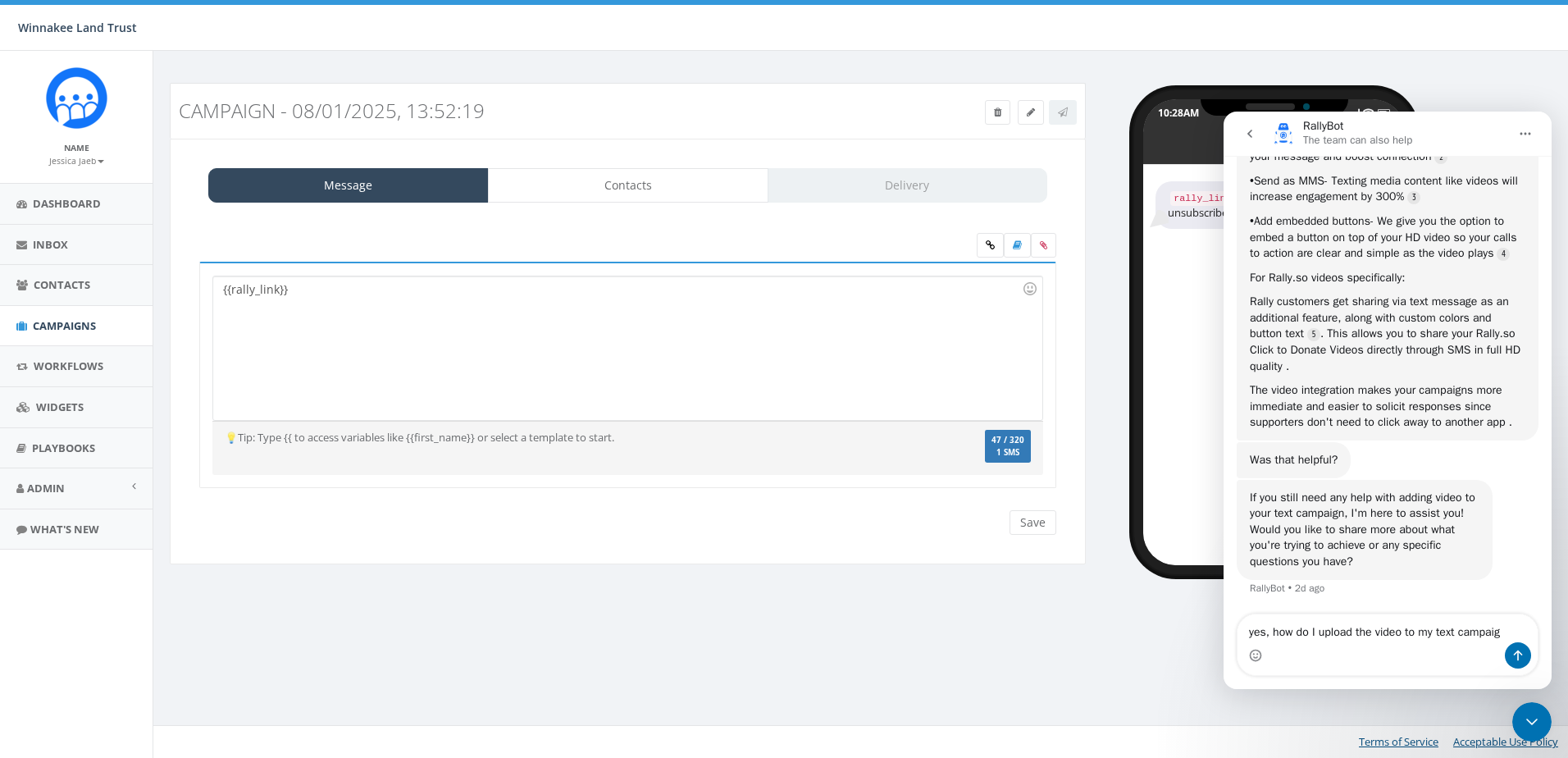 type on "yes, how do I upload the video to my text campaign" 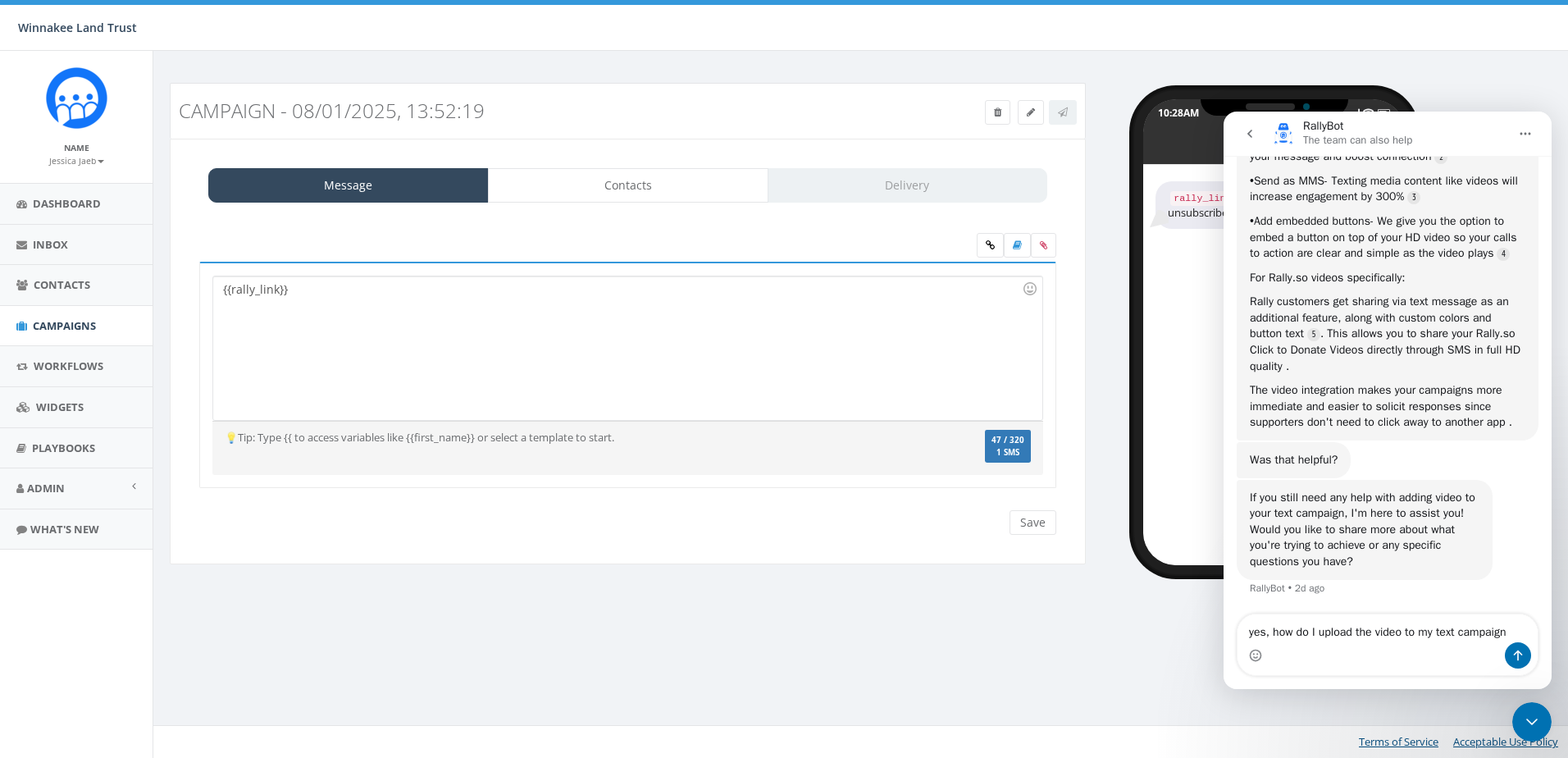 type 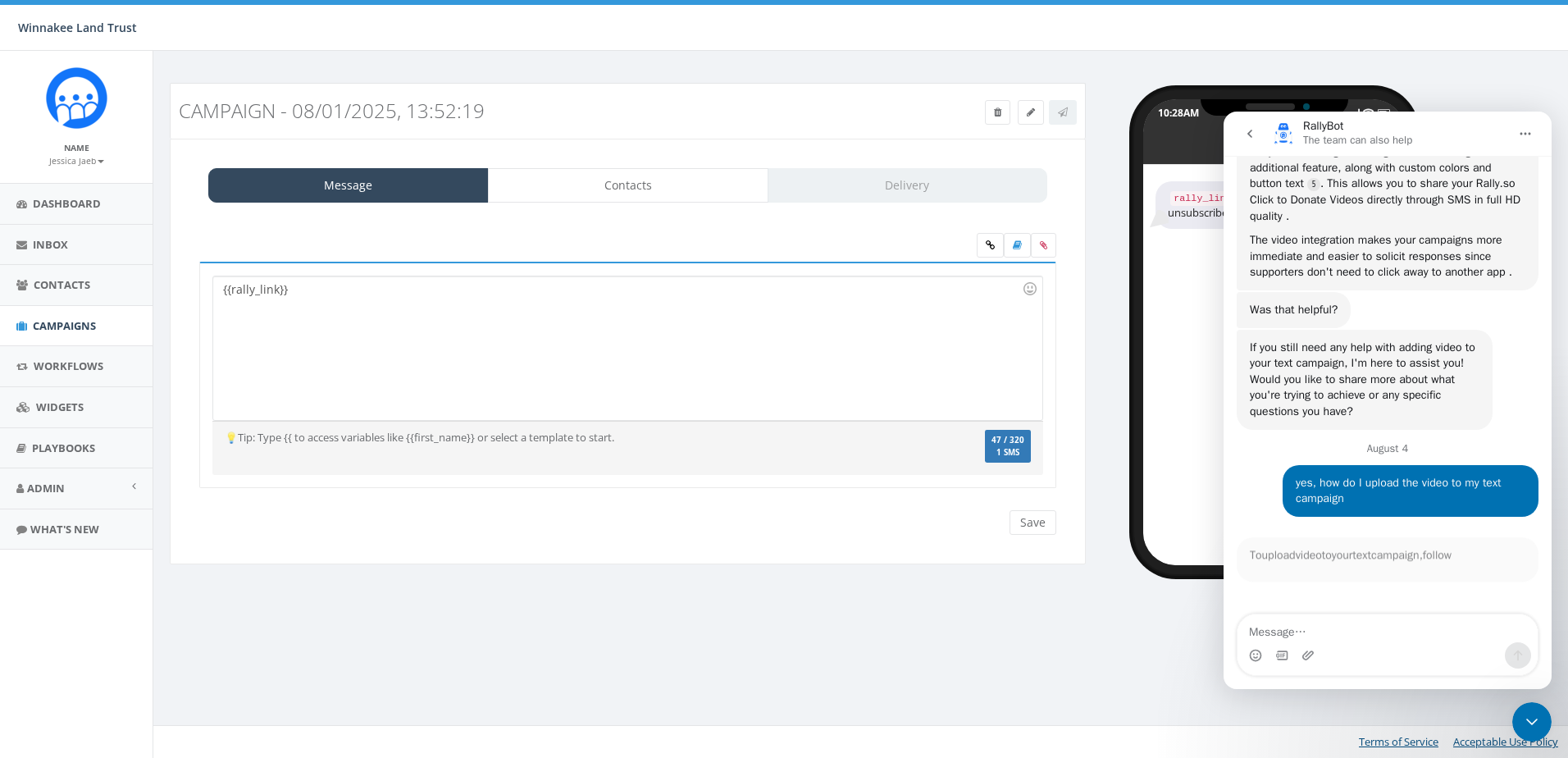 scroll, scrollTop: 572, scrollLeft: 0, axis: vertical 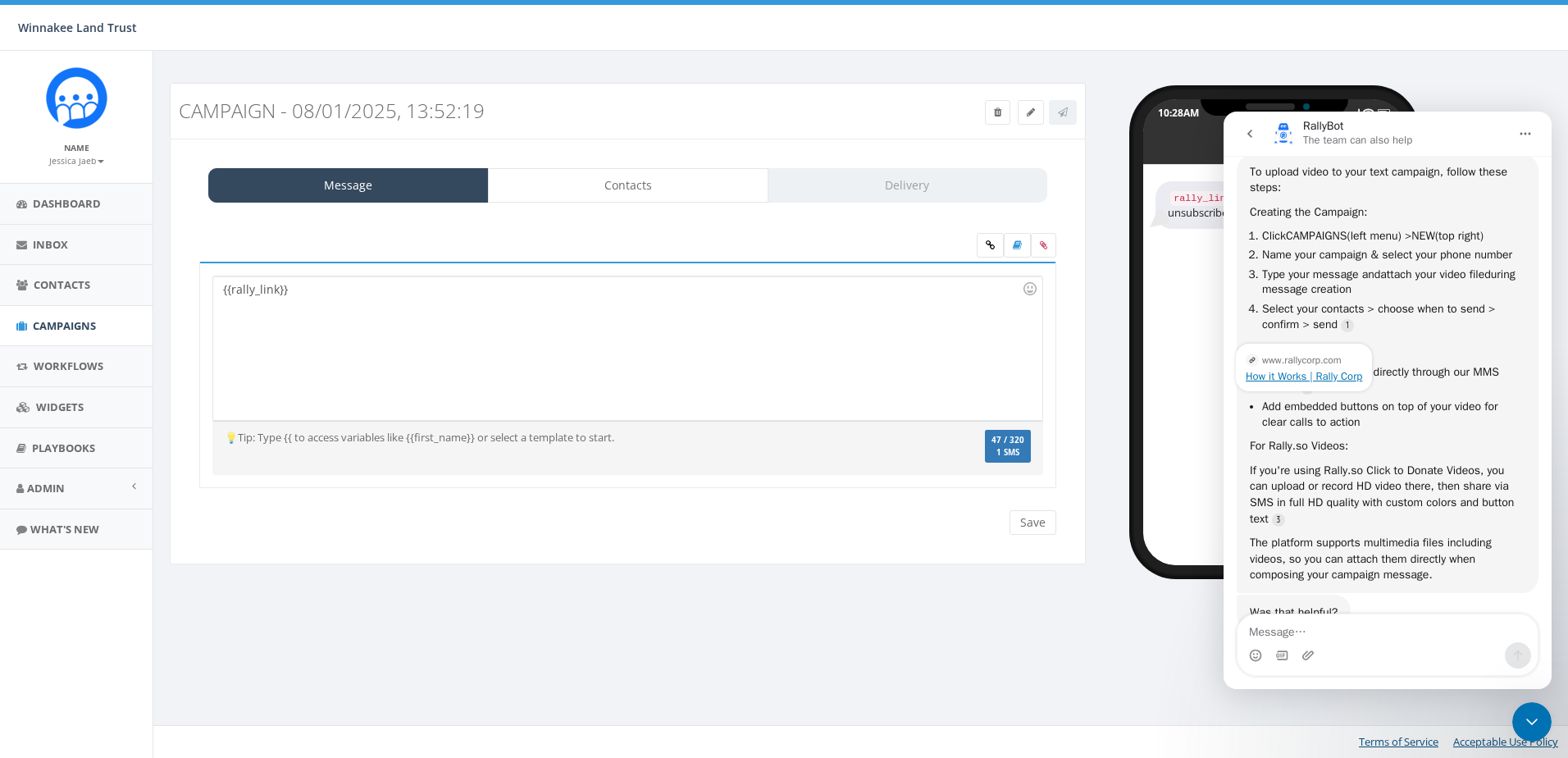 click on "How it Works | Rally Corp" at bounding box center [1304, 376] 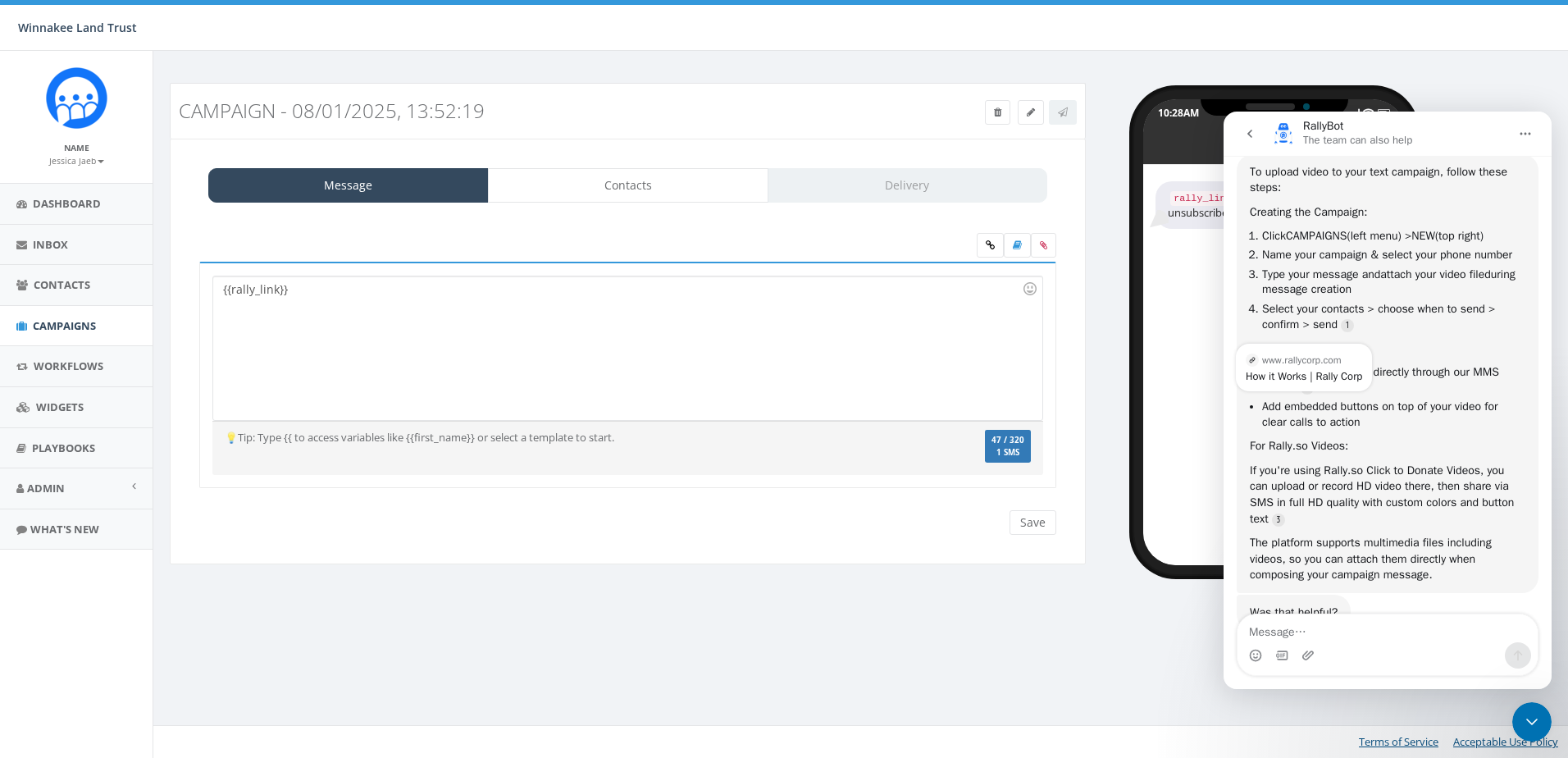 click on "To upload video to your text campaign, follow these steps: Creating the Campaign: Click  CAMPAIGNS  (left menu) >  NEW  (top right) Name your campaign & select your phone number Type your message and  attach your video file  during message creation Select your contacts > choose when to send > confirm > send Video Options: Upload HD video files directly through our MMS feature Add embedded buttons on top of your video for clear calls to action For Rally.so Videos: If you're using Rally.so Click to Donate Videos, you can upload or record HD video there, then share via SMS in full HD quality with custom colors and button text The platform supports multimedia files including videos, so you can attach them directly when composing your campaign message." at bounding box center (1388, 373) 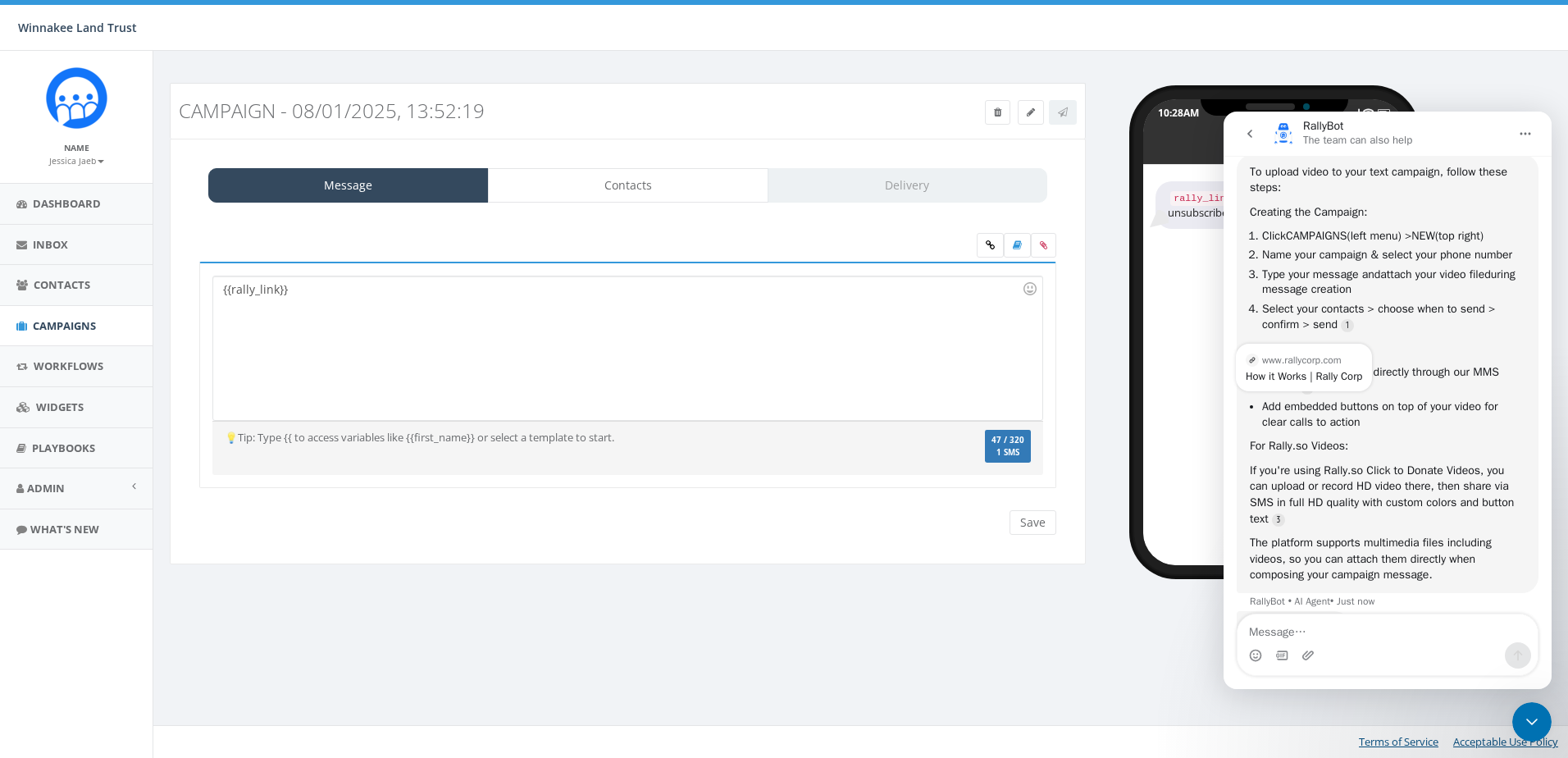 click on "To upload video to your text campaign, follow these steps: Creating the Campaign: Click  CAMPAIGNS  (left menu) >  NEW  (top right) Name your campaign & select your phone number Type your message and  attach your video file  during message creation Select your contacts > choose when to send > confirm > send Video Options: Upload HD video files directly through our MMS feature Add embedded buttons on top of your video for clear calls to action For Rally.so Videos: If you're using Rally.so Click to Donate Videos, you can upload or record HD video there, then share via SMS in full HD quality with custom colors and button text The platform supports multimedia files including videos, so you can attach them directly when composing your campaign message." at bounding box center [1388, 373] 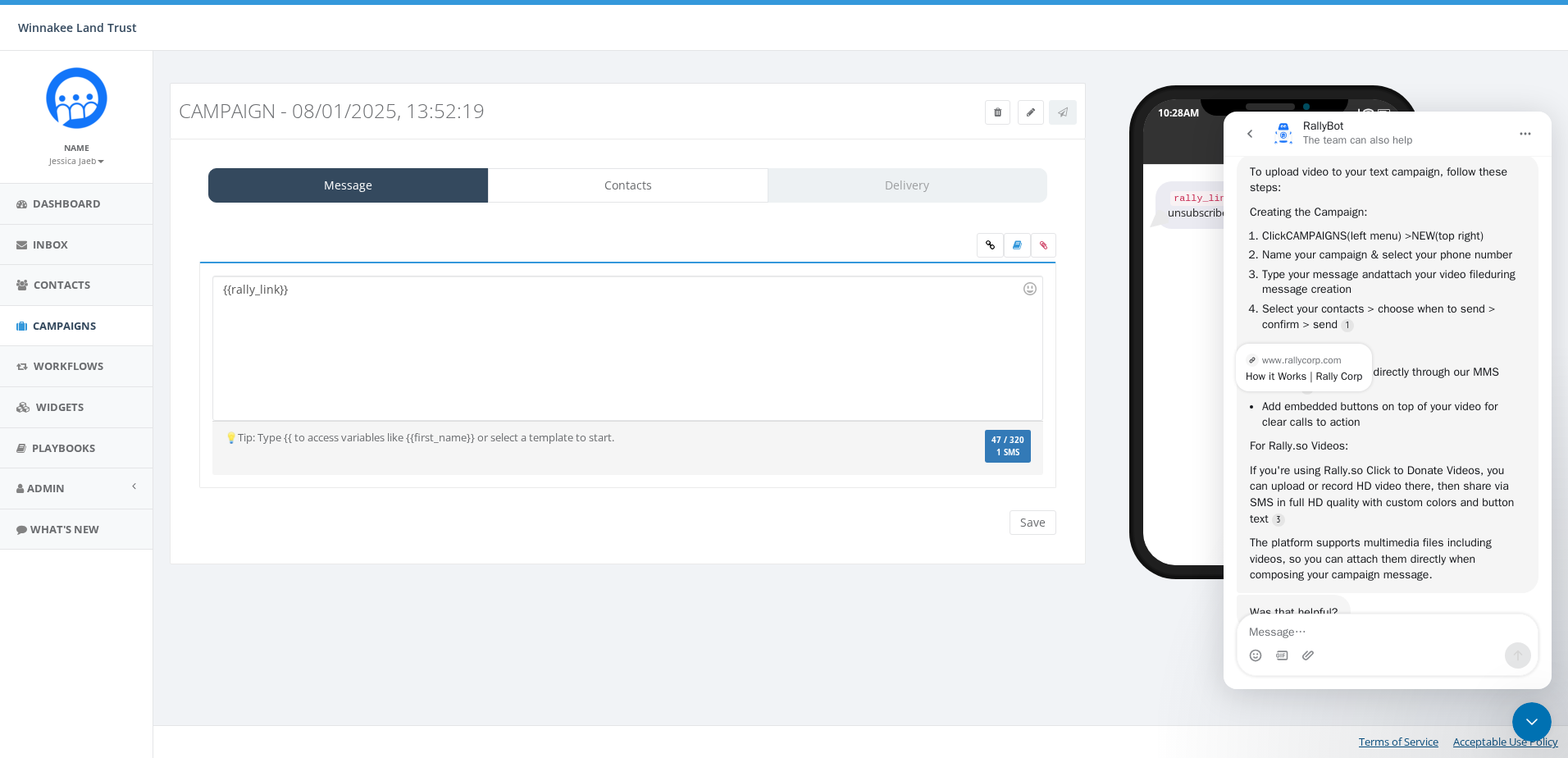 click on "Video Options:" at bounding box center (1388, 349) 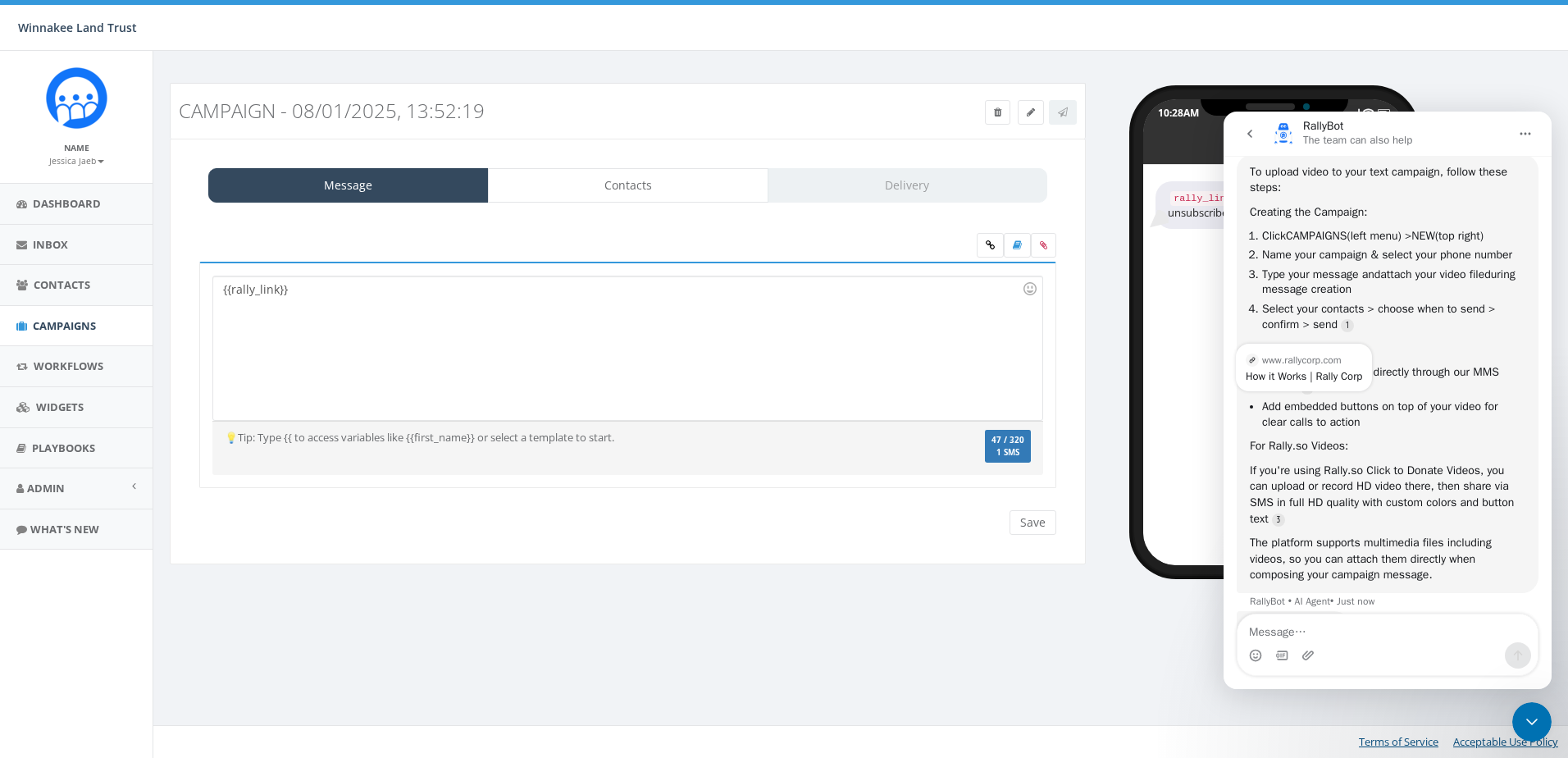 click on "Add embedded buttons on top of your video for clear calls to action" at bounding box center (1393, 414) 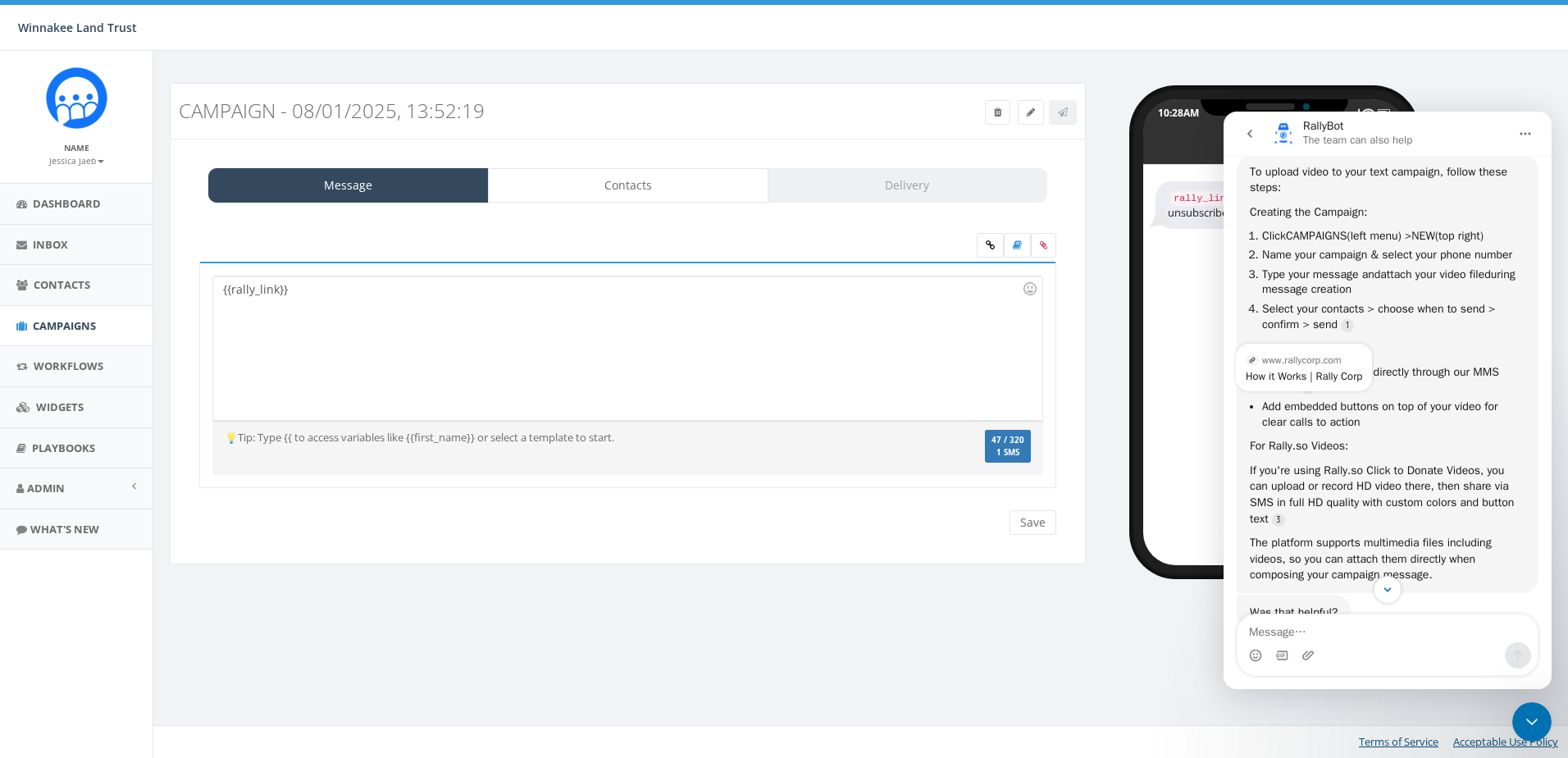 scroll, scrollTop: 934, scrollLeft: 0, axis: vertical 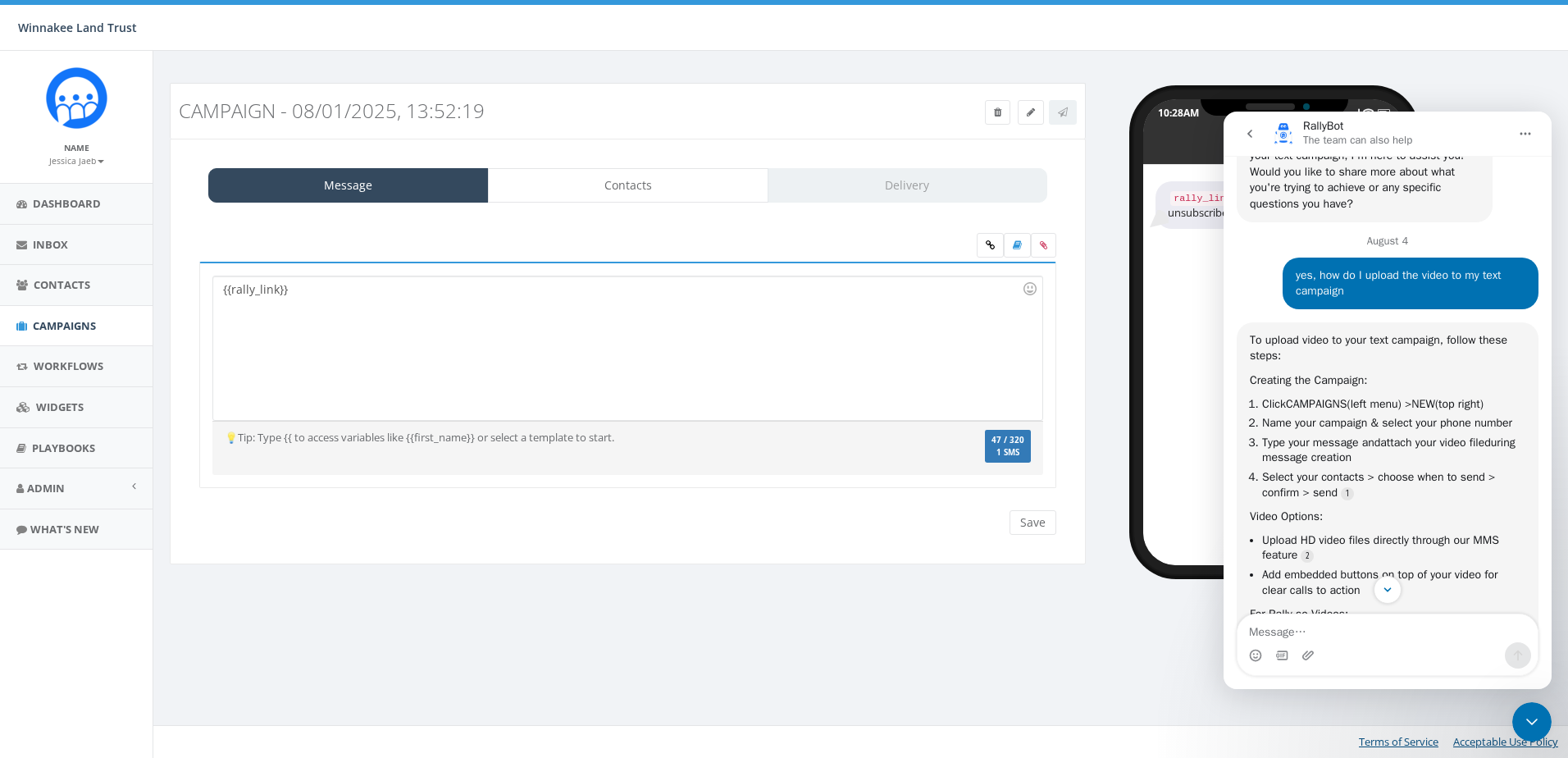 click 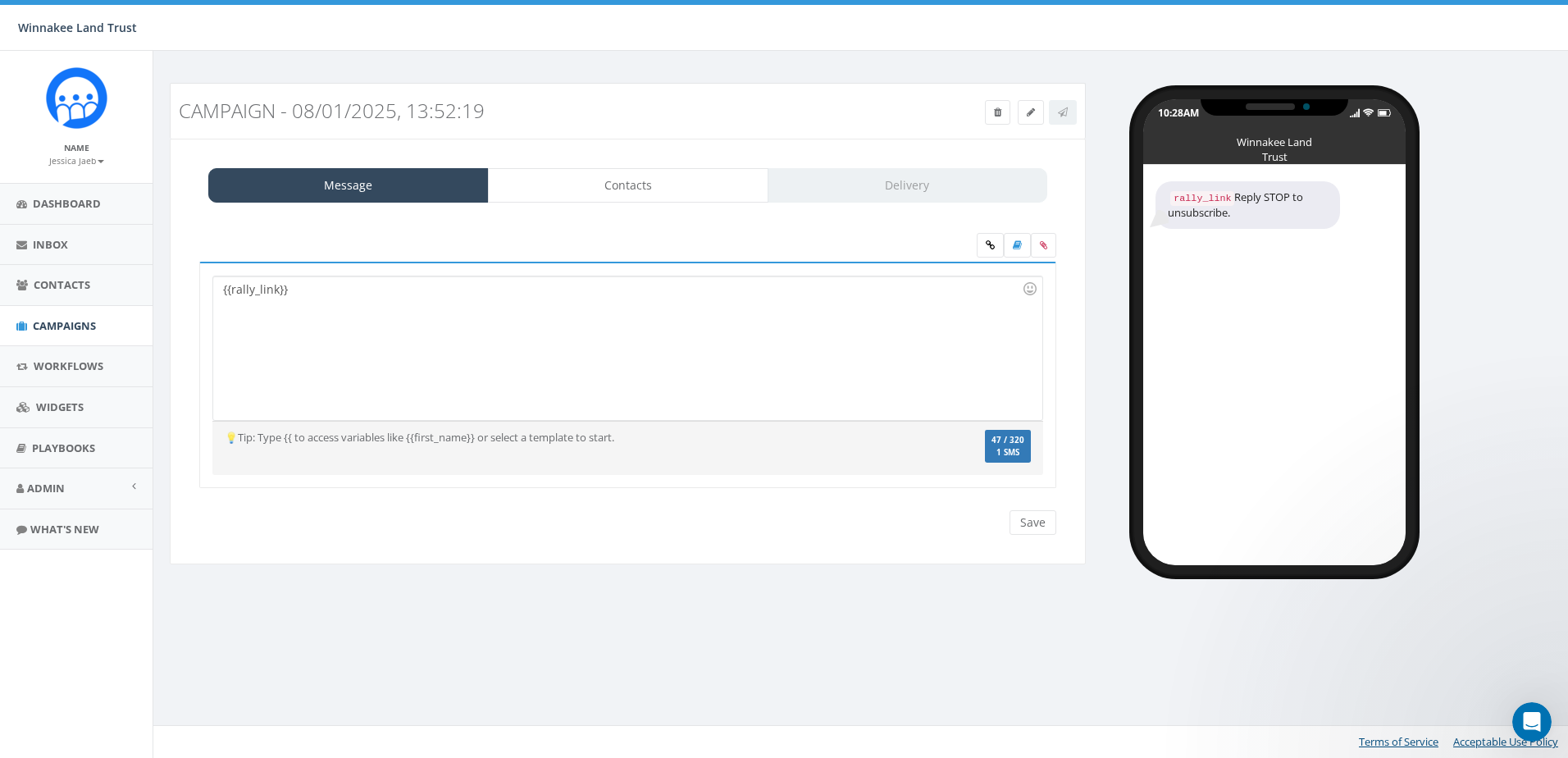 scroll, scrollTop: 0, scrollLeft: 0, axis: both 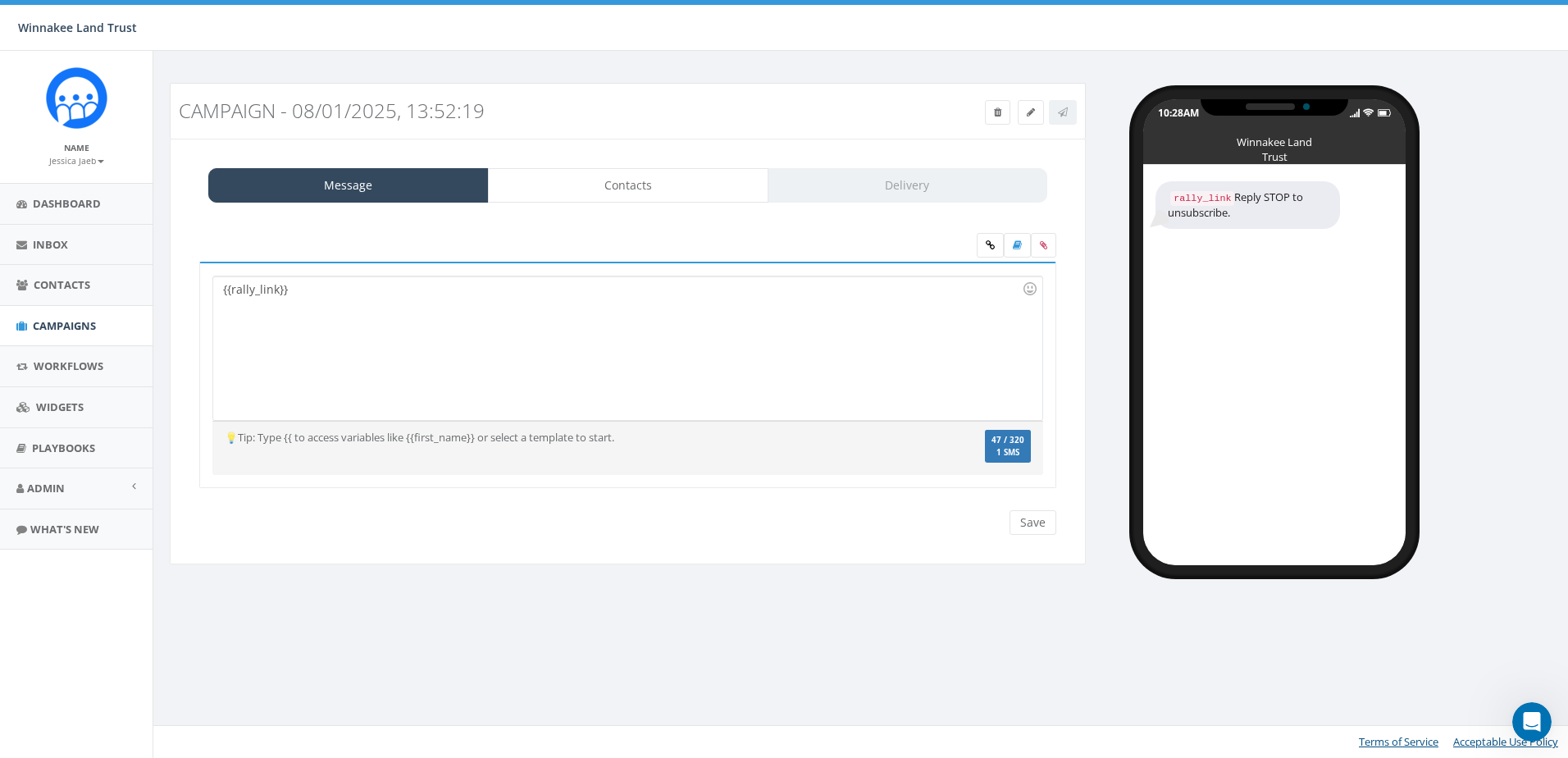 click 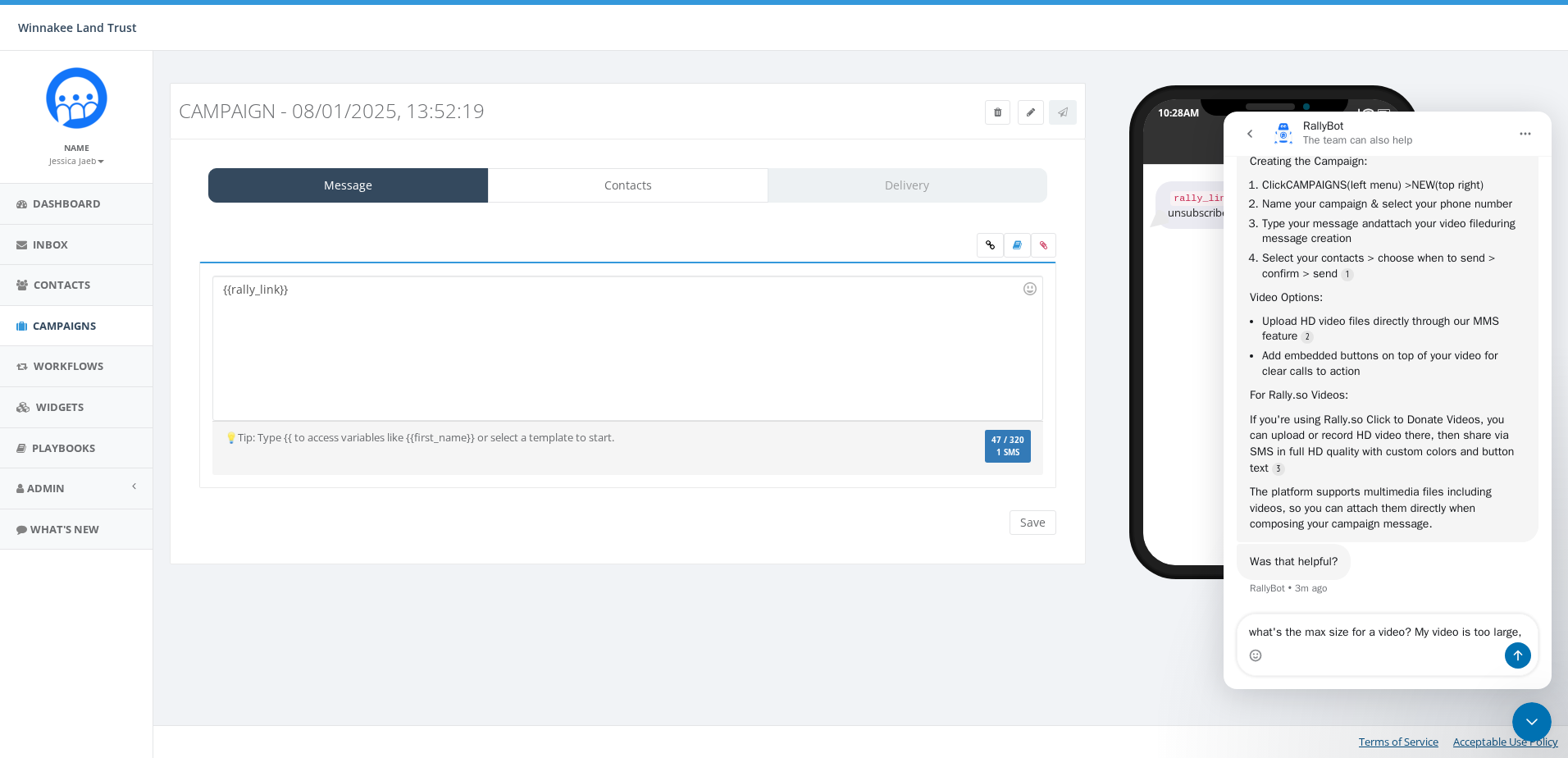 scroll, scrollTop: 951, scrollLeft: 0, axis: vertical 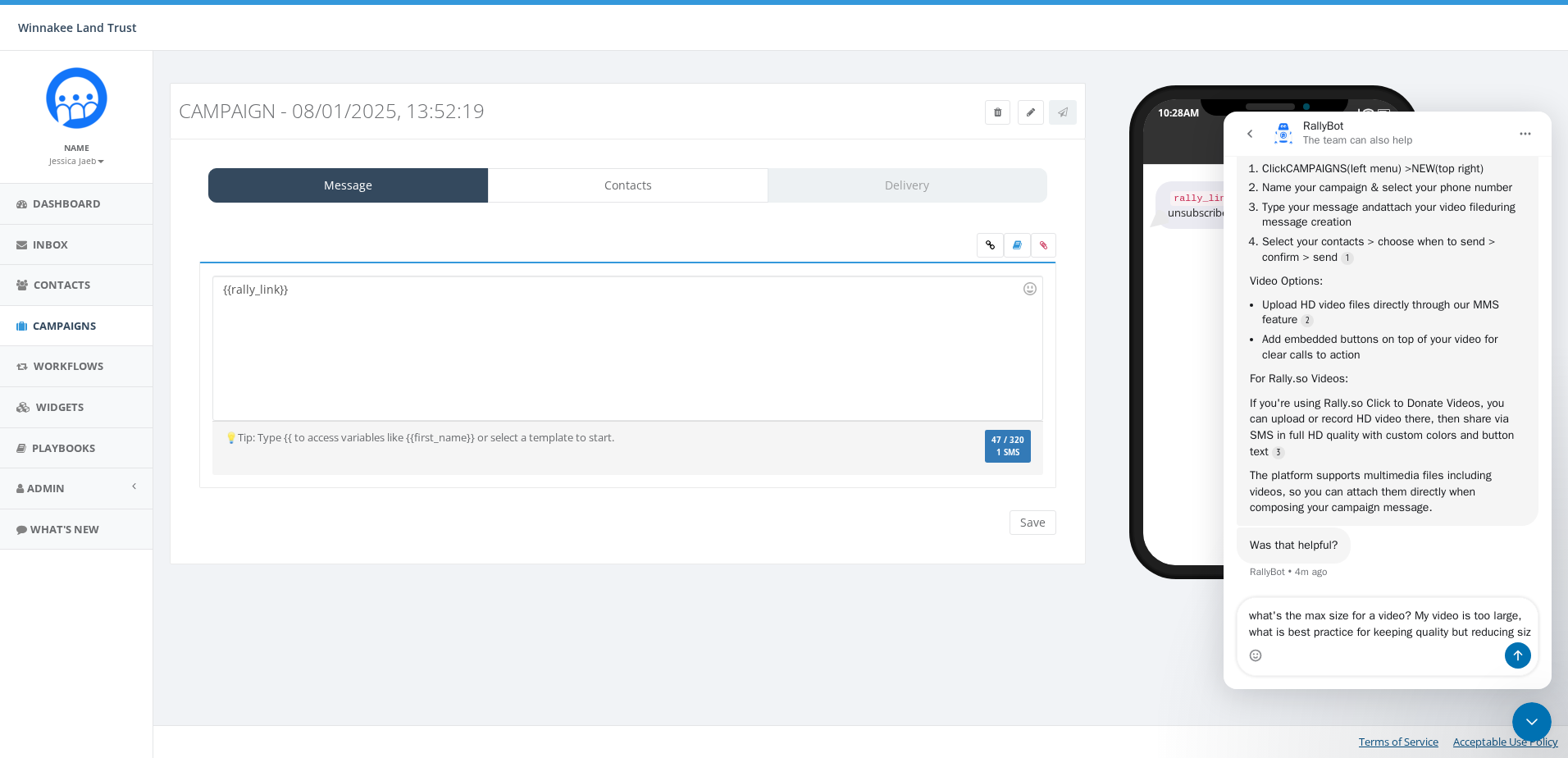 type on "what's the max size for a video? My video is too large, what is best practice for keeping quality but reducing size" 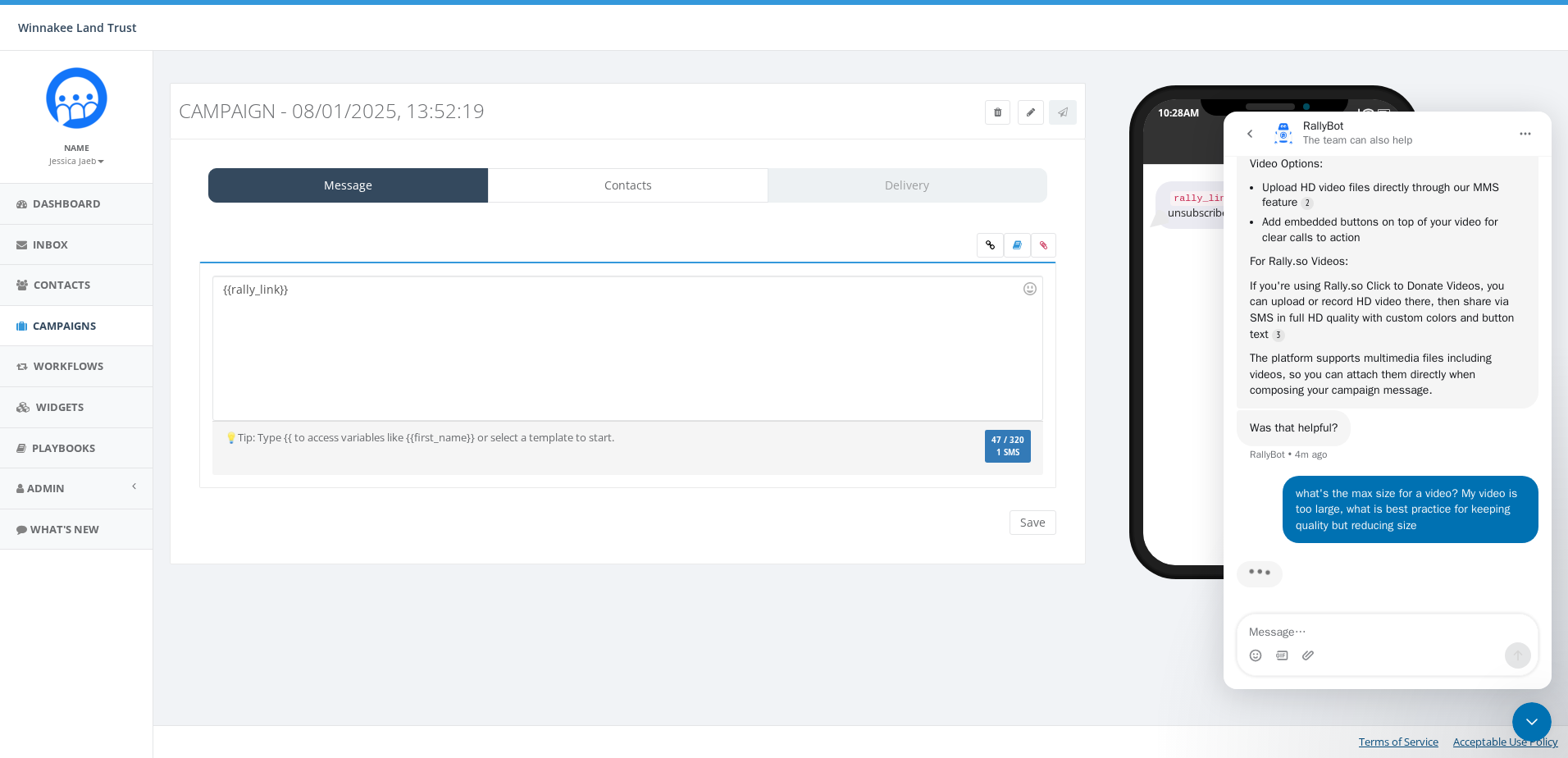 scroll, scrollTop: 1073, scrollLeft: 0, axis: vertical 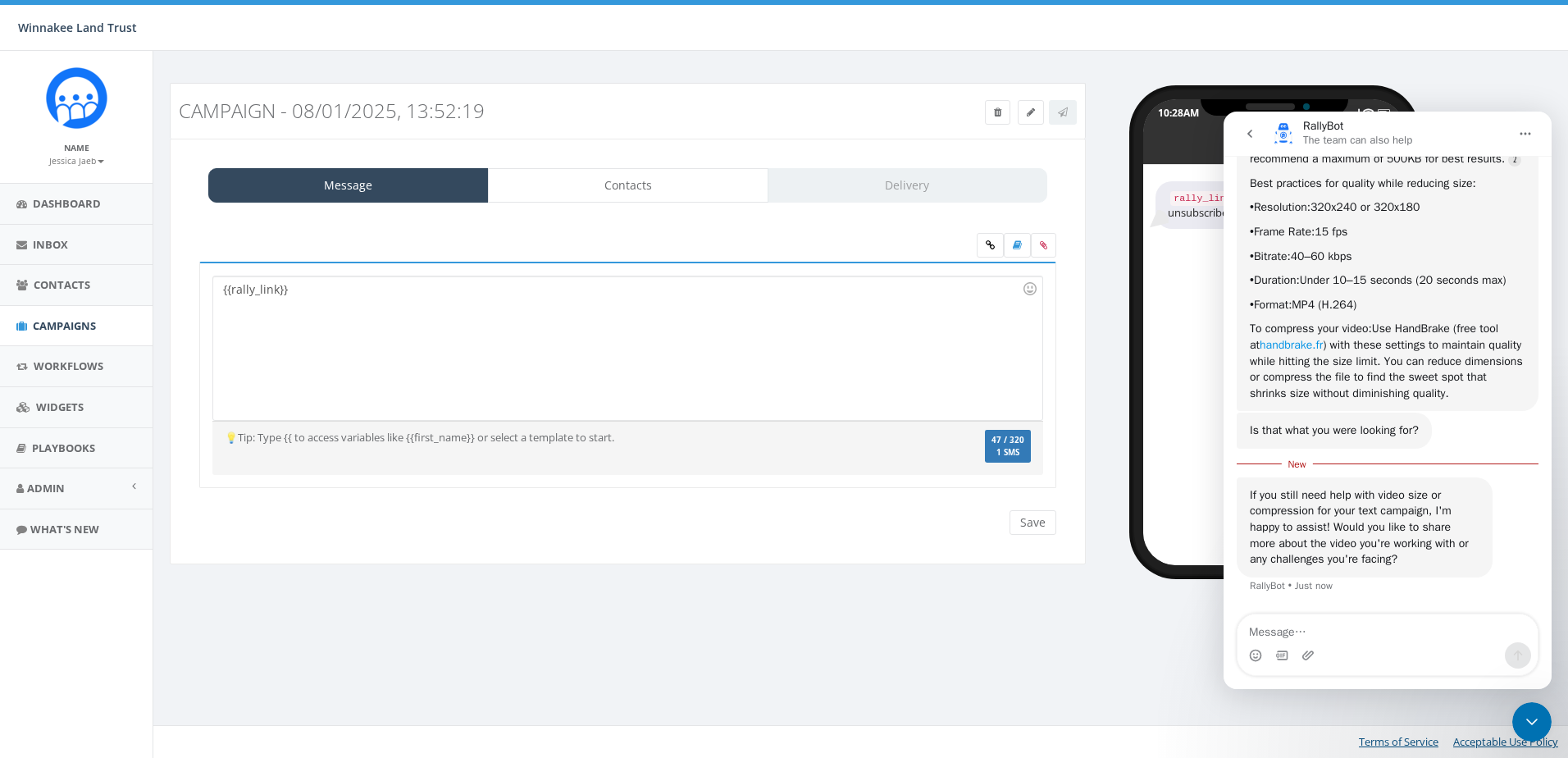 click on "handbrake.fr" at bounding box center [1291, 345] 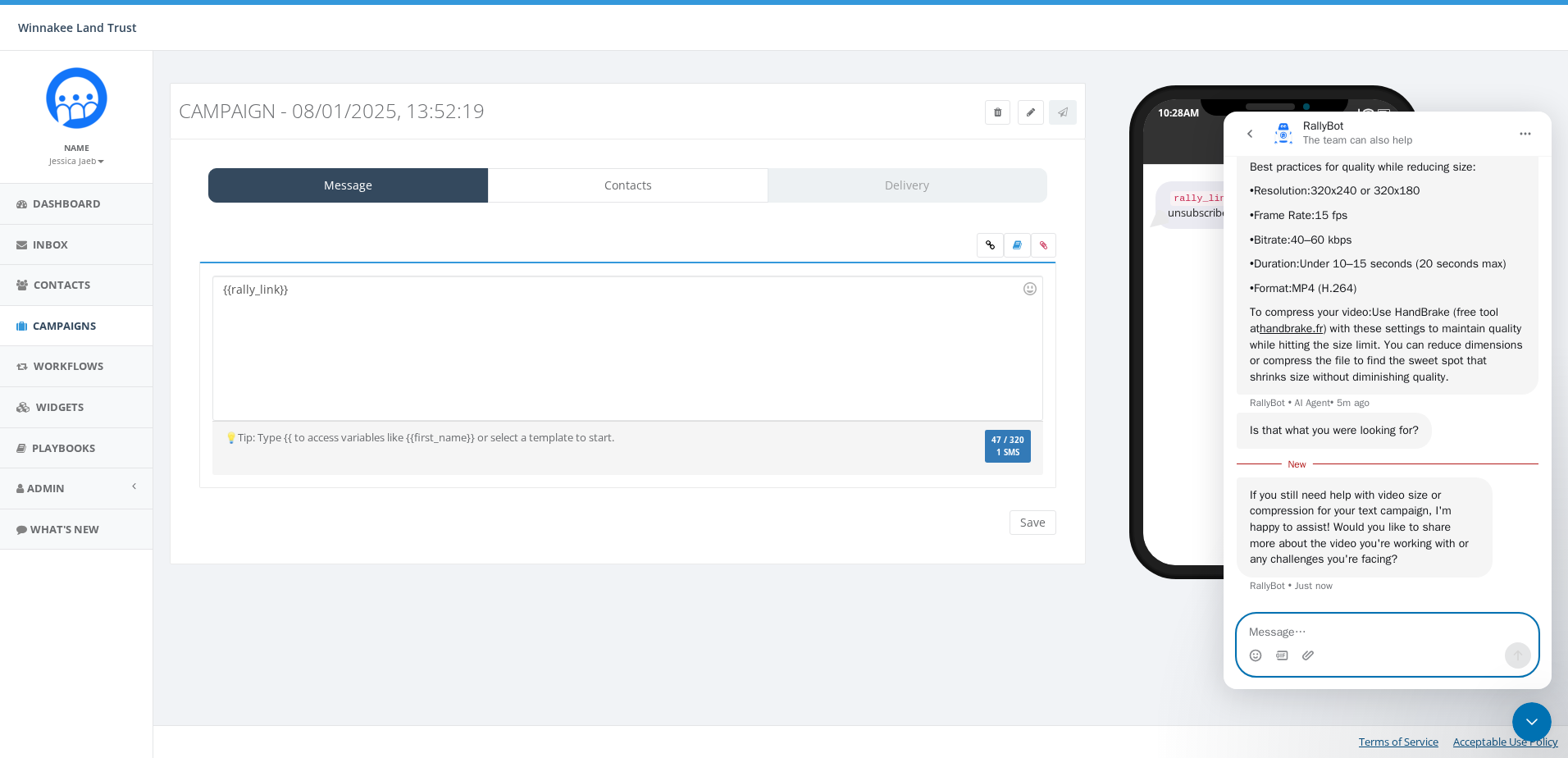 click at bounding box center (1388, 628) 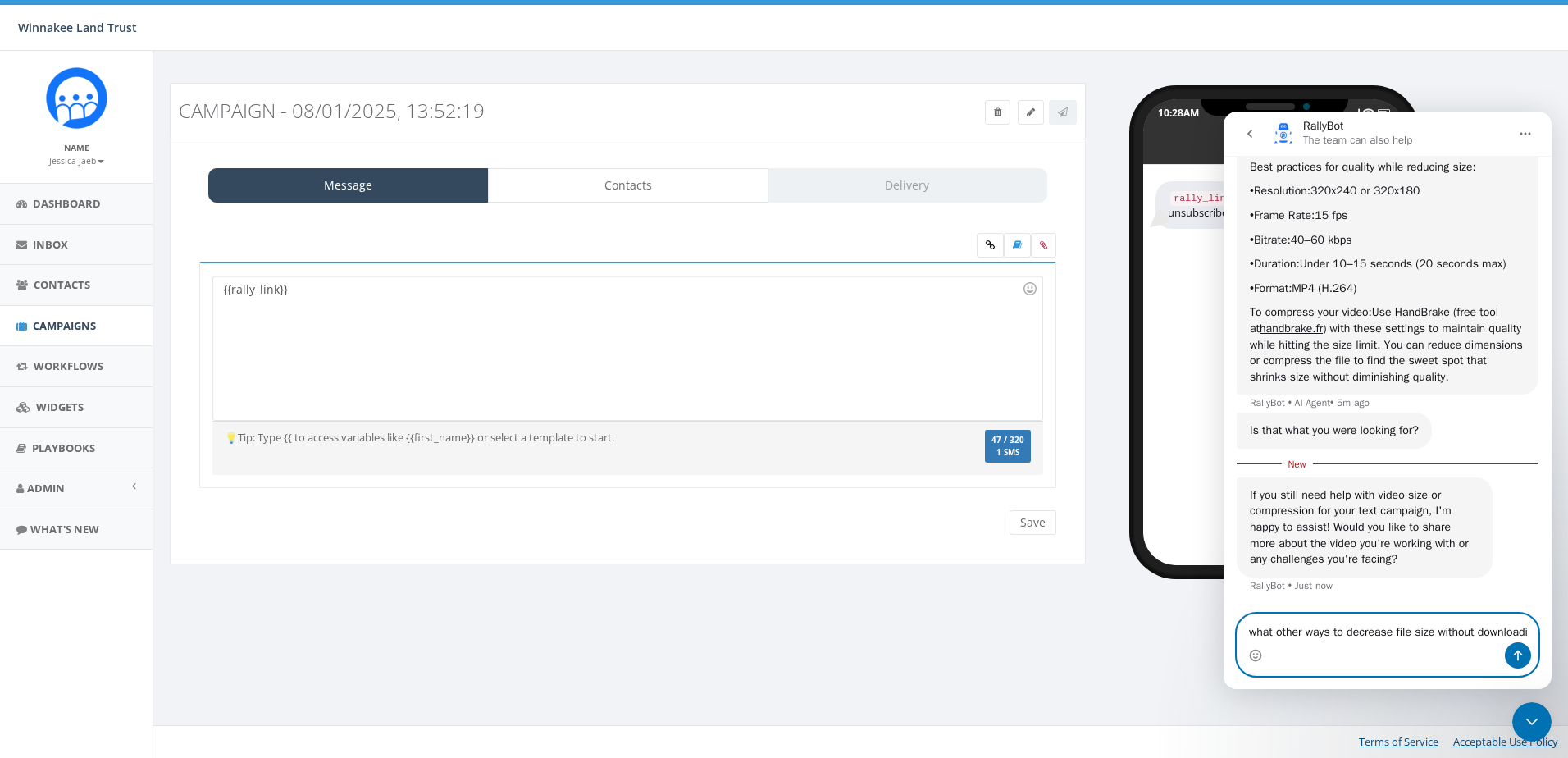 scroll, scrollTop: 0, scrollLeft: 0, axis: both 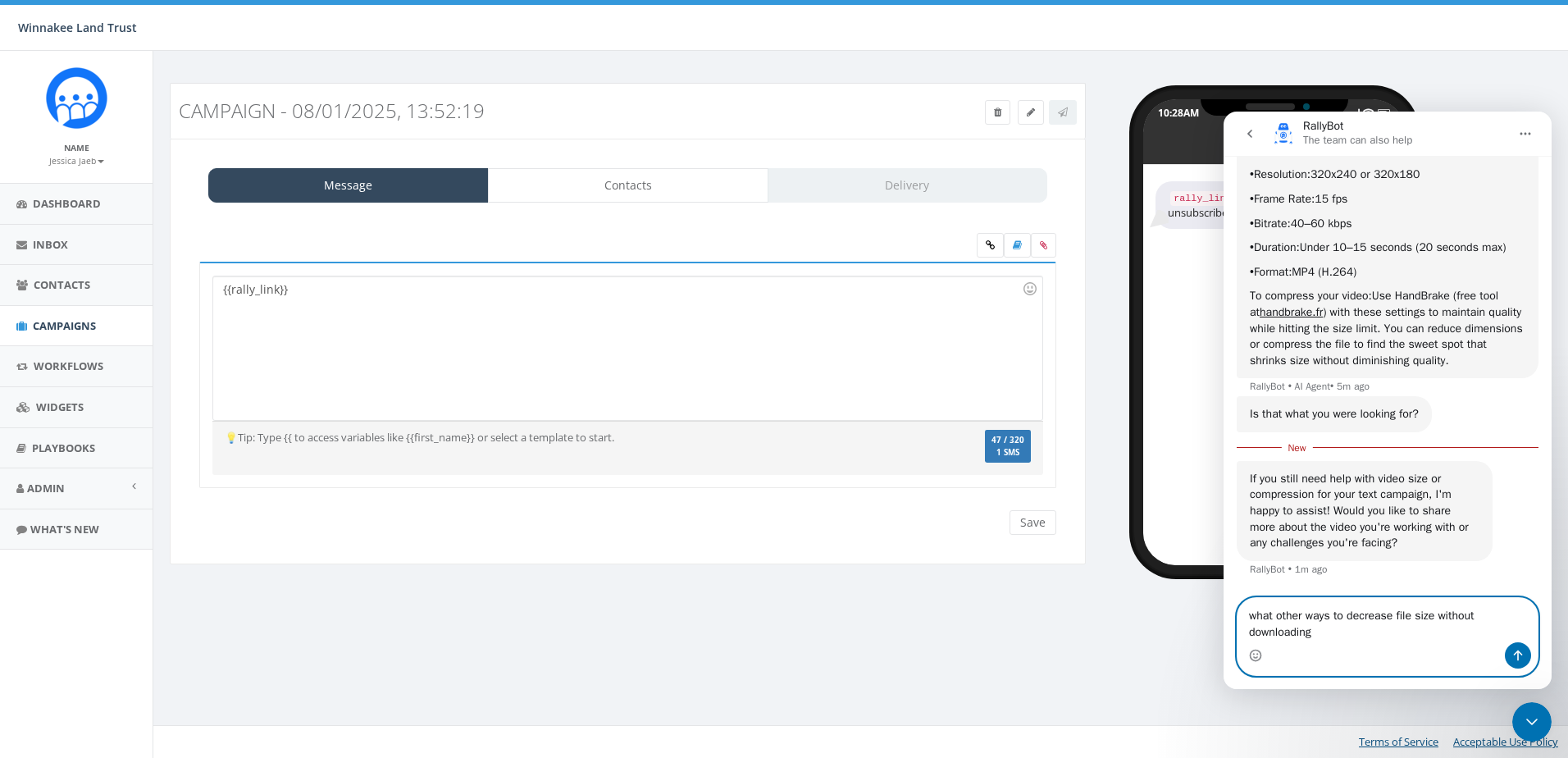 type on "what other ways to decrease file size without downloading" 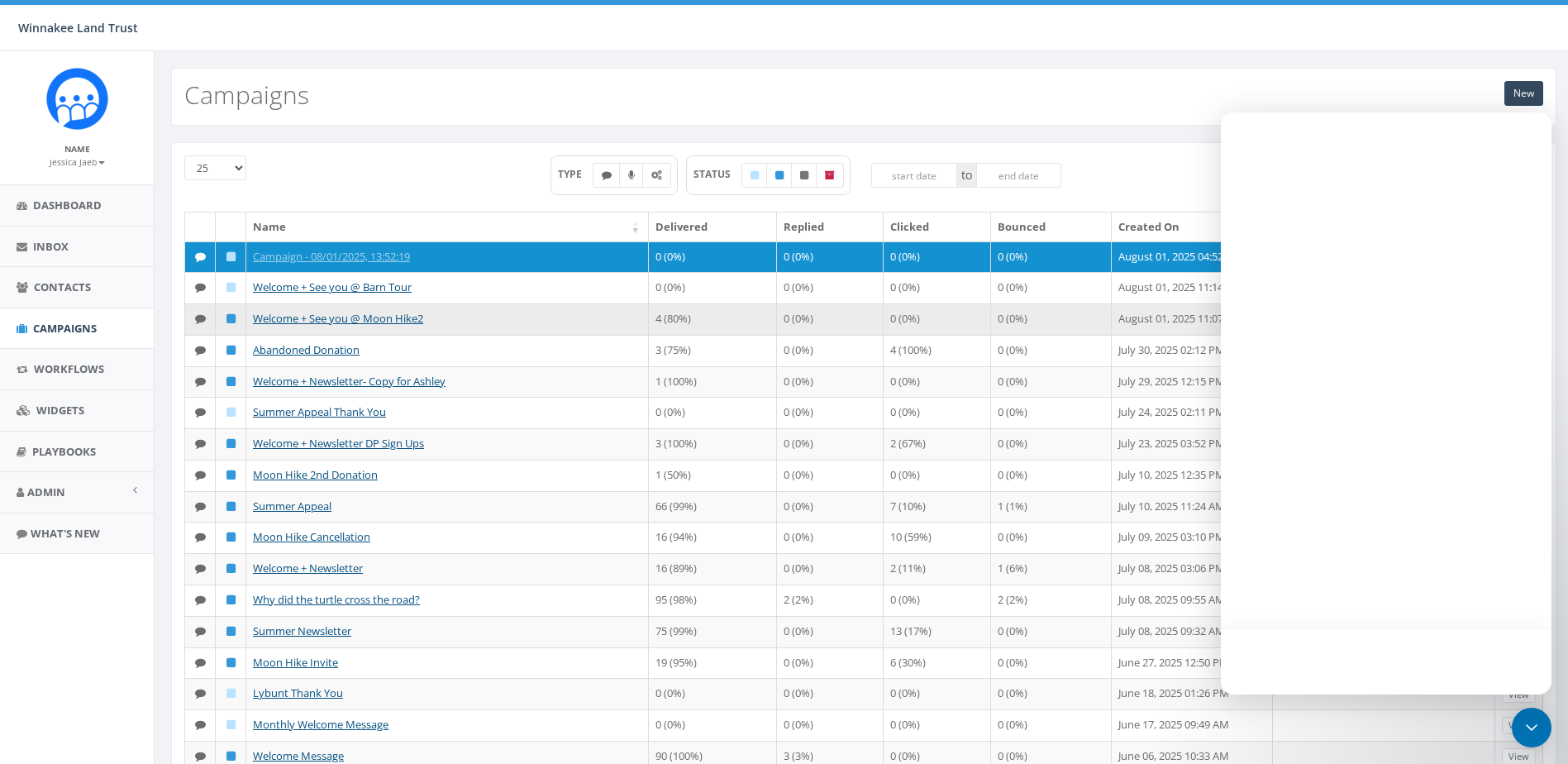 scroll, scrollTop: 0, scrollLeft: 0, axis: both 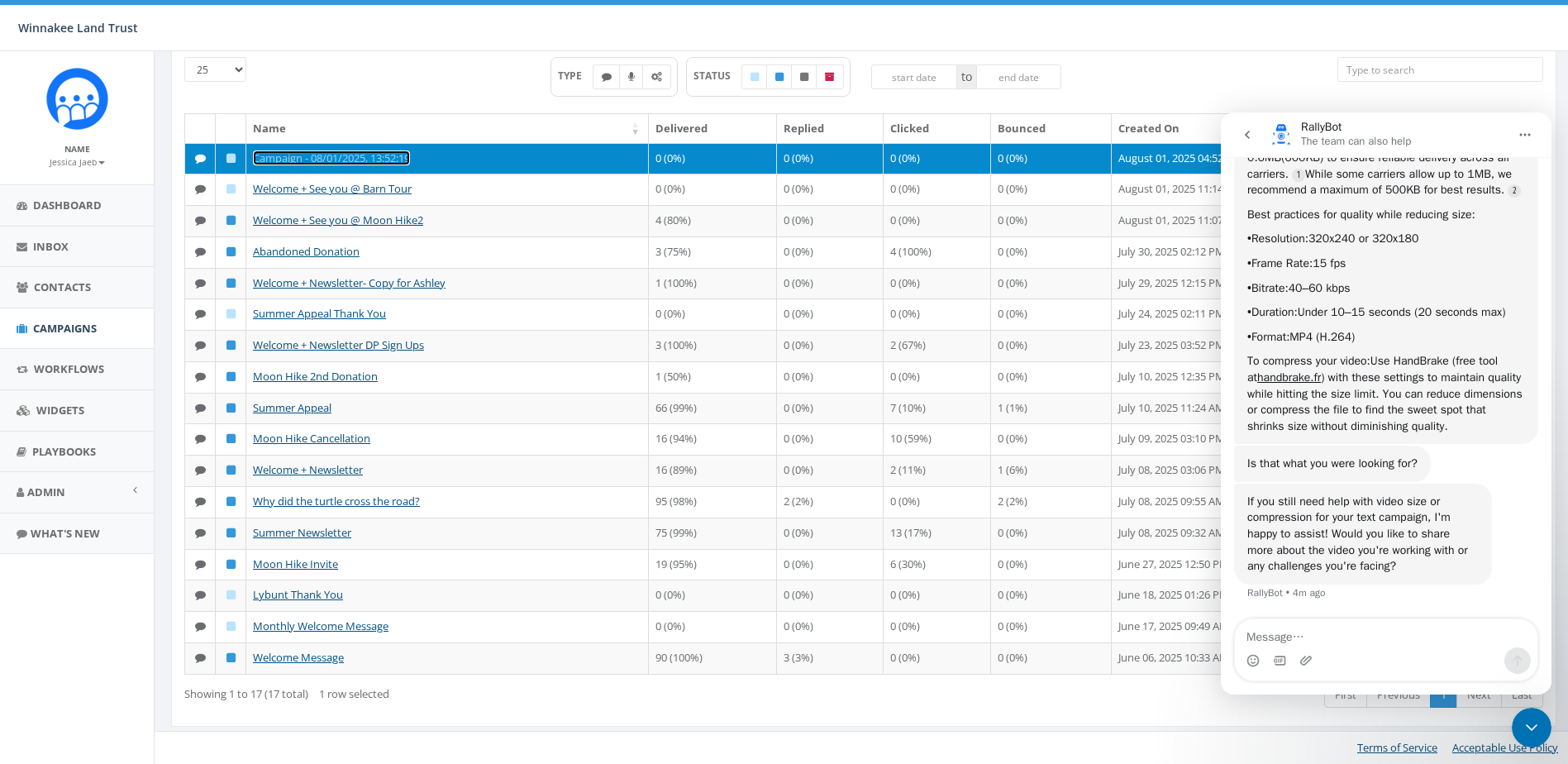 click on "Campaign - 08/01/2025, 13:52:19" at bounding box center (331, 158) 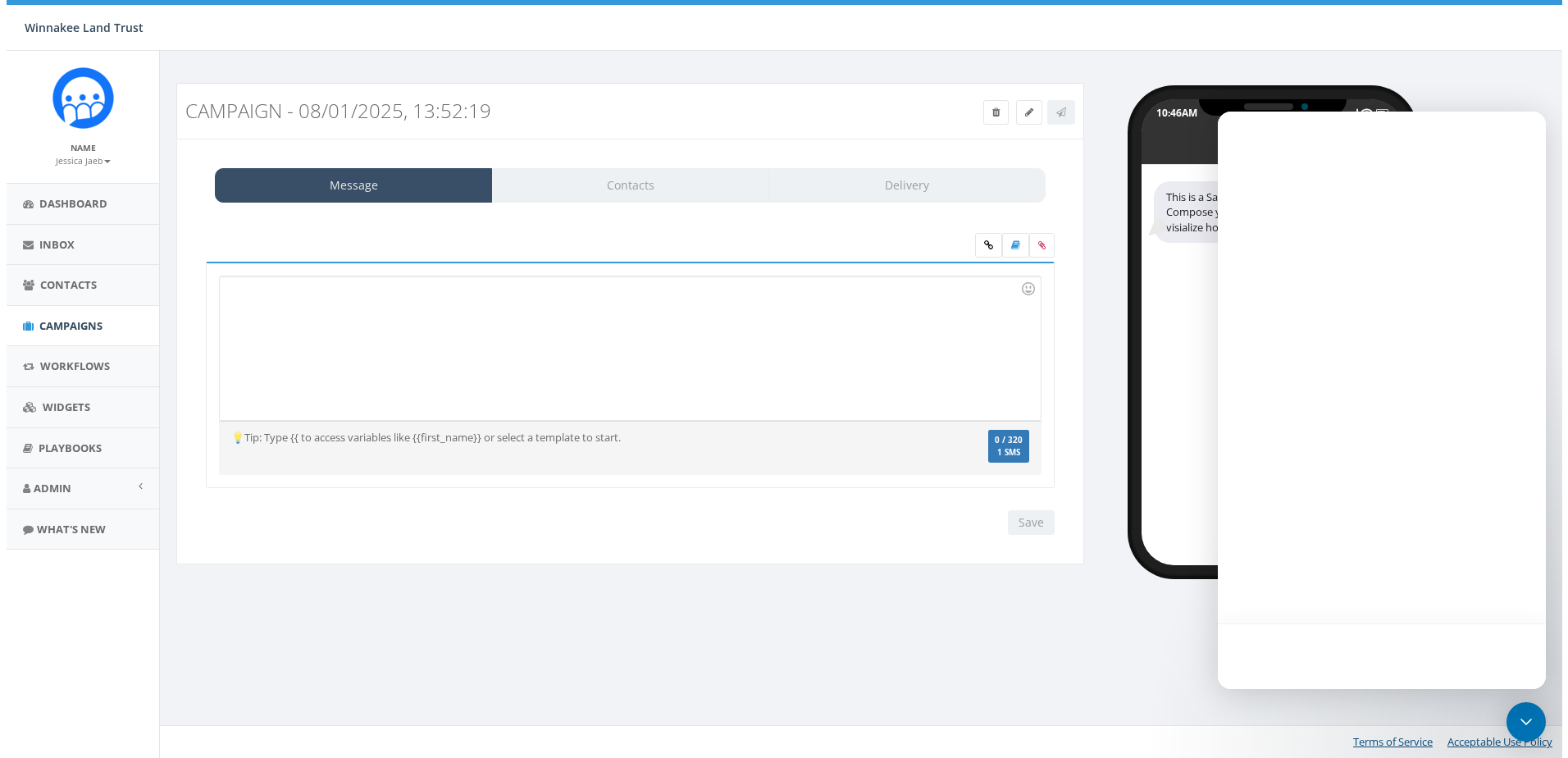 scroll, scrollTop: 0, scrollLeft: 0, axis: both 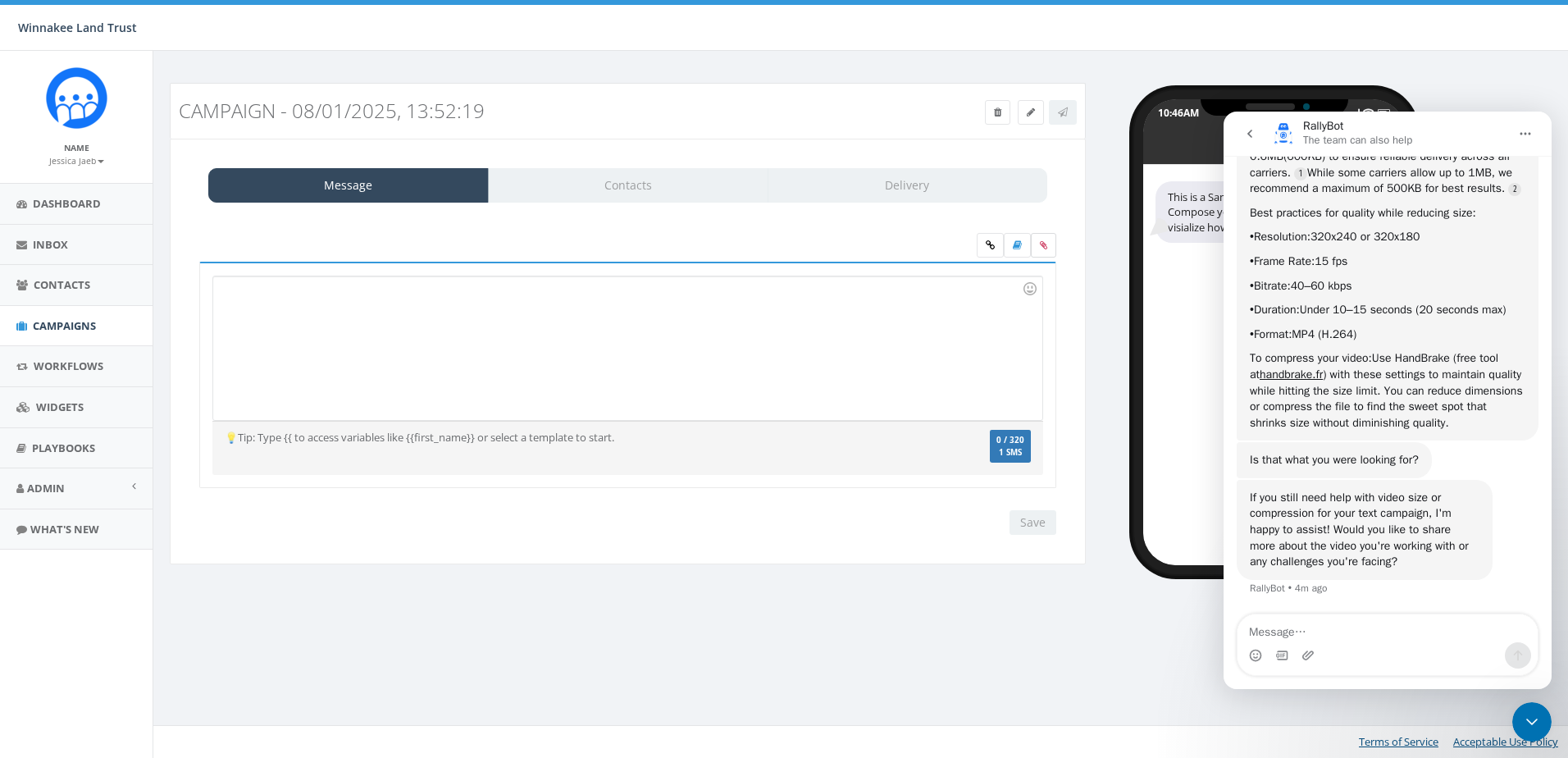 click at bounding box center (1043, 245) 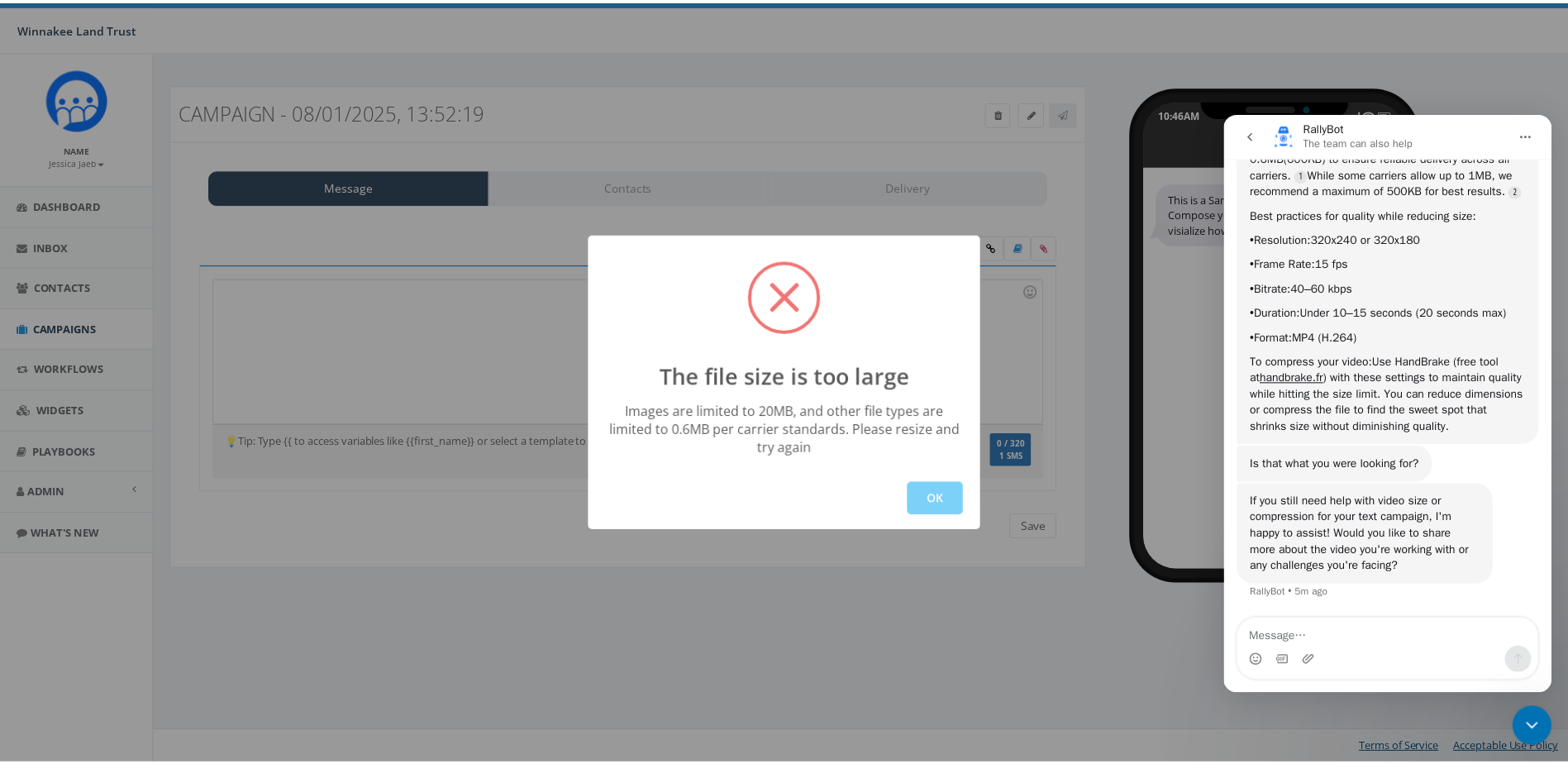 scroll, scrollTop: 1425, scrollLeft: 0, axis: vertical 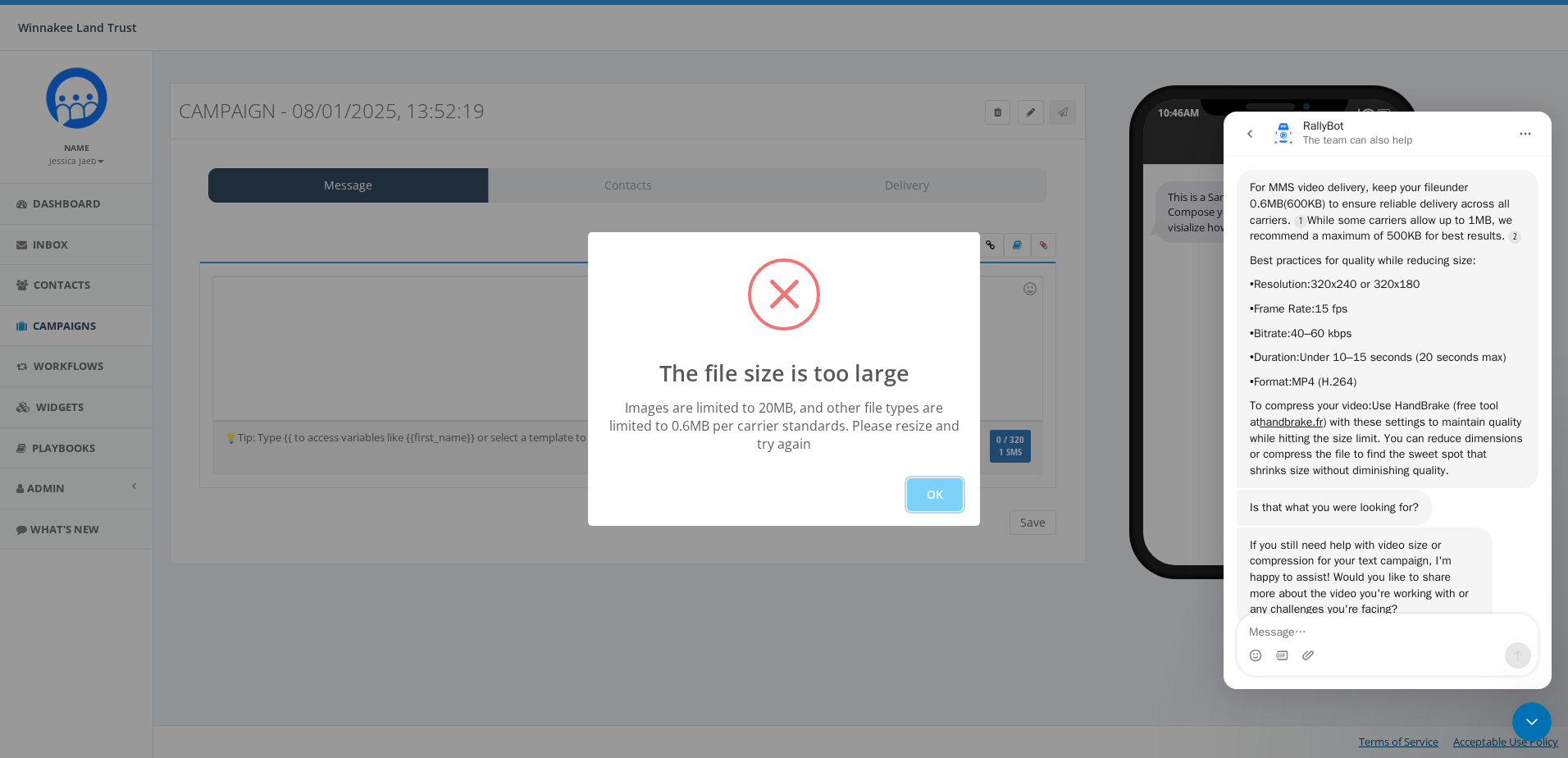 click on "OK" at bounding box center [935, 495] 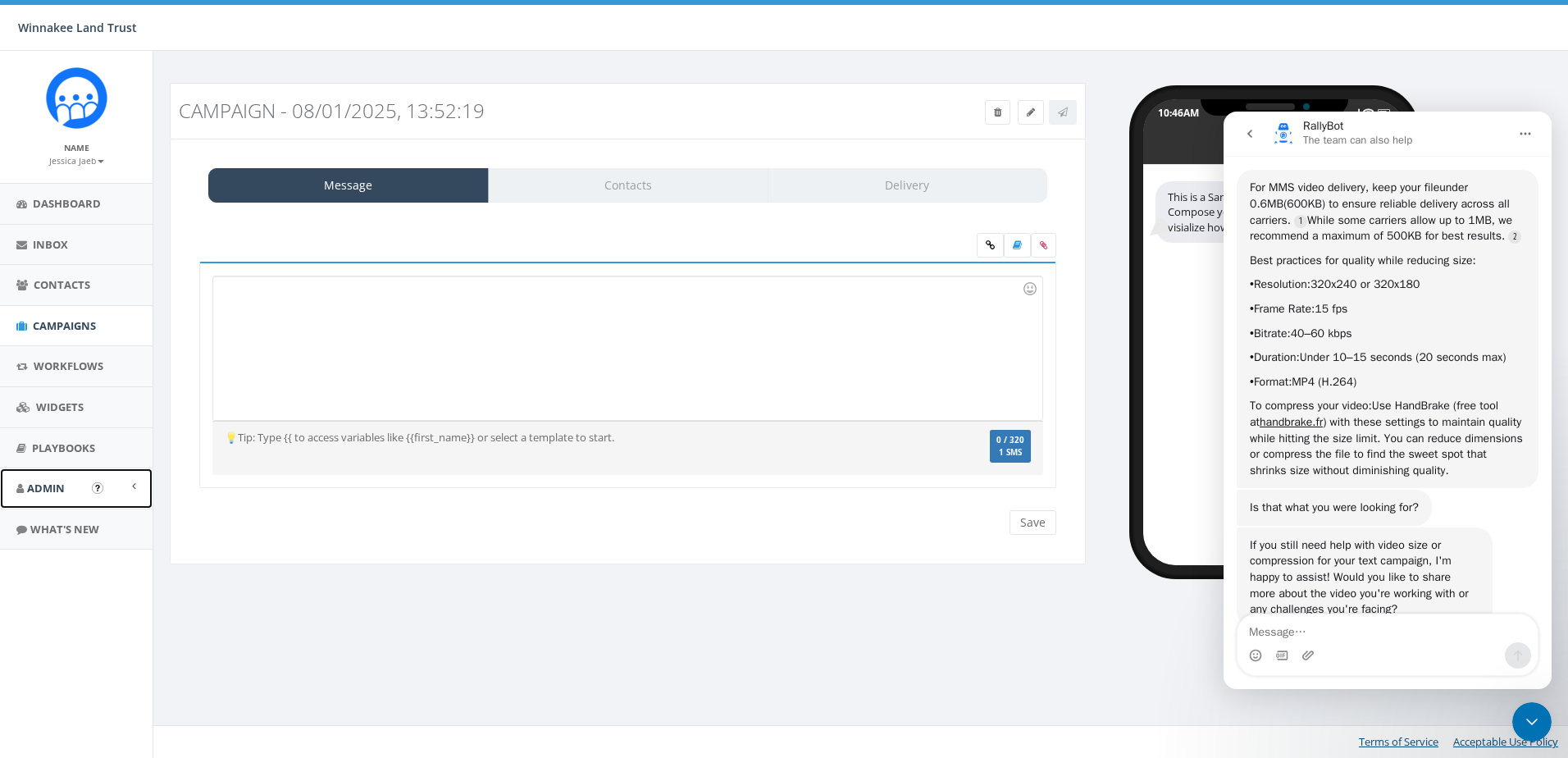 click on "Admin" at bounding box center [76, 488] 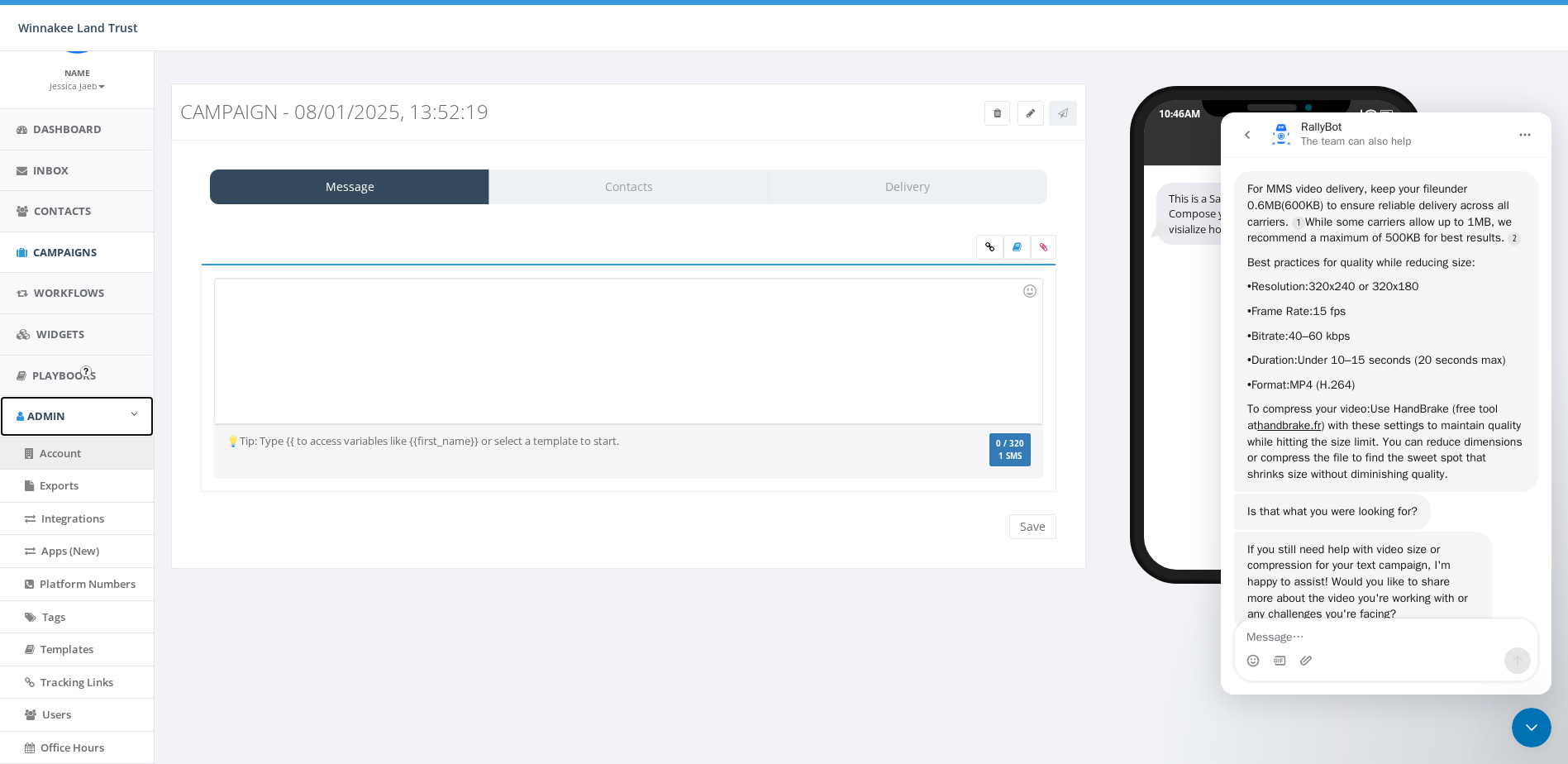 scroll, scrollTop: 165, scrollLeft: 0, axis: vertical 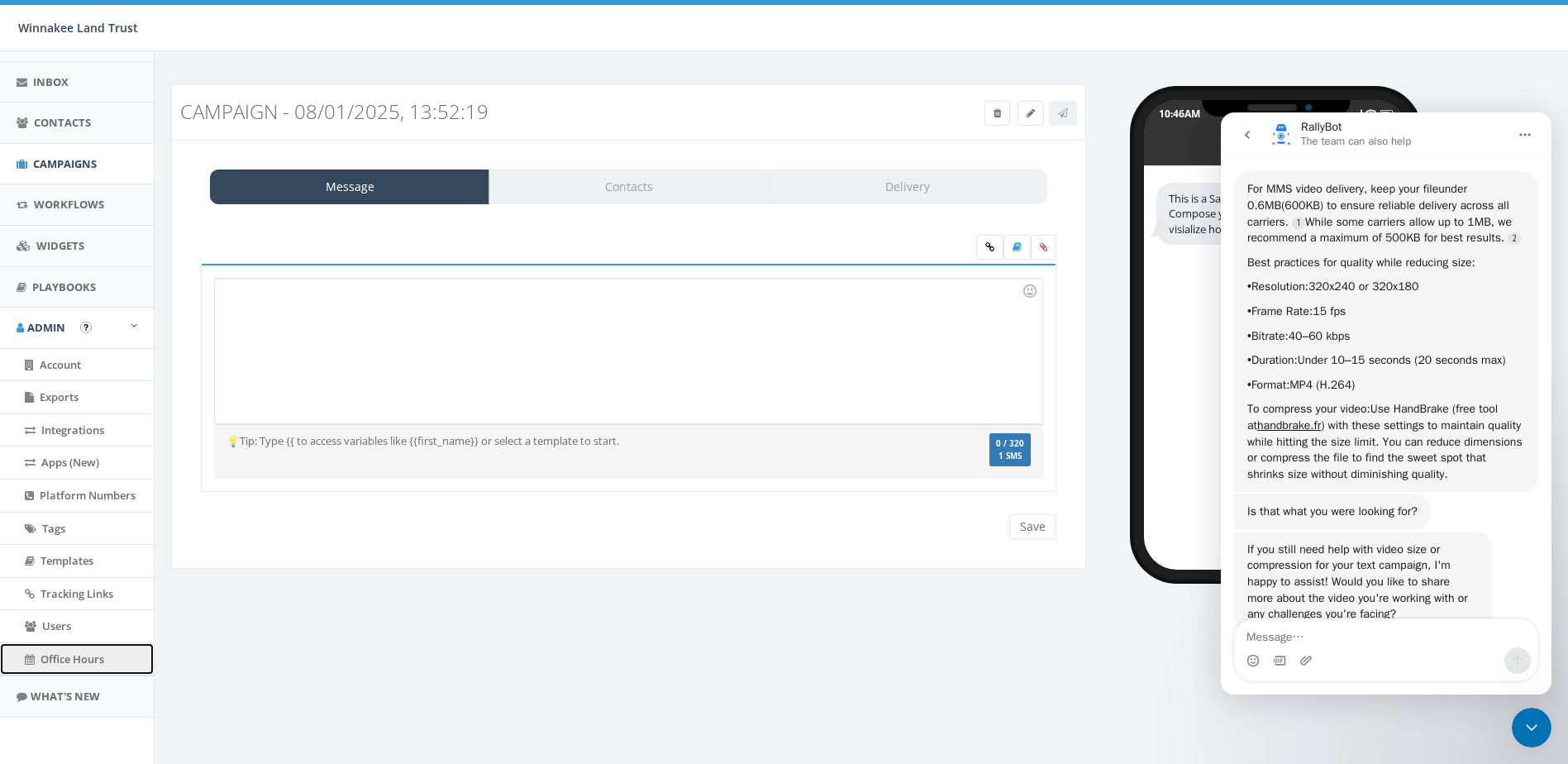 click on "Office Hours" at bounding box center [77, 659] 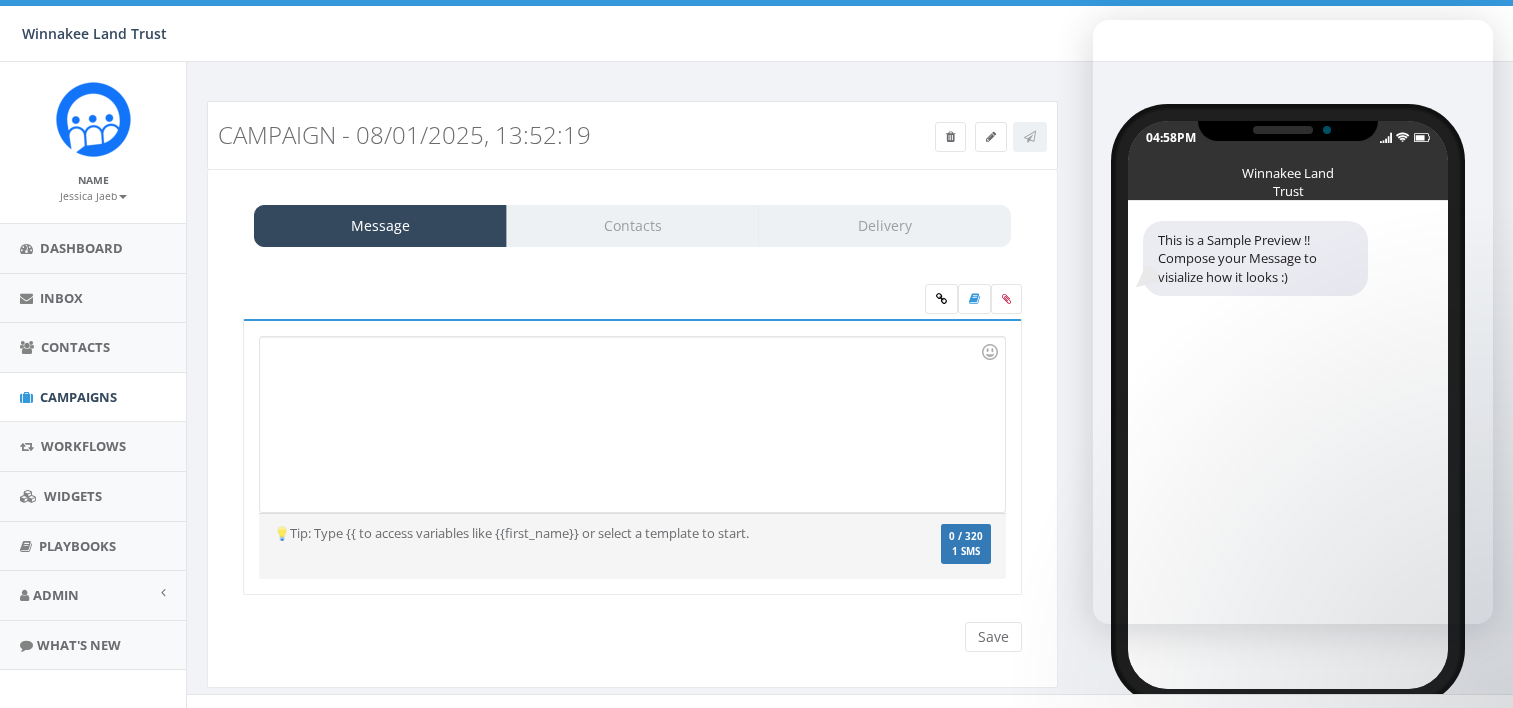 scroll, scrollTop: 0, scrollLeft: 0, axis: both 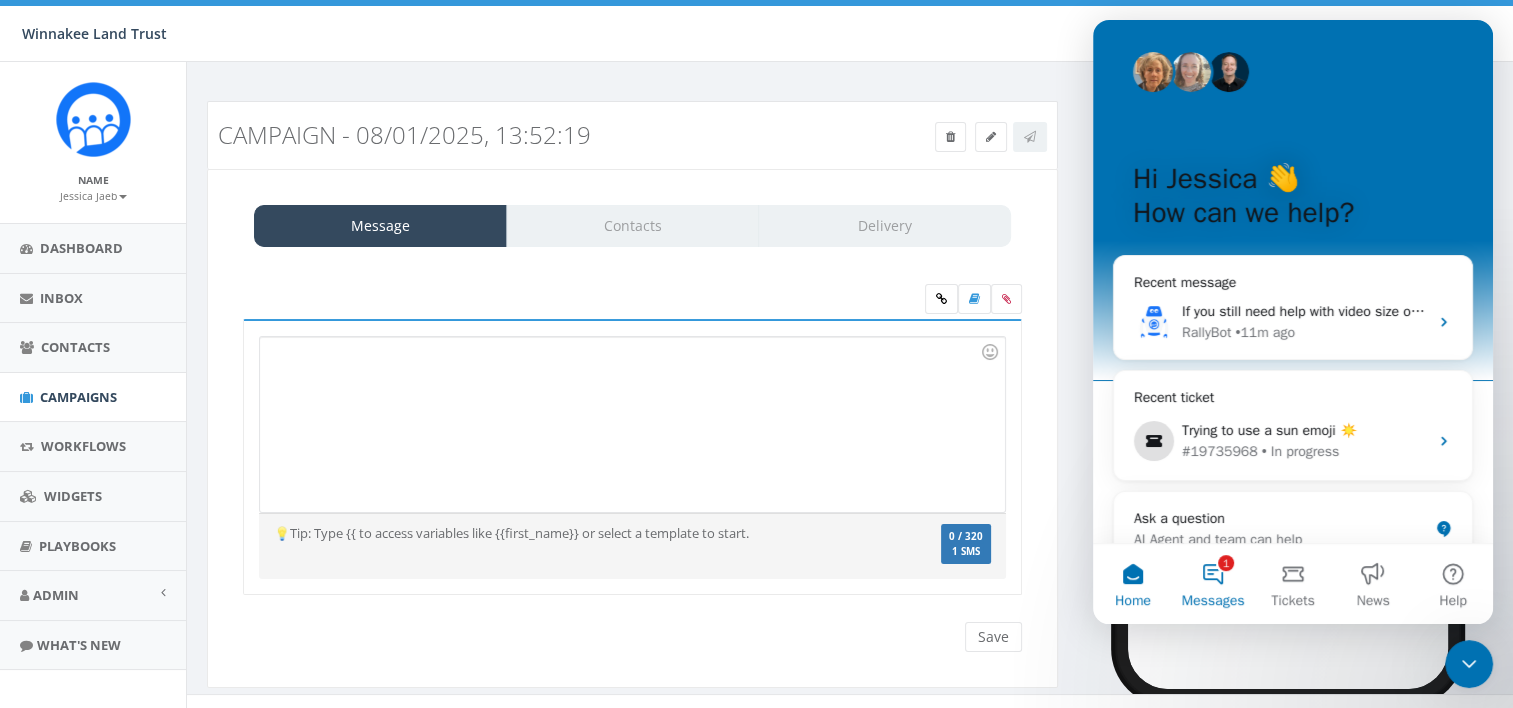 click on "1 Messages" at bounding box center (1213, 584) 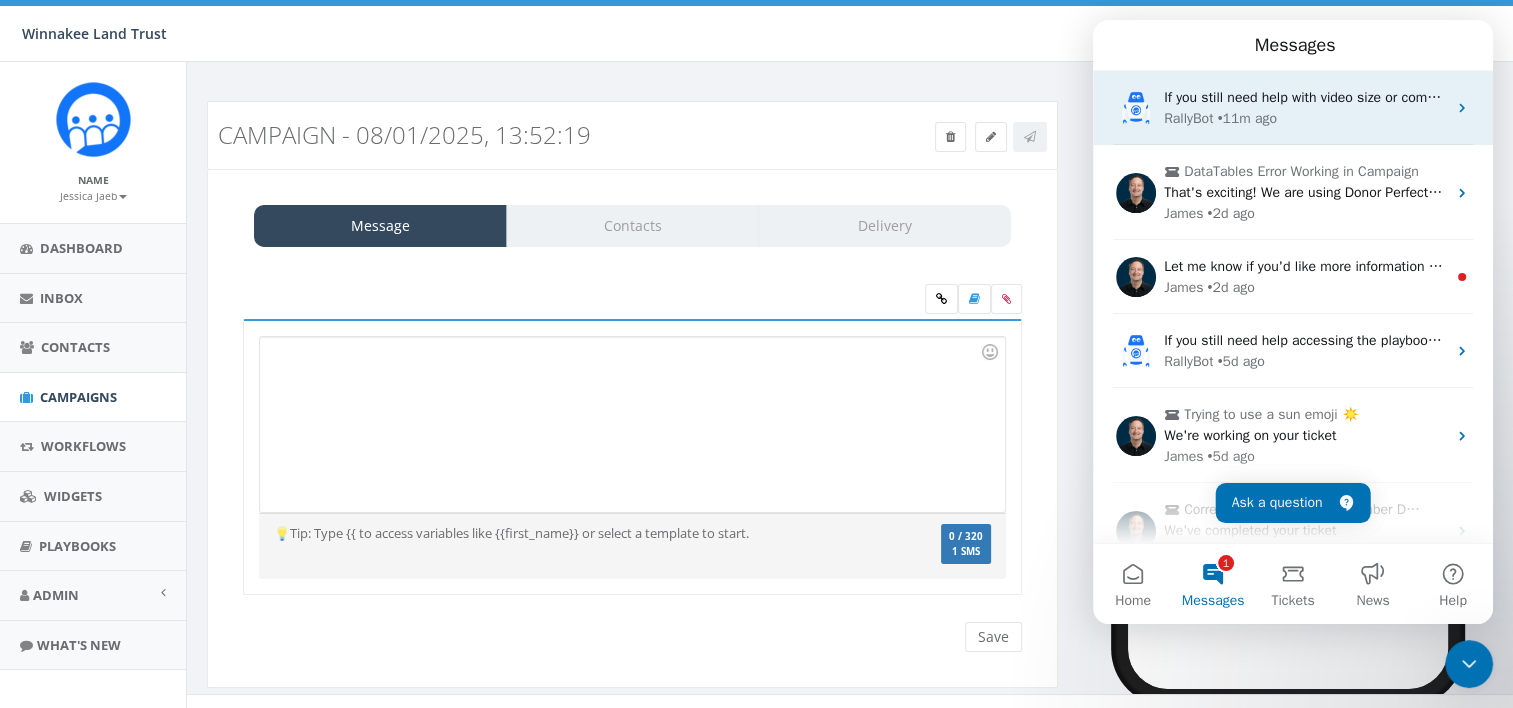 click on "RallyBot •  11m ago" at bounding box center (1305, 118) 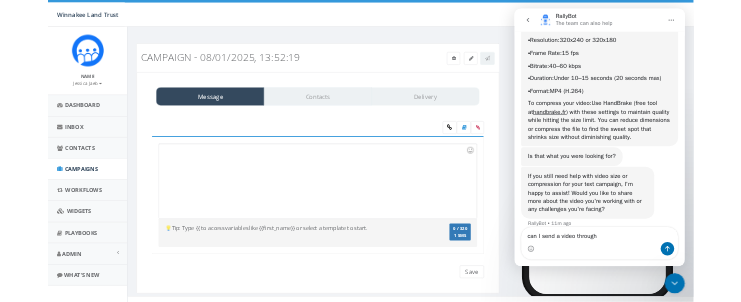 scroll, scrollTop: 1831, scrollLeft: 0, axis: vertical 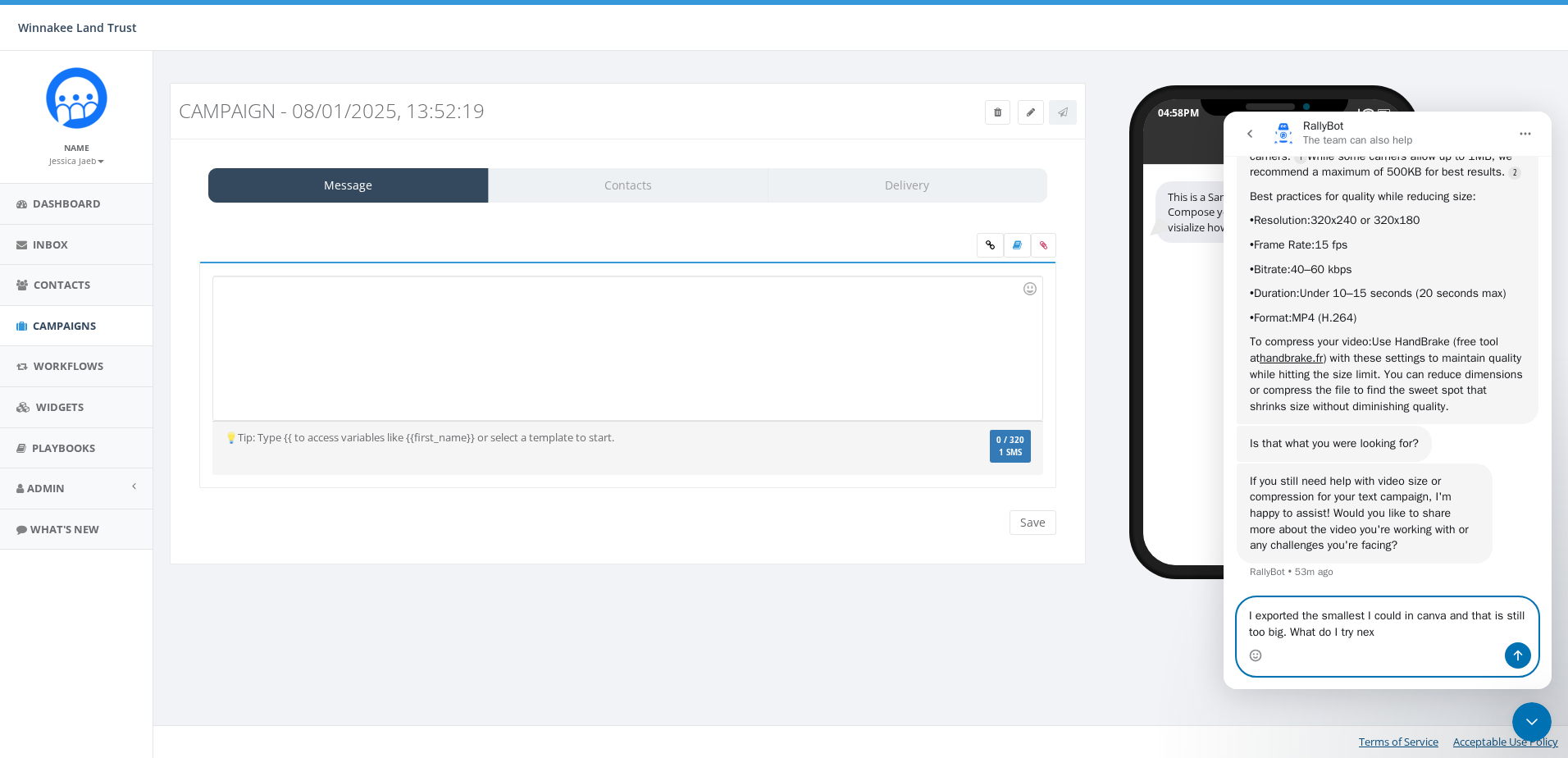 type on "I exported the smallest I could in canva and that is still too big. What do I try next" 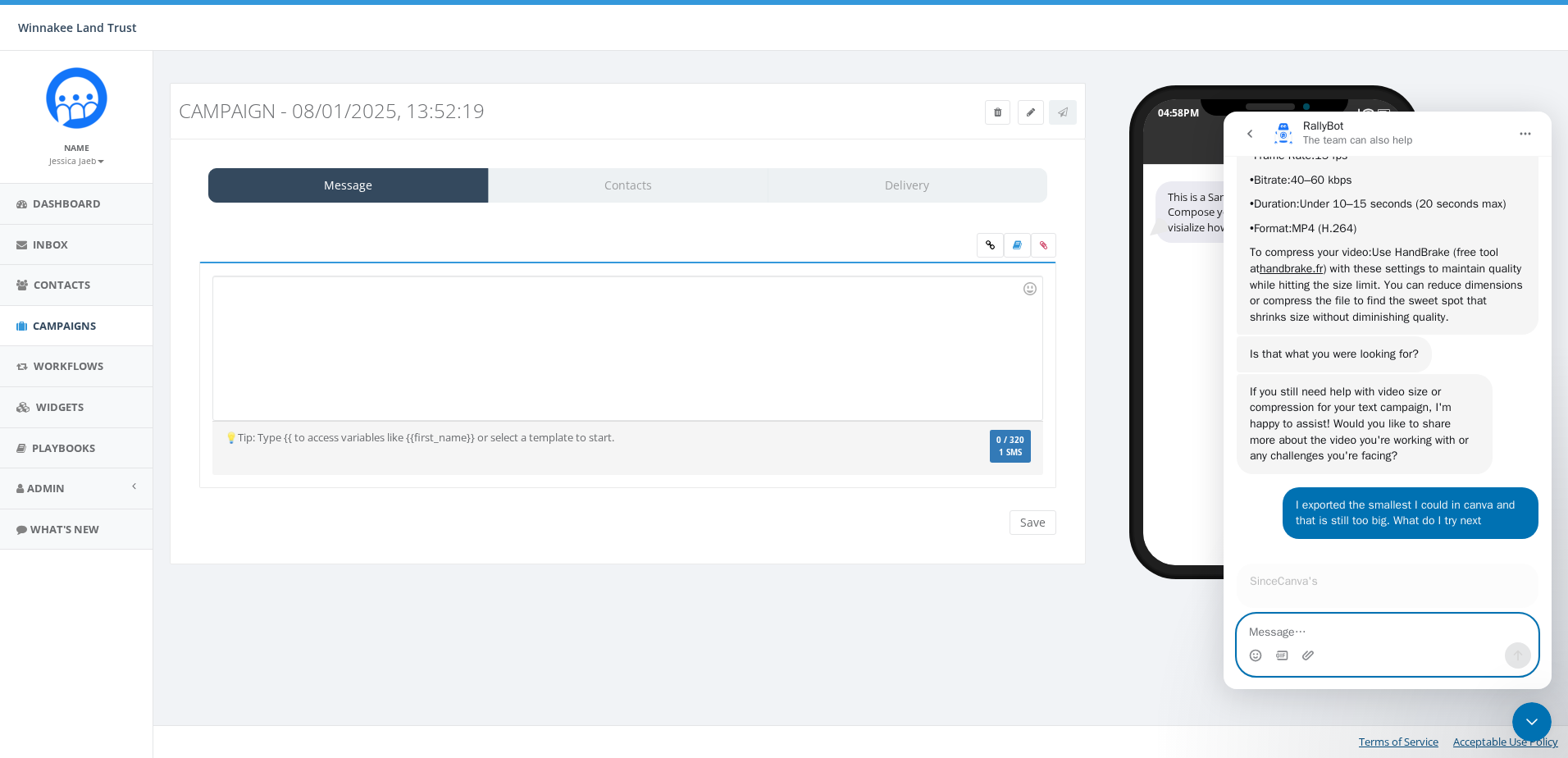 scroll, scrollTop: 1911, scrollLeft: 0, axis: vertical 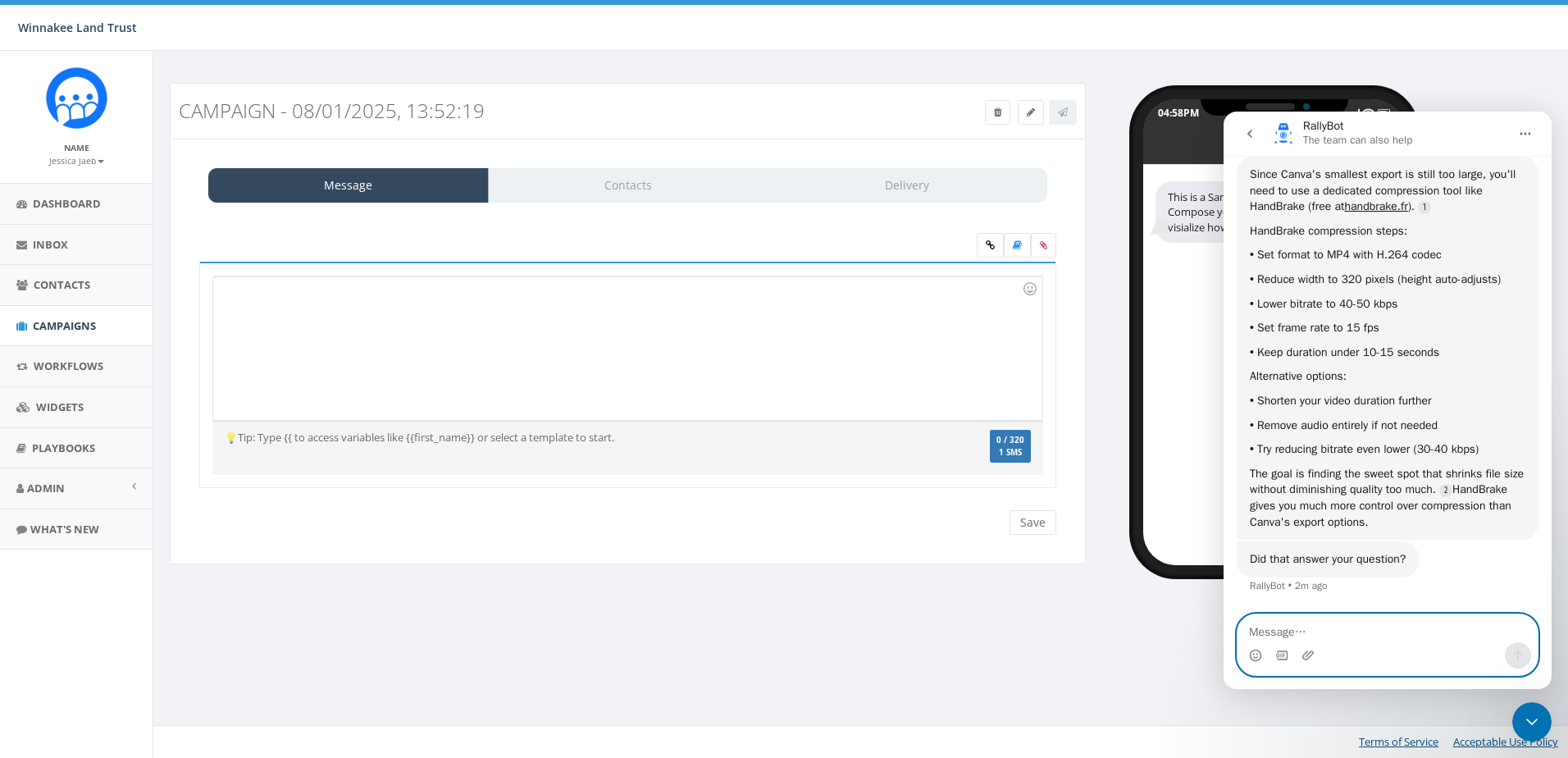 type 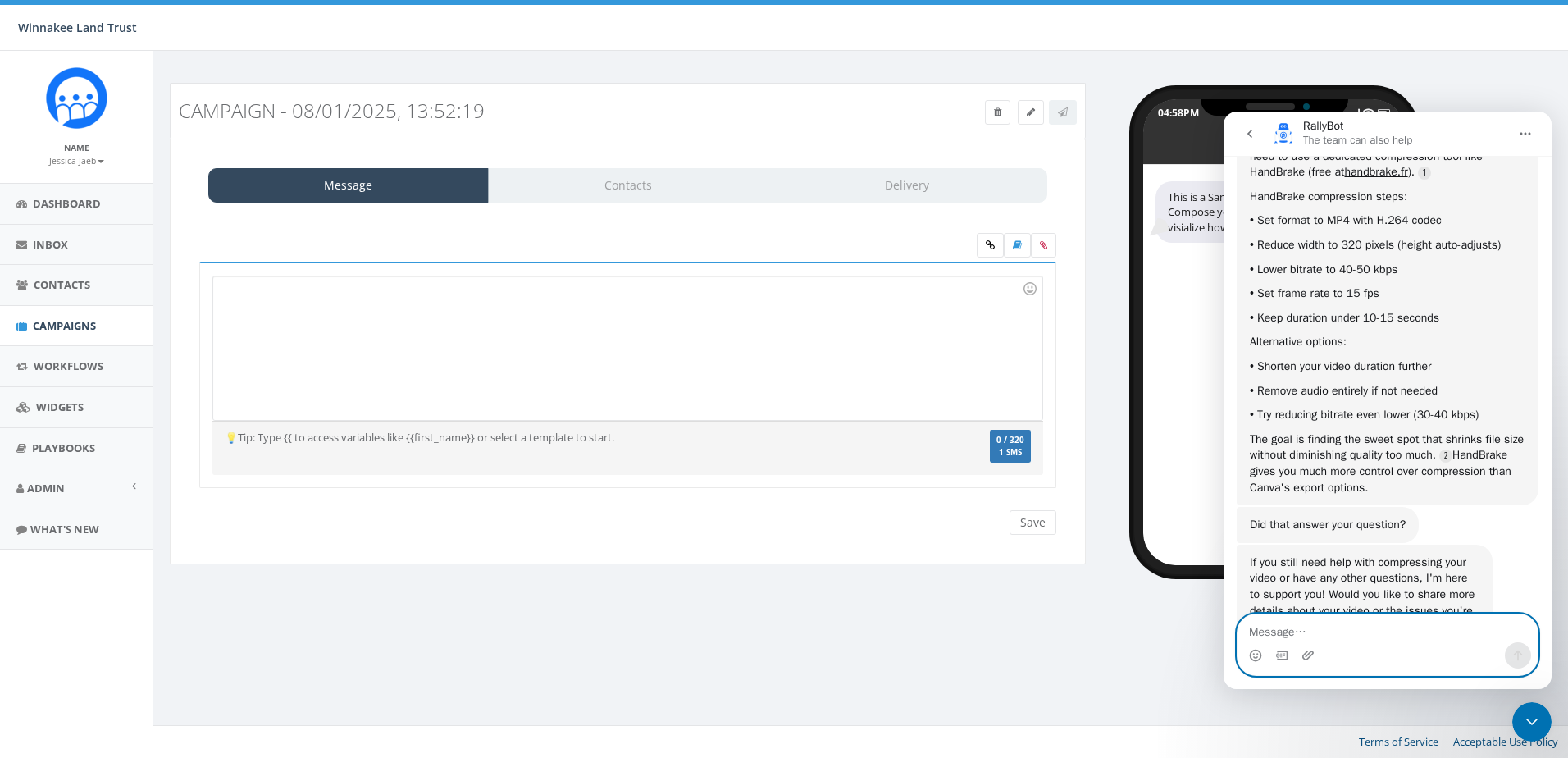 scroll, scrollTop: 1932, scrollLeft: 0, axis: vertical 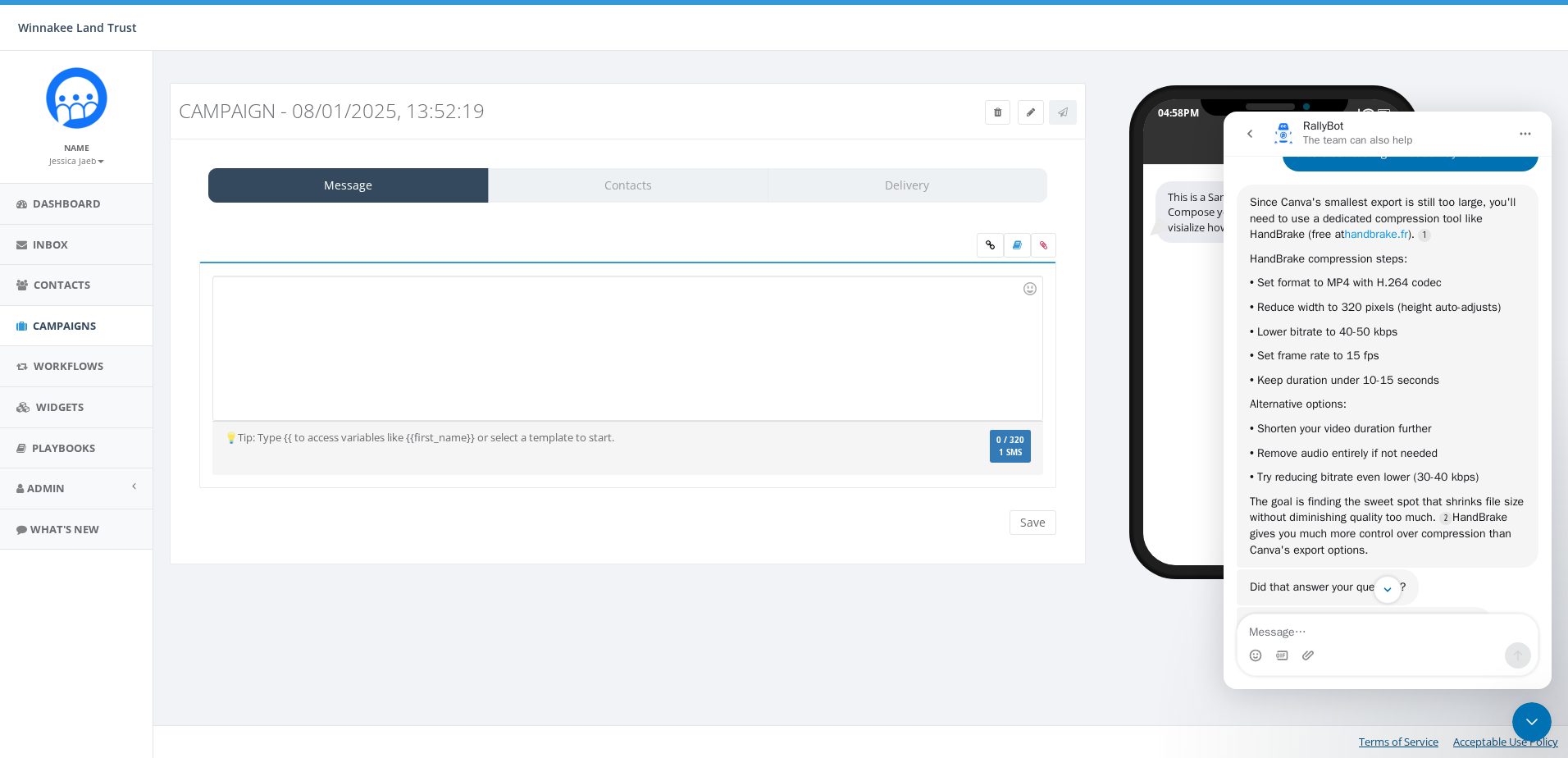 click on "handbrake.fr" at bounding box center (1375, 234) 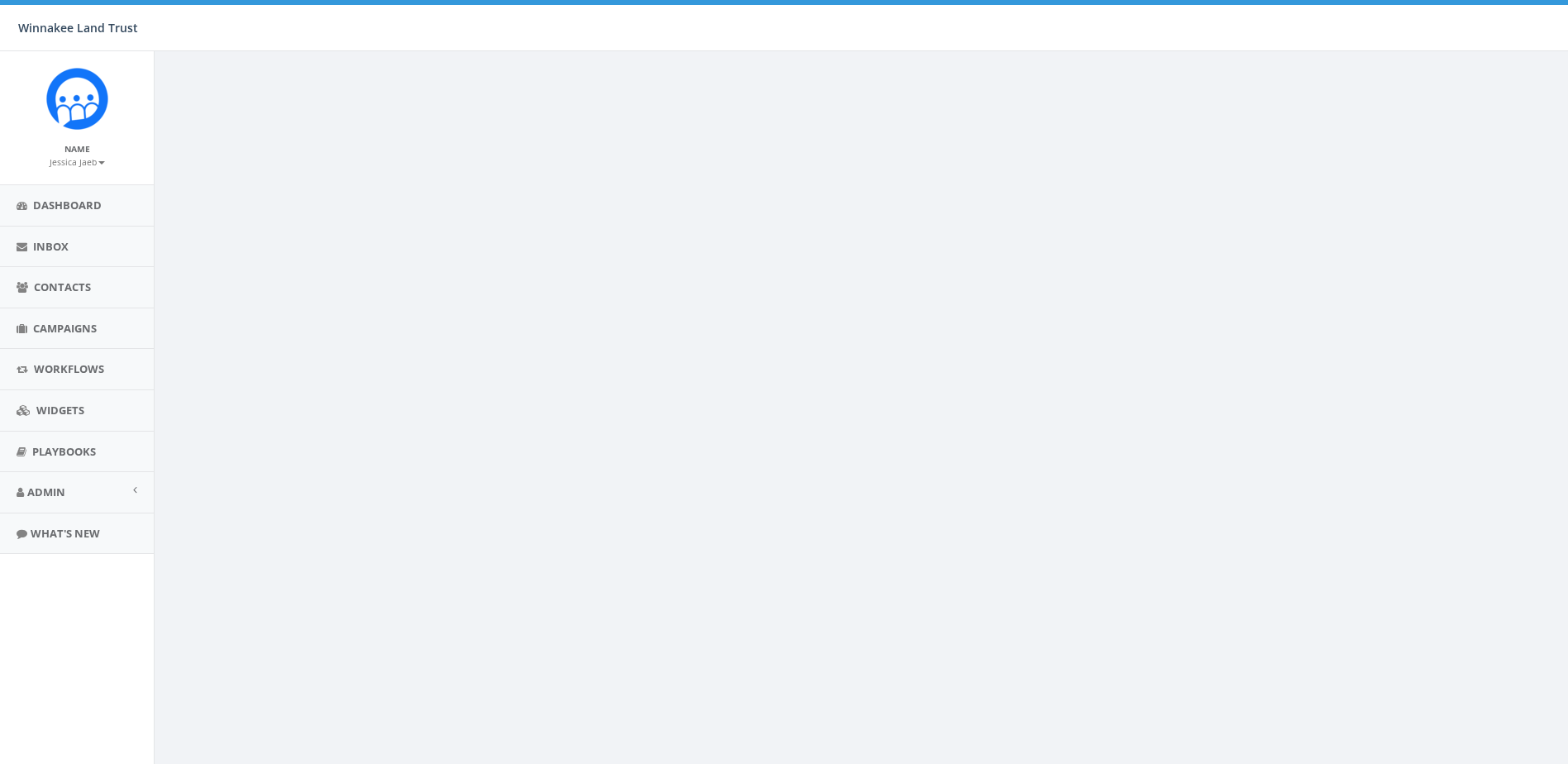 scroll, scrollTop: 0, scrollLeft: 0, axis: both 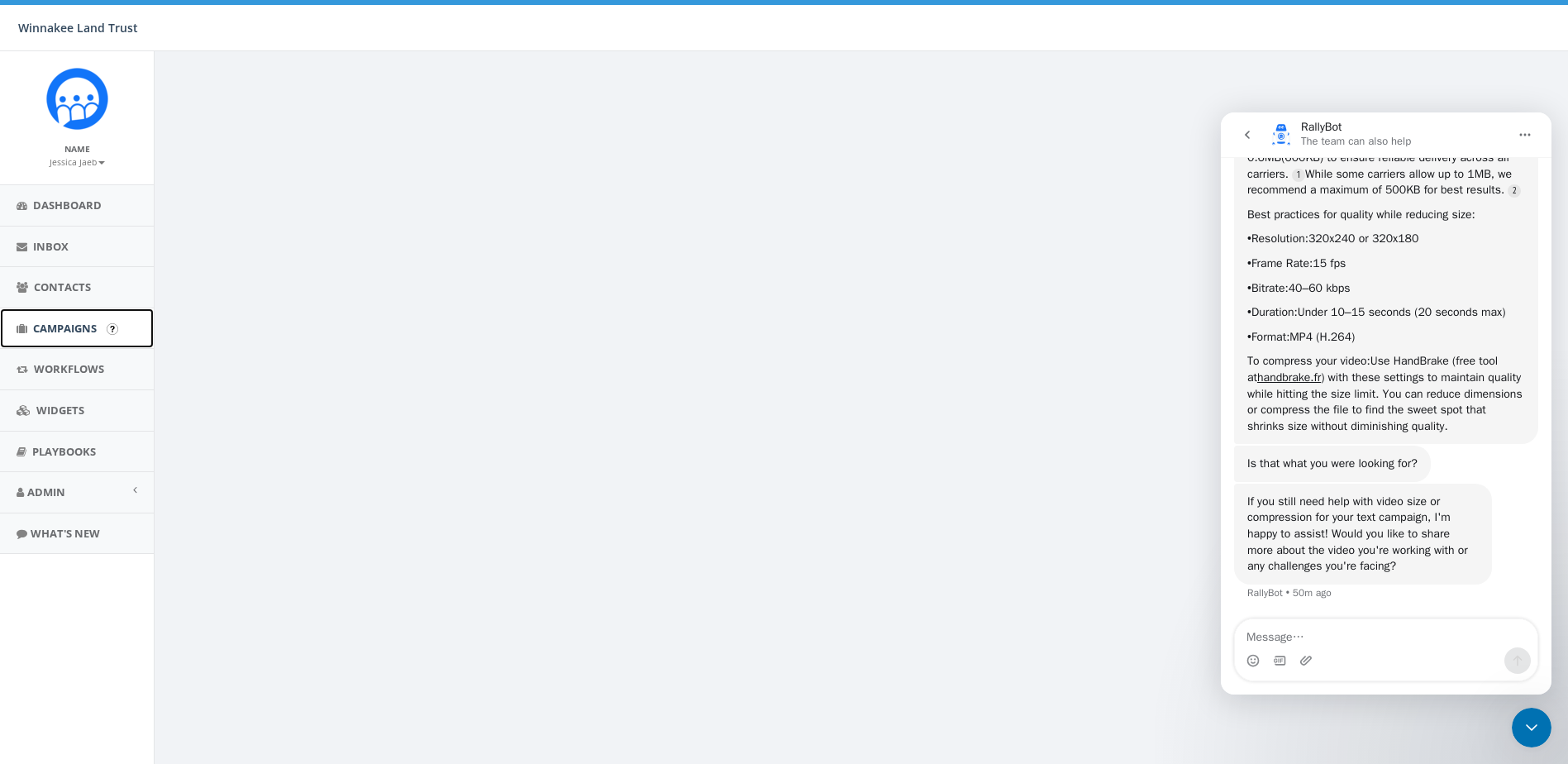 click on "Campaigns" at bounding box center [64, 328] 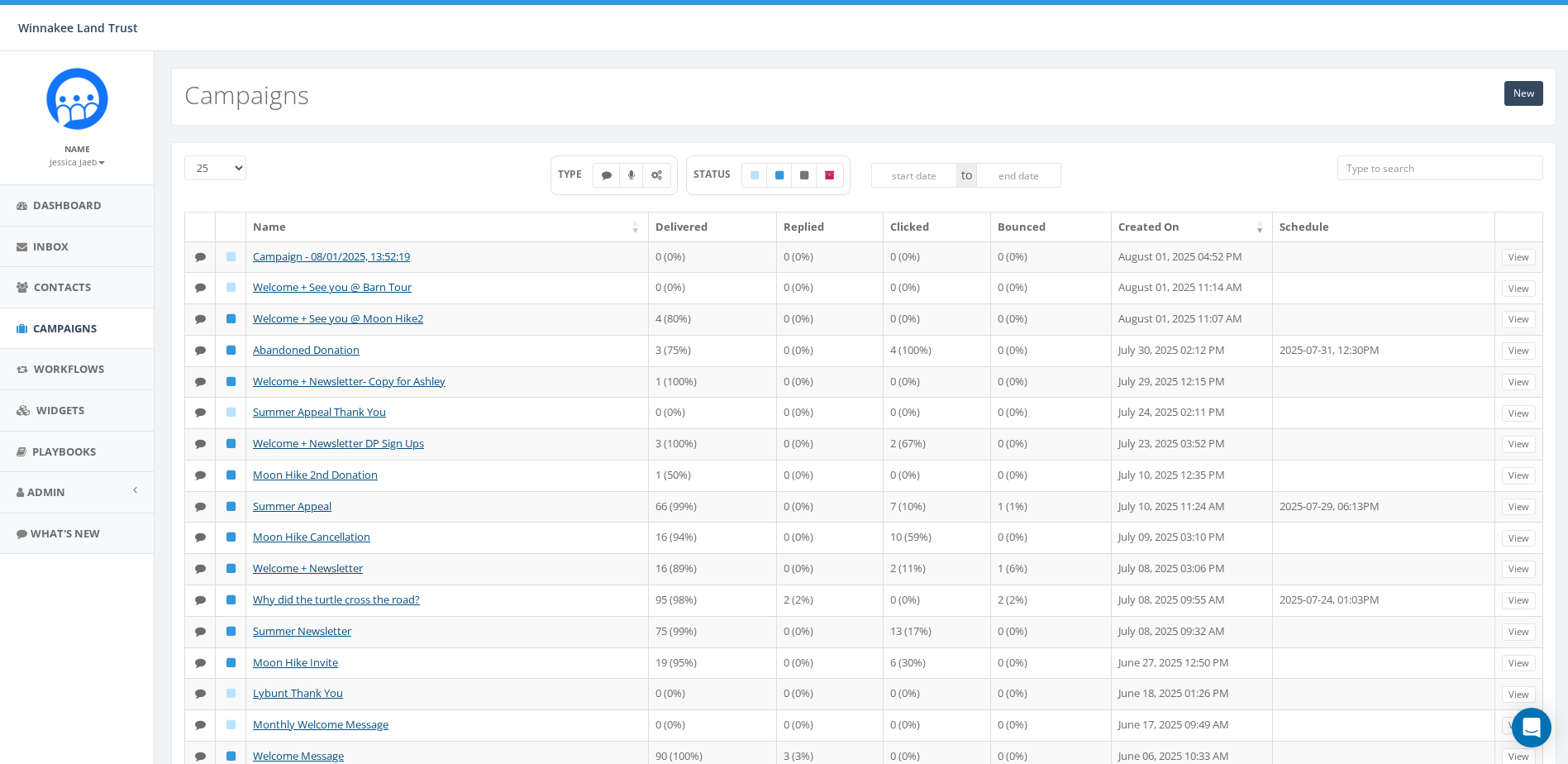 scroll, scrollTop: 0, scrollLeft: 0, axis: both 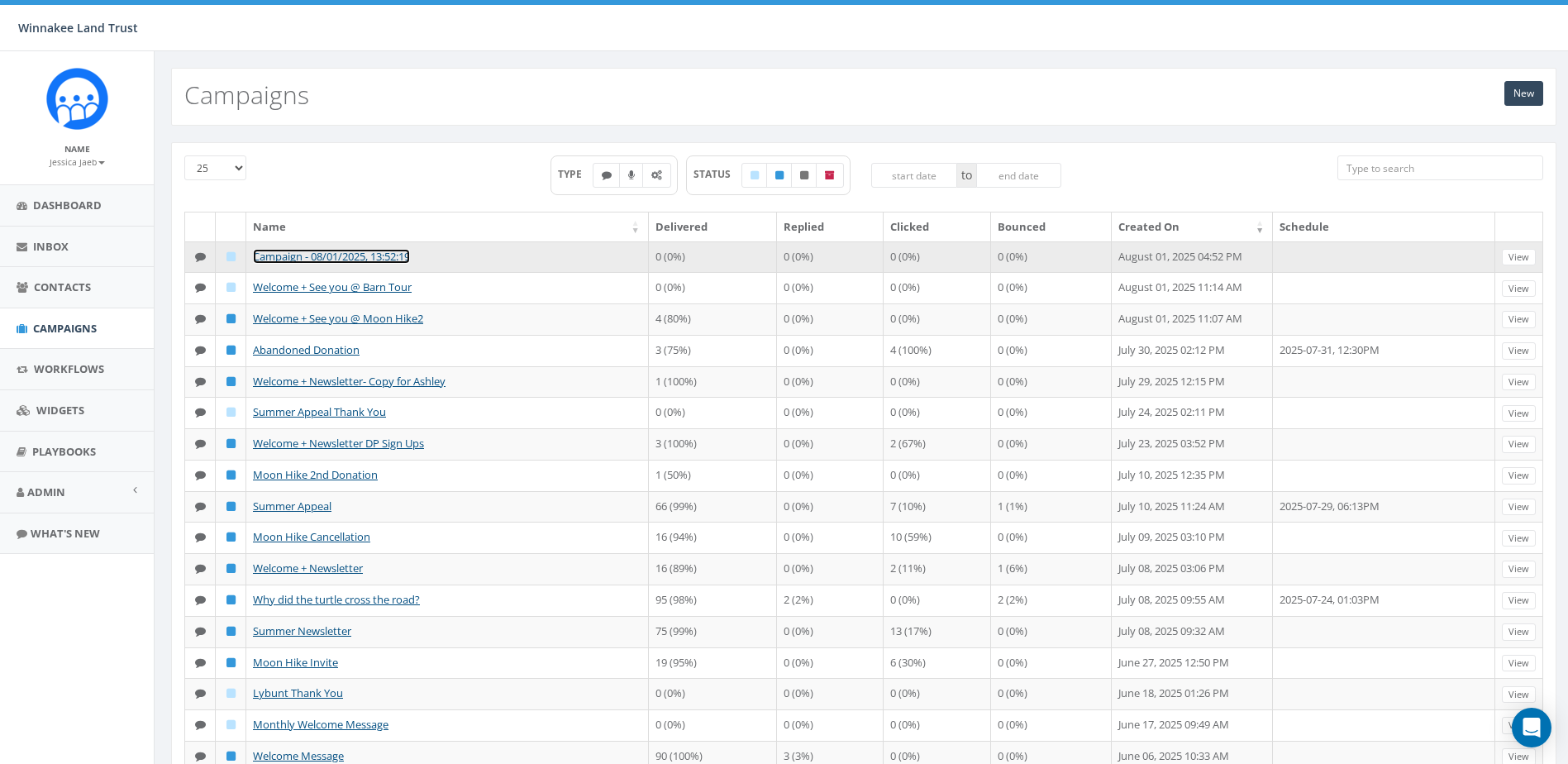 click on "Campaign - 08/01/2025, 13:52:19" at bounding box center (331, 256) 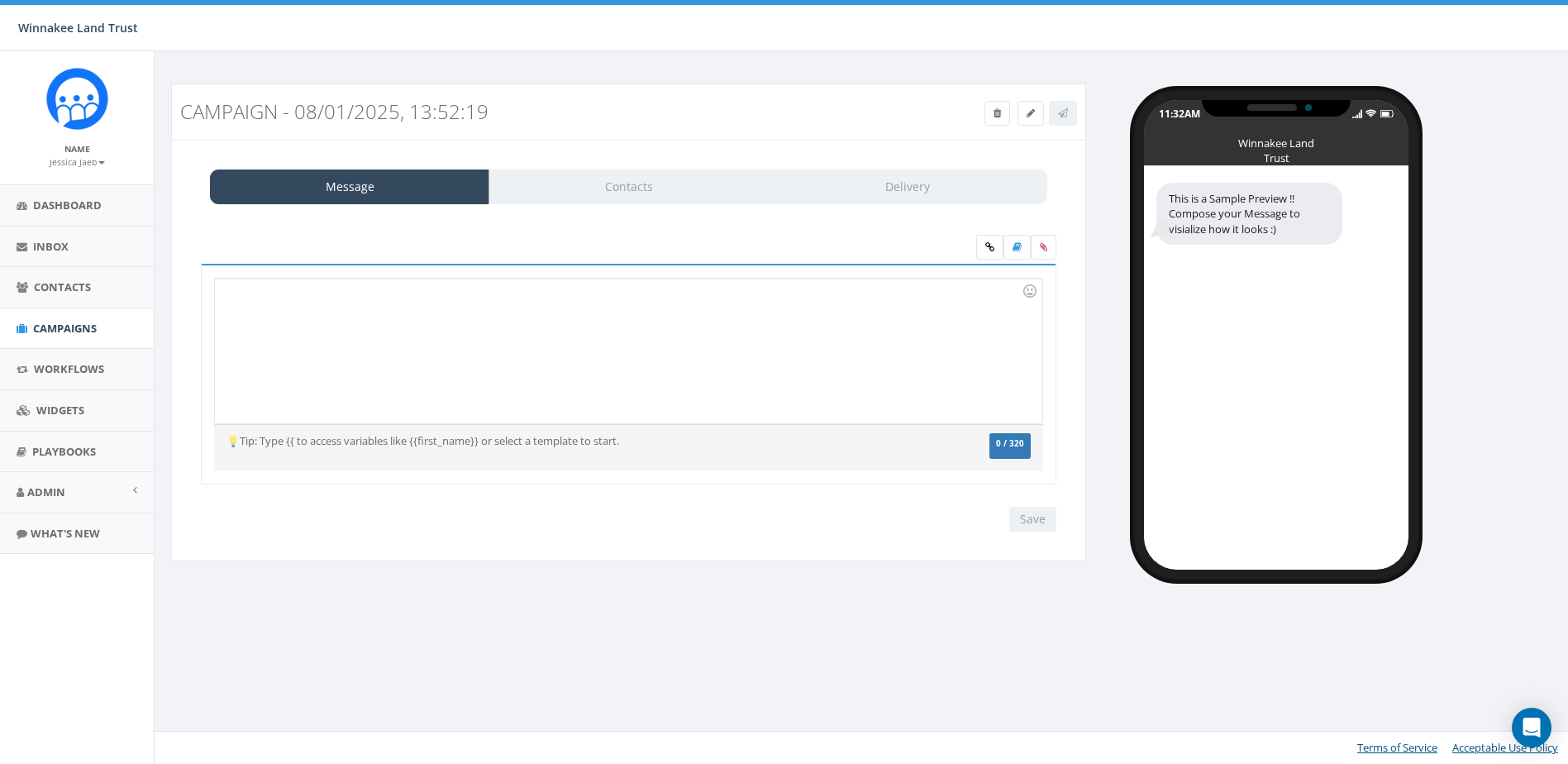 scroll, scrollTop: 0, scrollLeft: 0, axis: both 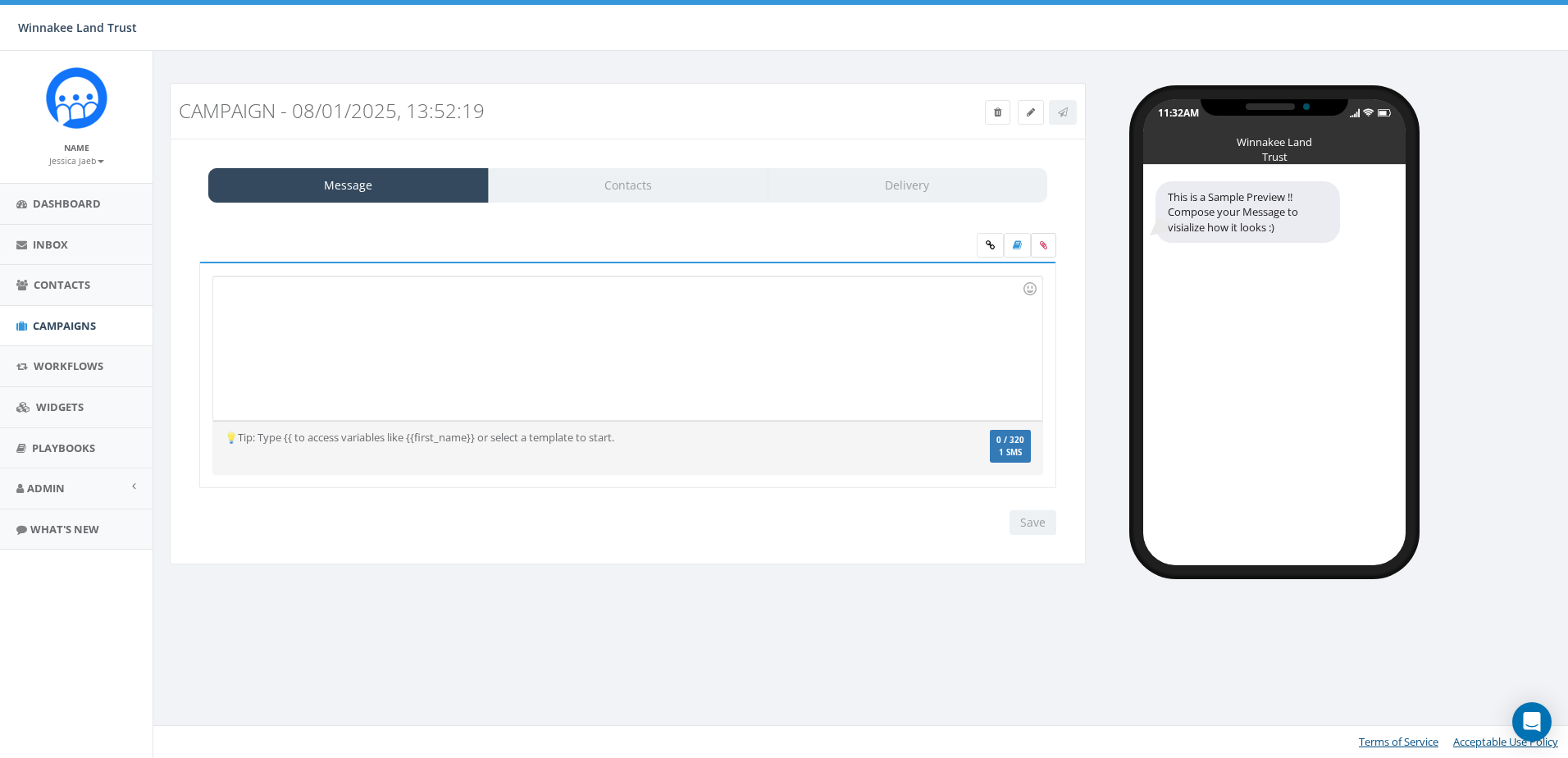 click at bounding box center [1043, 245] 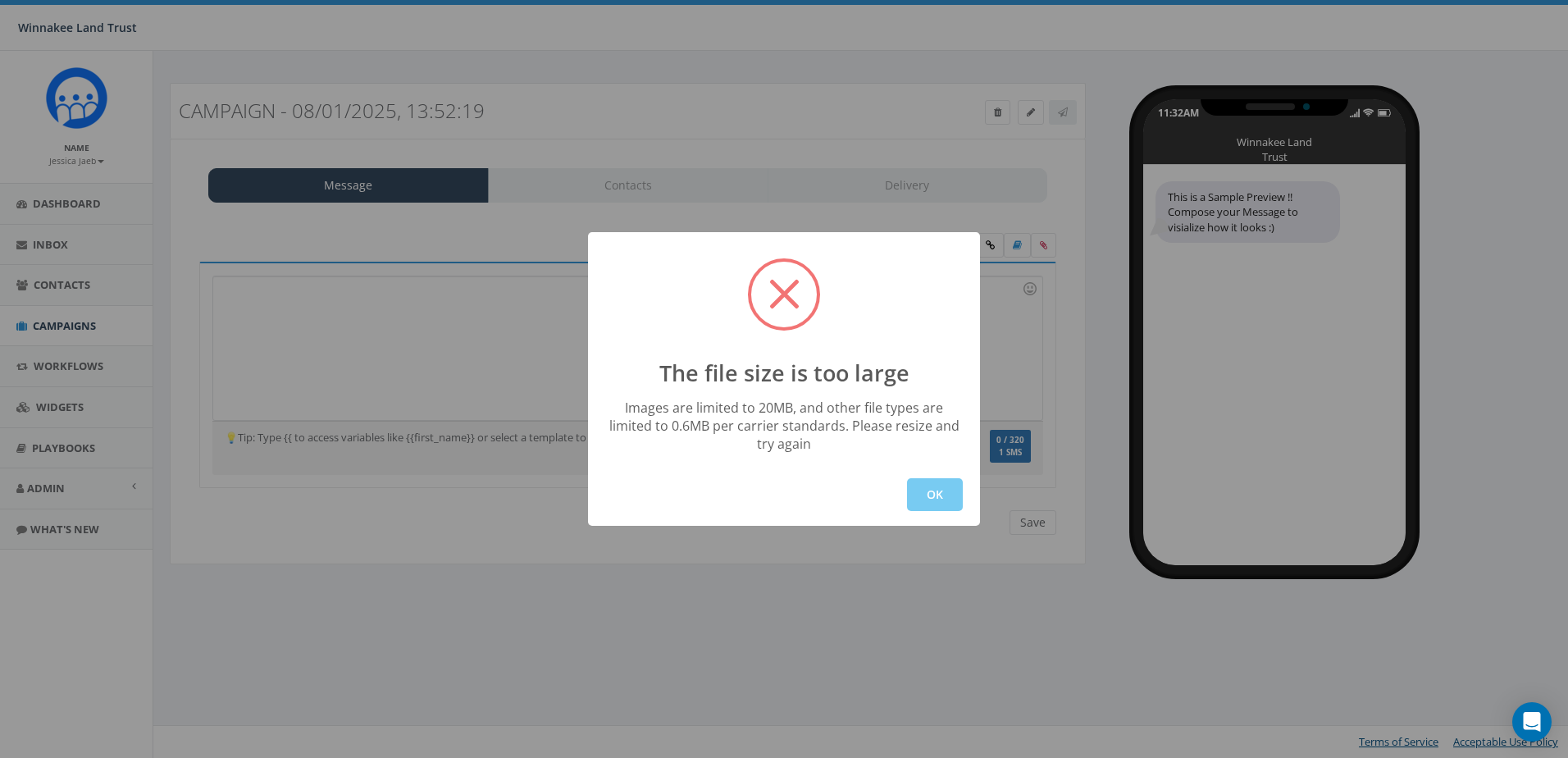 click on "OK" at bounding box center (935, 495) 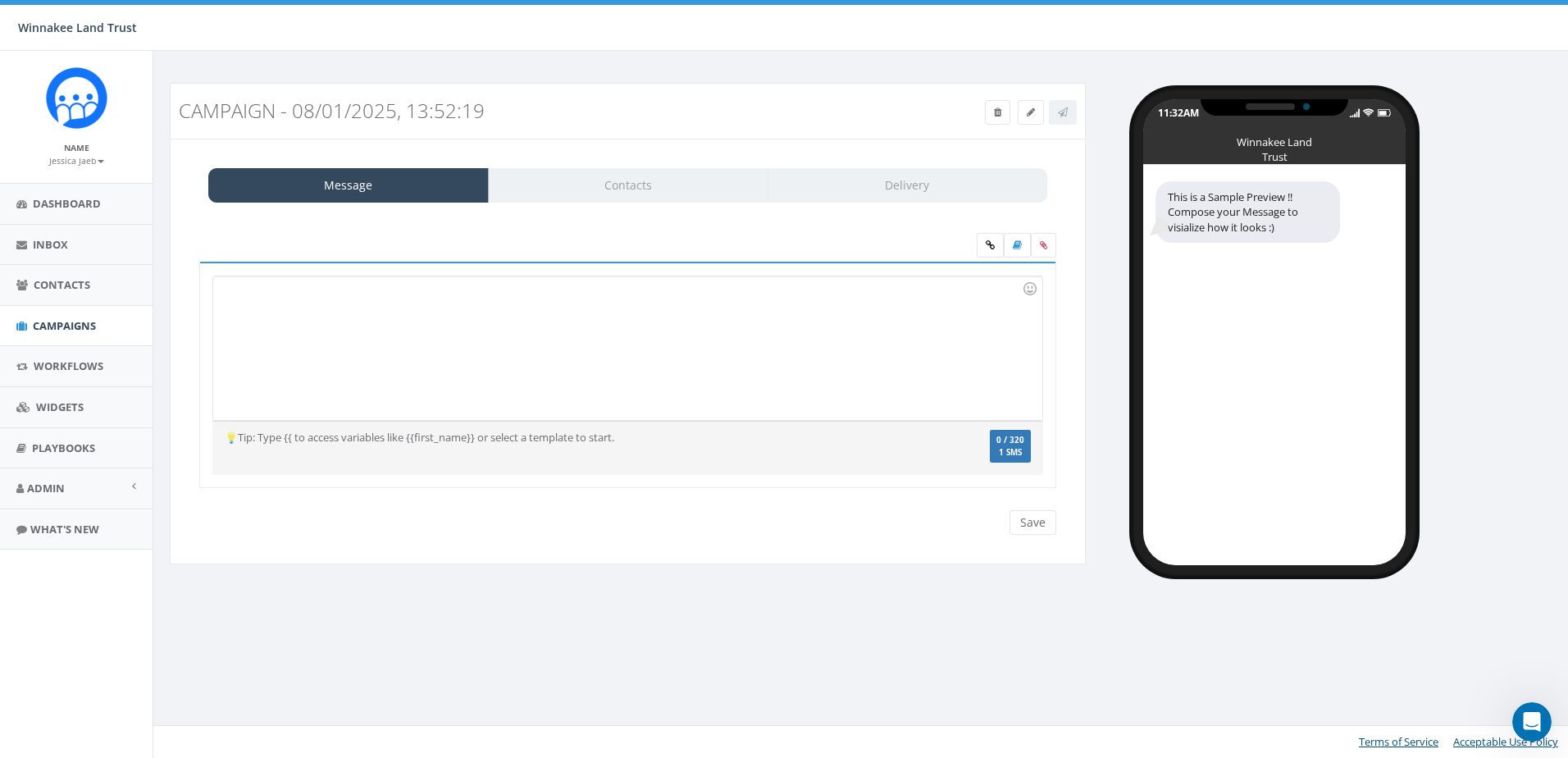 scroll, scrollTop: 0, scrollLeft: 0, axis: both 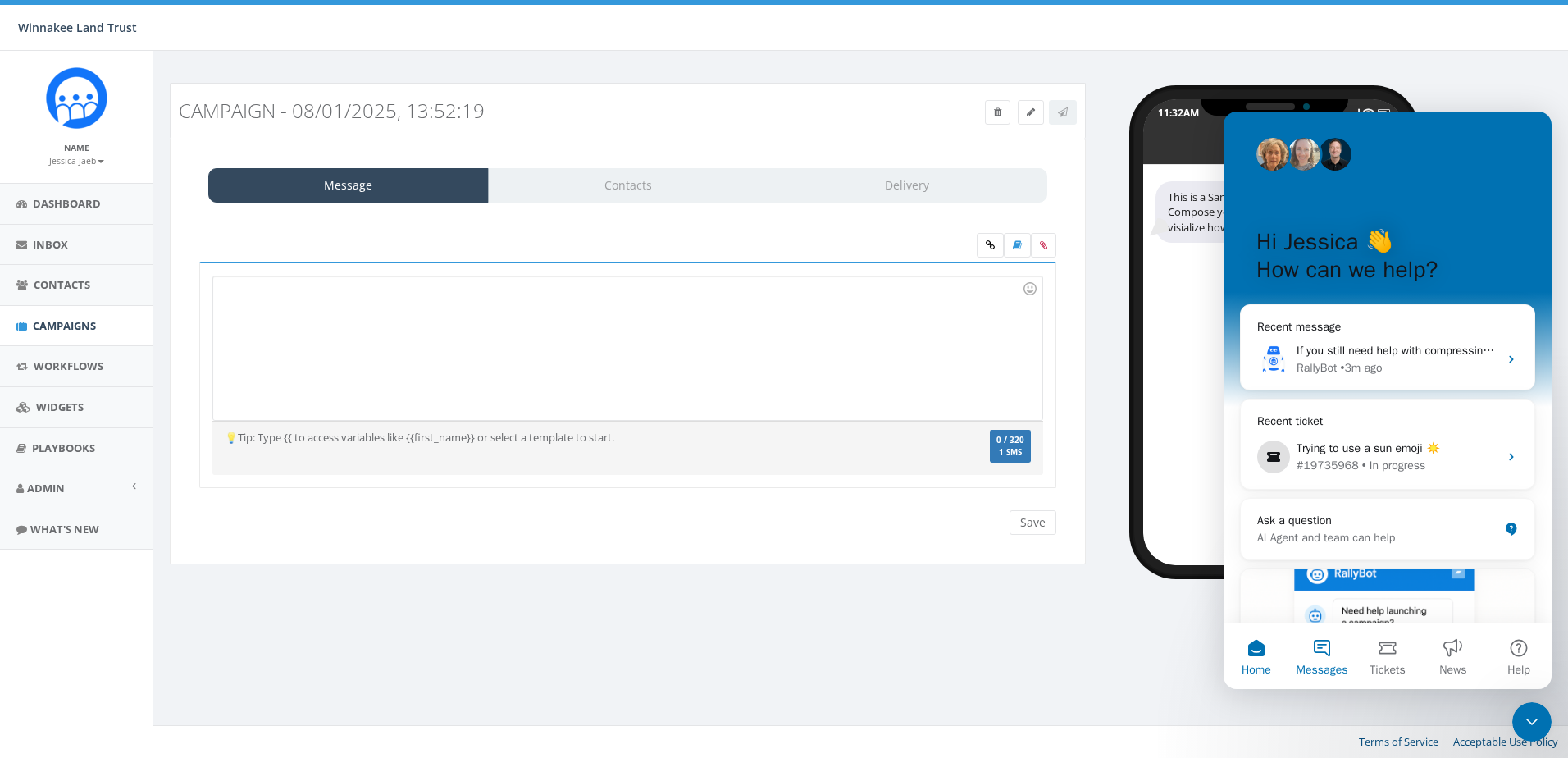 click on "Messages" at bounding box center (1322, 656) 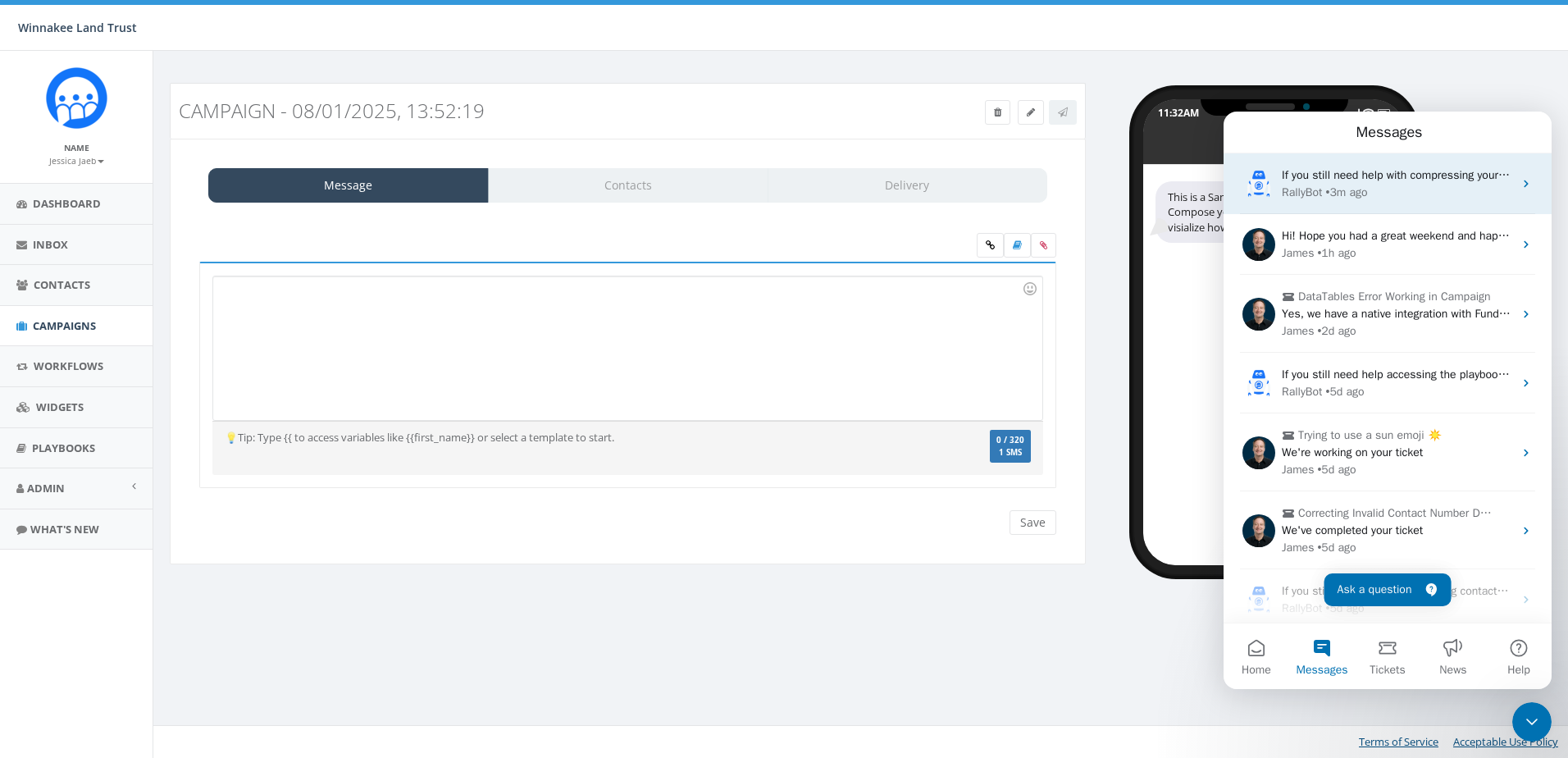 click on "If you still need help with compressing your video or have any other questions, I'm here to support you! Would you like to share more details about your video or the issues you're encountering?" at bounding box center (1765, 175) 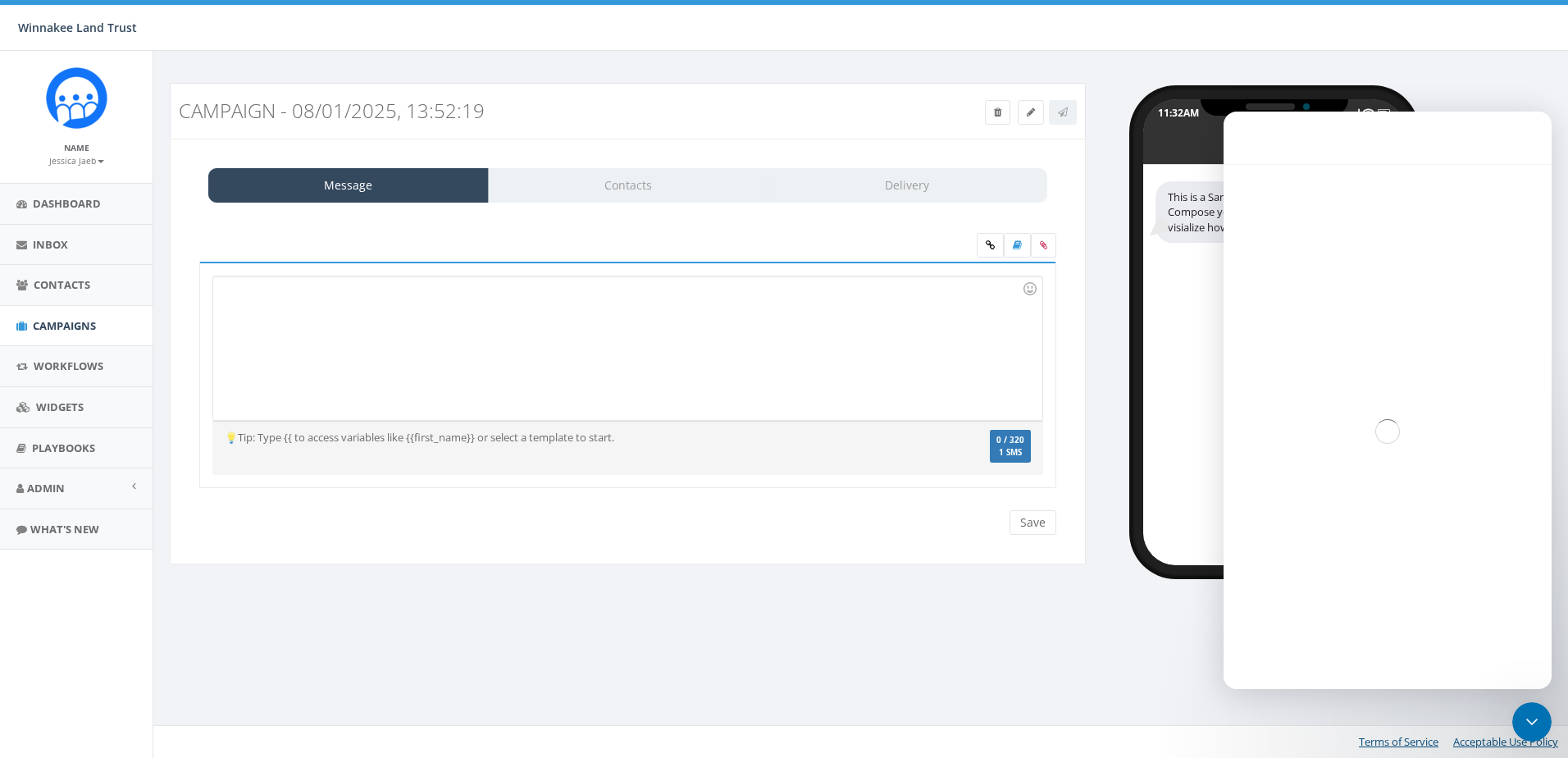 scroll, scrollTop: 2, scrollLeft: 0, axis: vertical 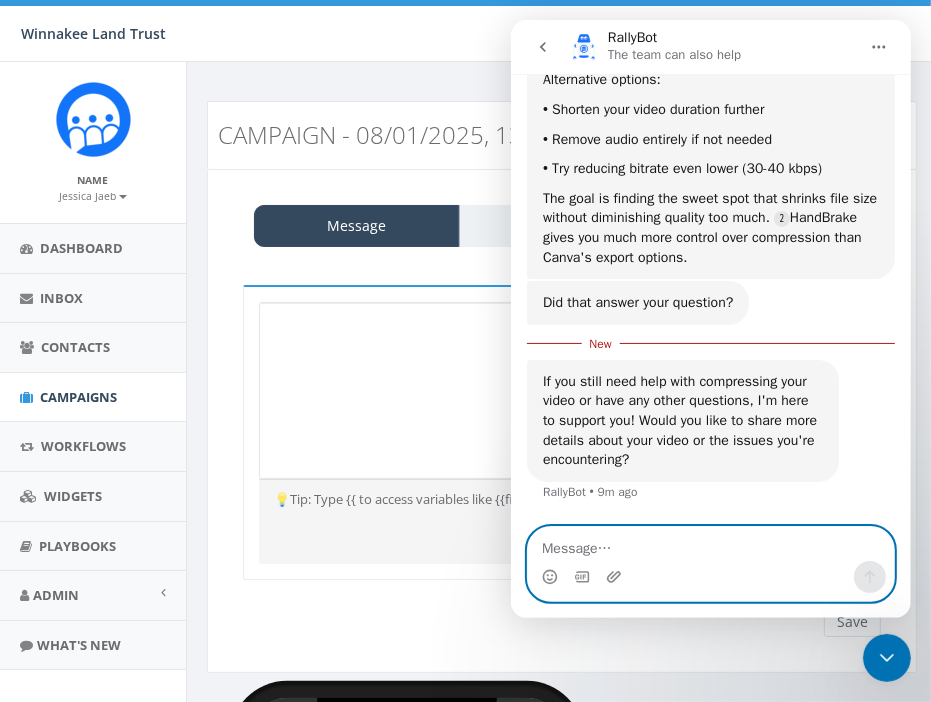 click at bounding box center (710, 544) 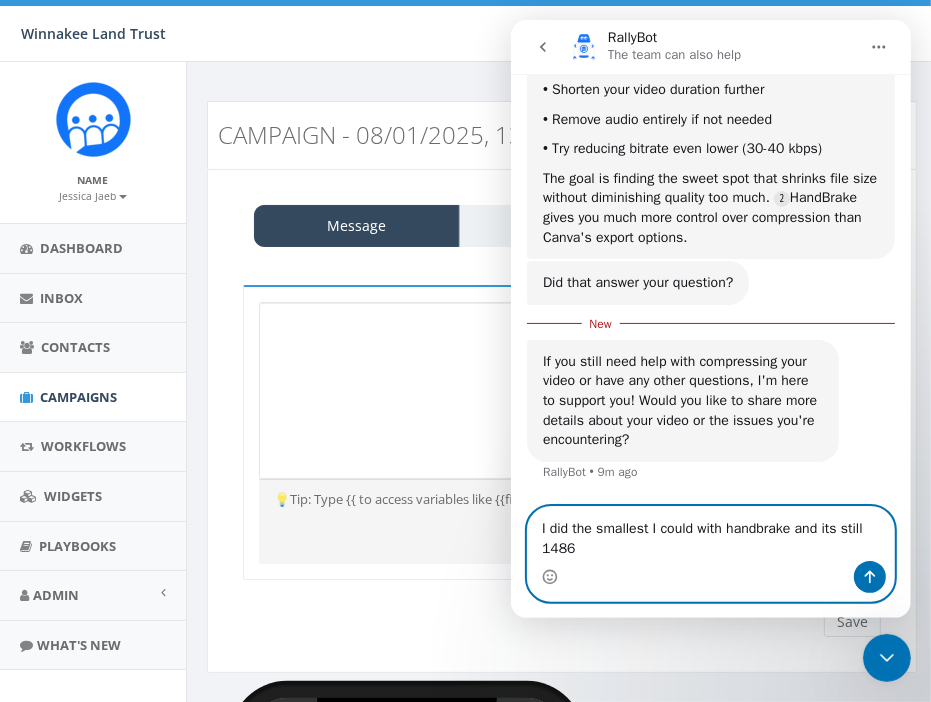 scroll, scrollTop: 2722, scrollLeft: 0, axis: vertical 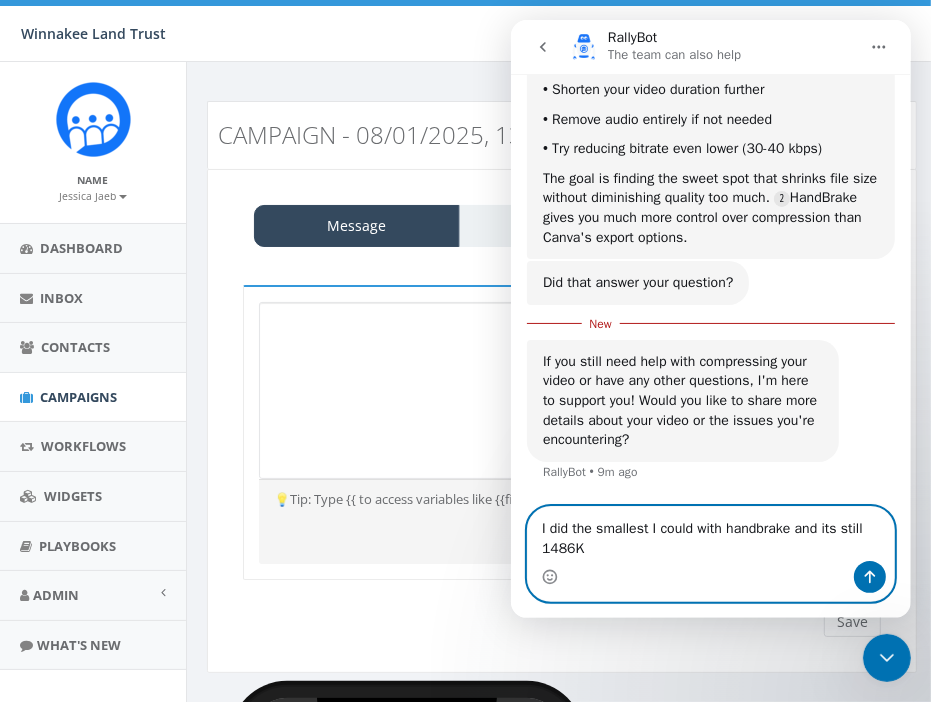 type on "I did the smallest I could with handbrake and its still 1486KB" 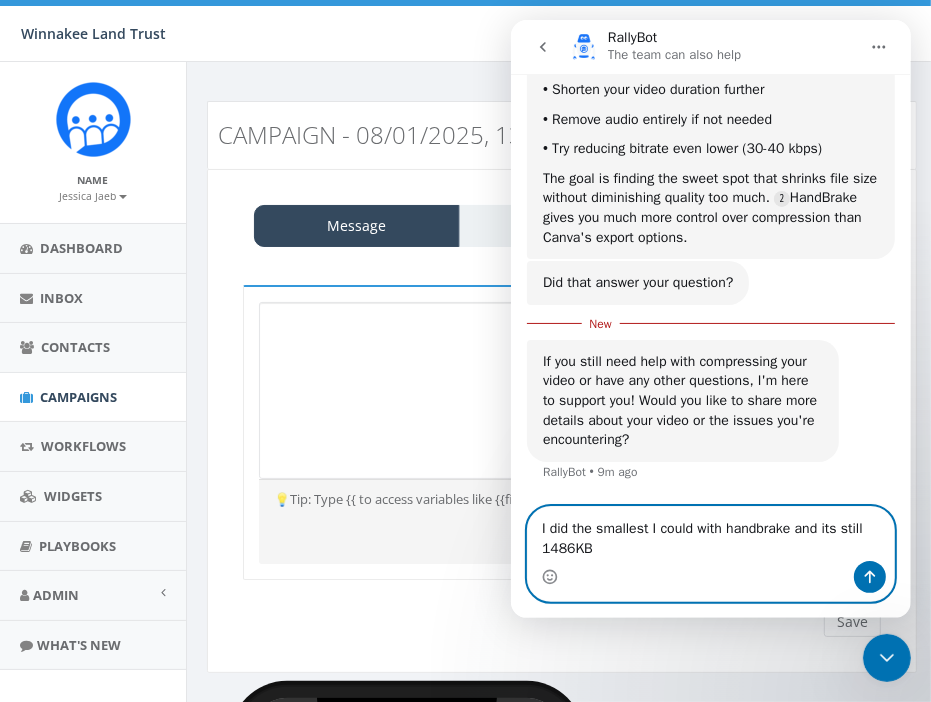 type 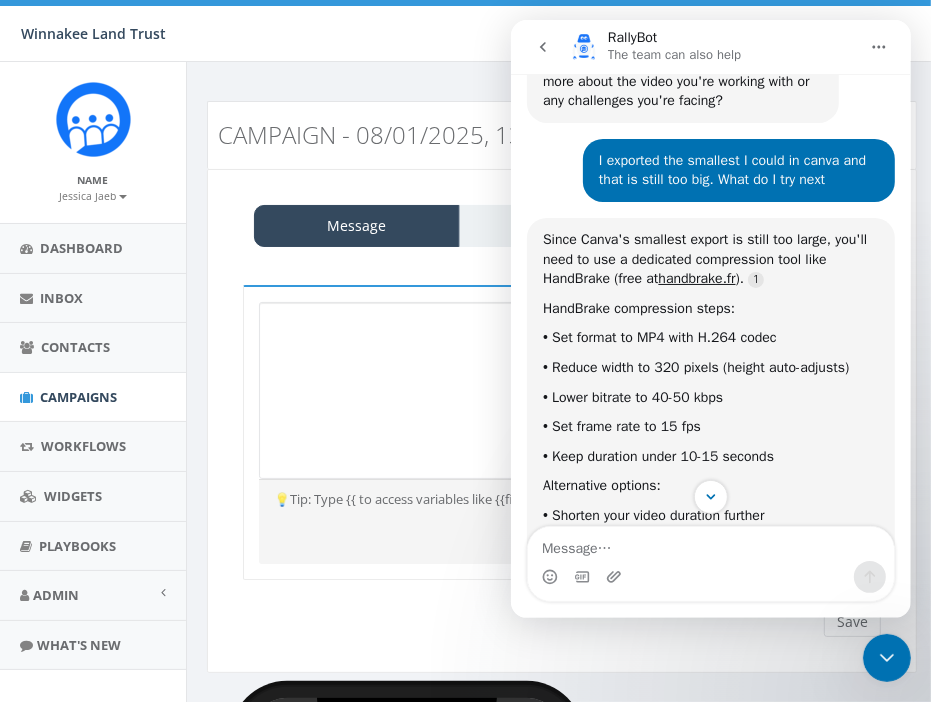 scroll, scrollTop: 1746, scrollLeft: 0, axis: vertical 